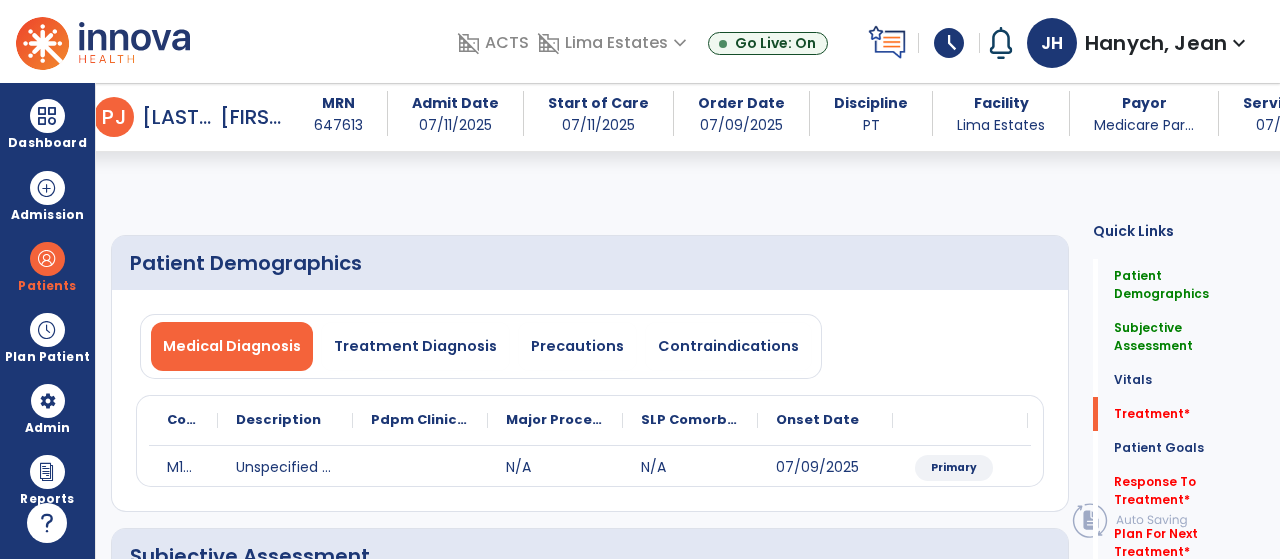 select on "*" 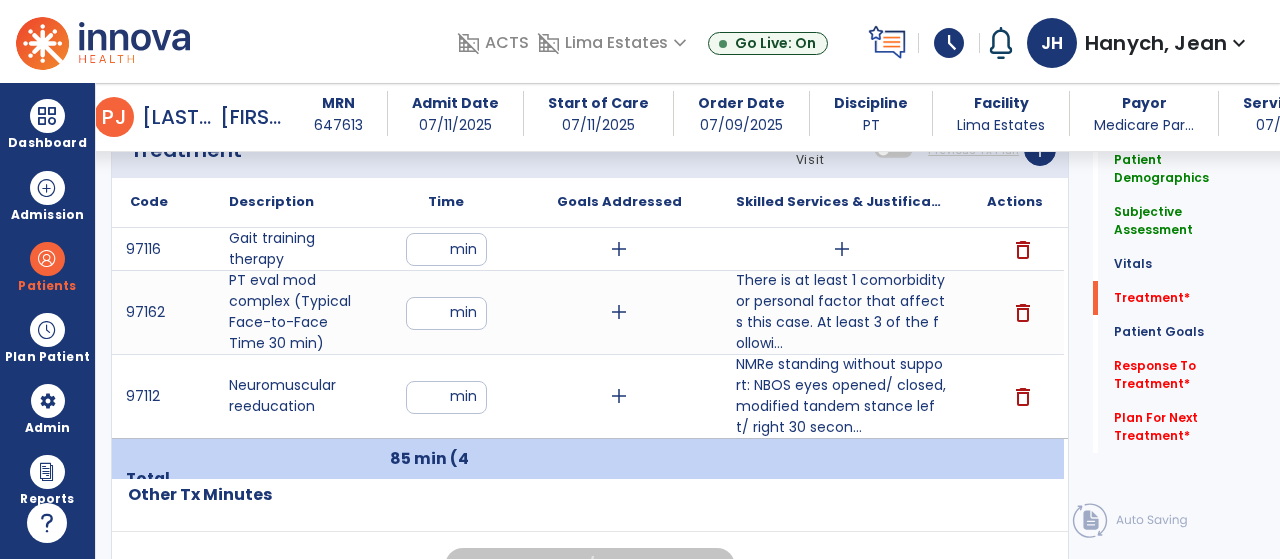 scroll, scrollTop: 1112, scrollLeft: 0, axis: vertical 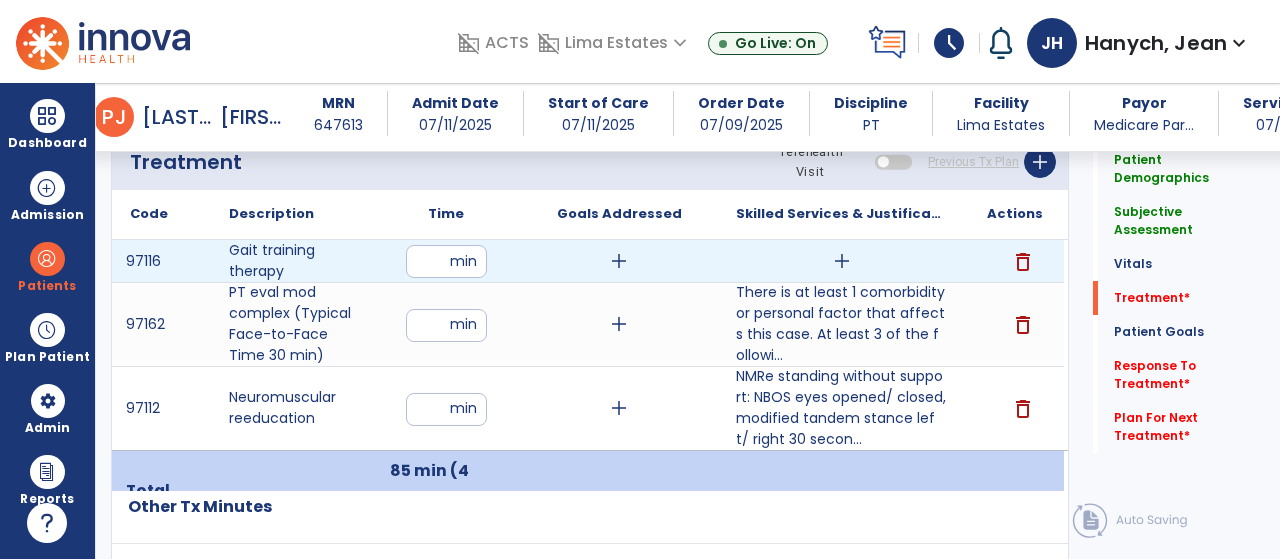 click on "add" at bounding box center [842, 261] 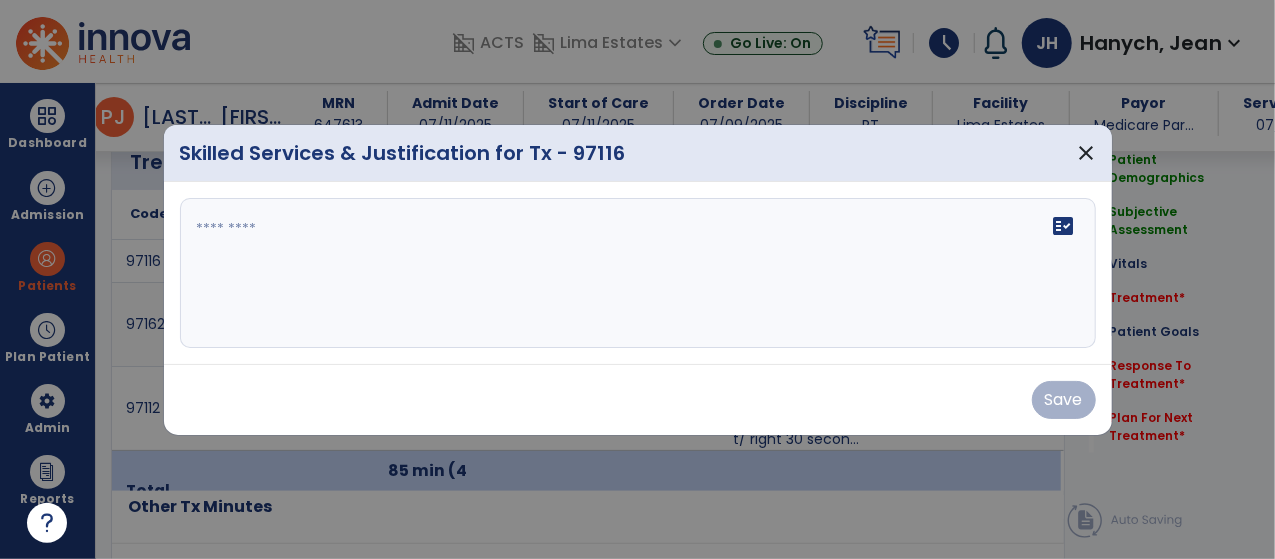 scroll, scrollTop: 1116, scrollLeft: 0, axis: vertical 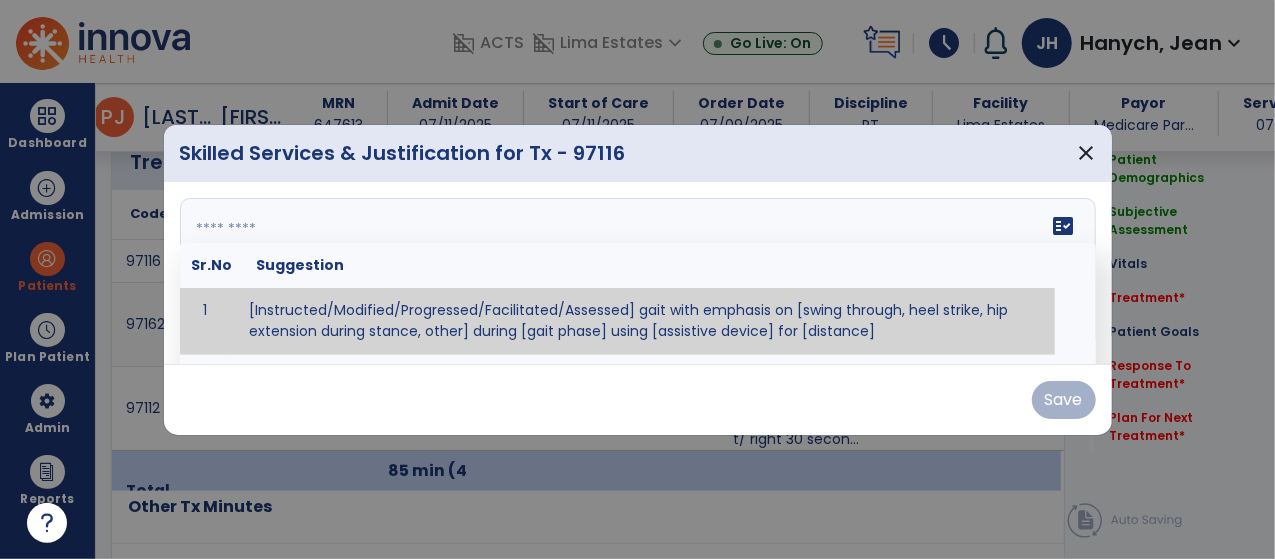 click at bounding box center [636, 273] 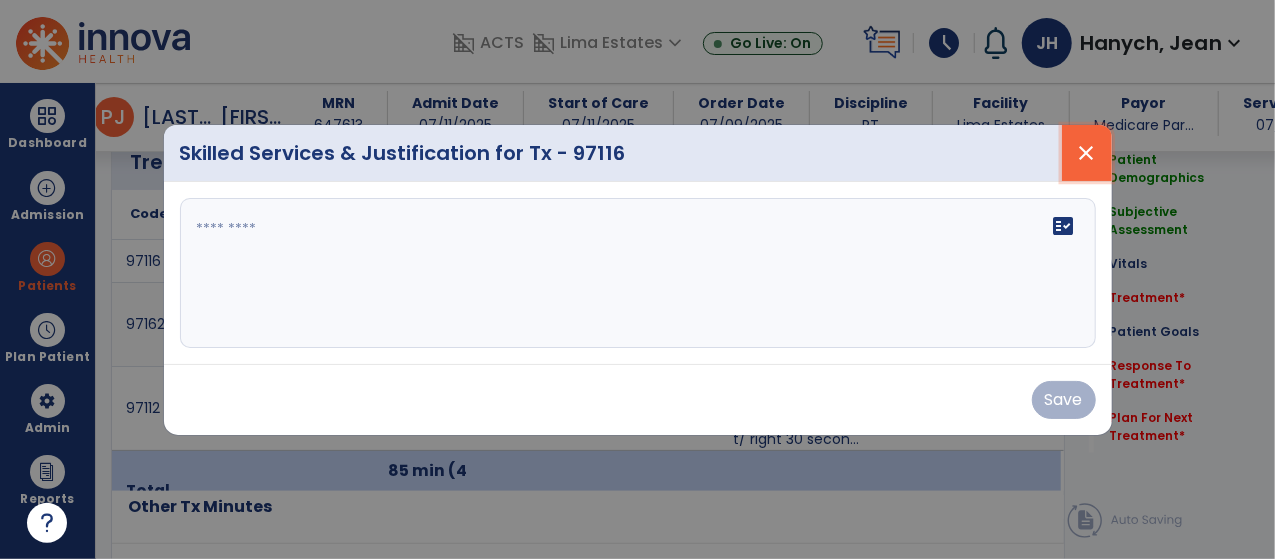 click on "close" at bounding box center (1087, 153) 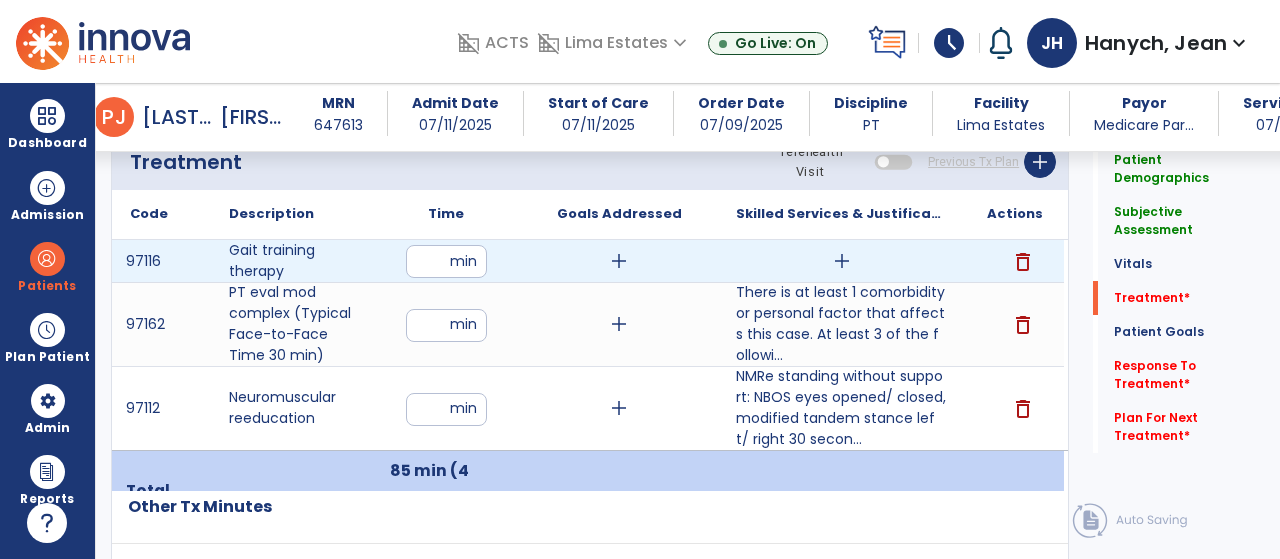 click on "add" at bounding box center [842, 261] 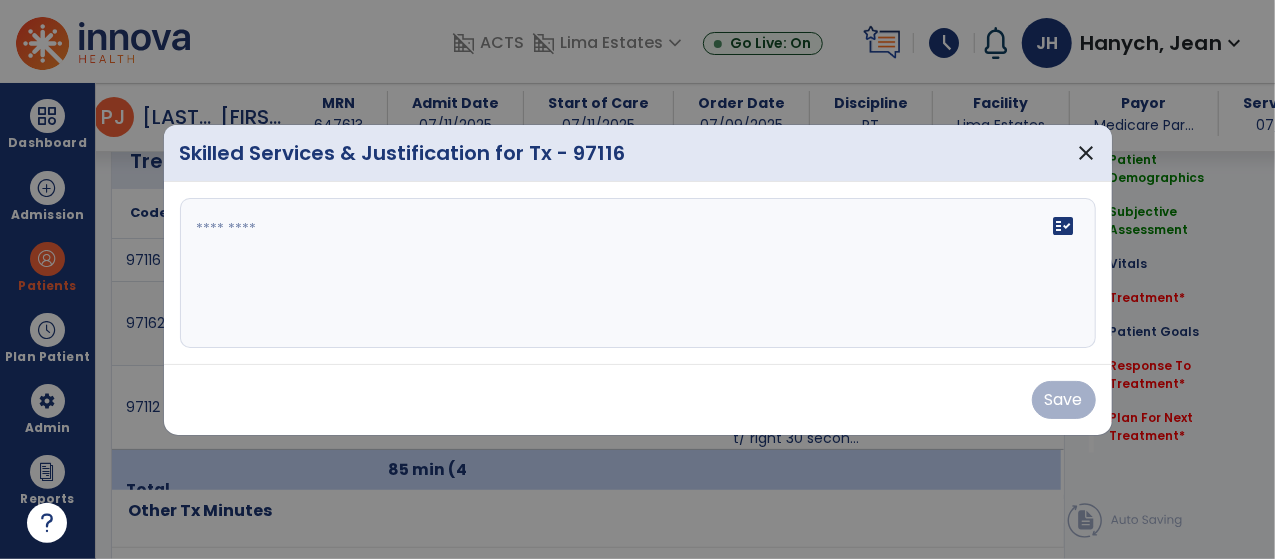 scroll, scrollTop: 1116, scrollLeft: 0, axis: vertical 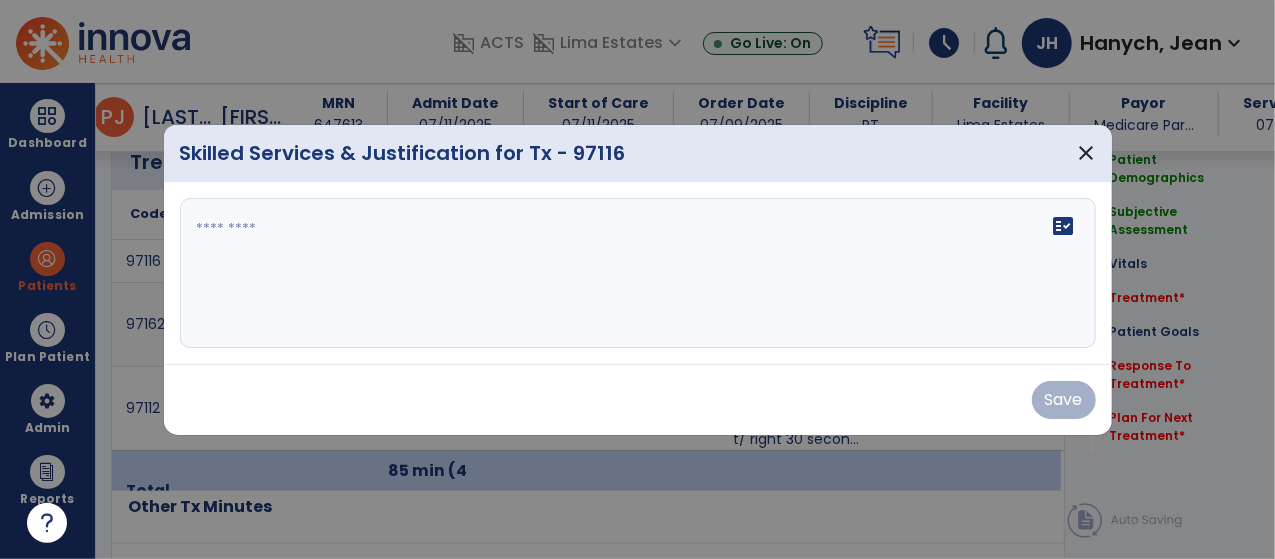 click at bounding box center [638, 273] 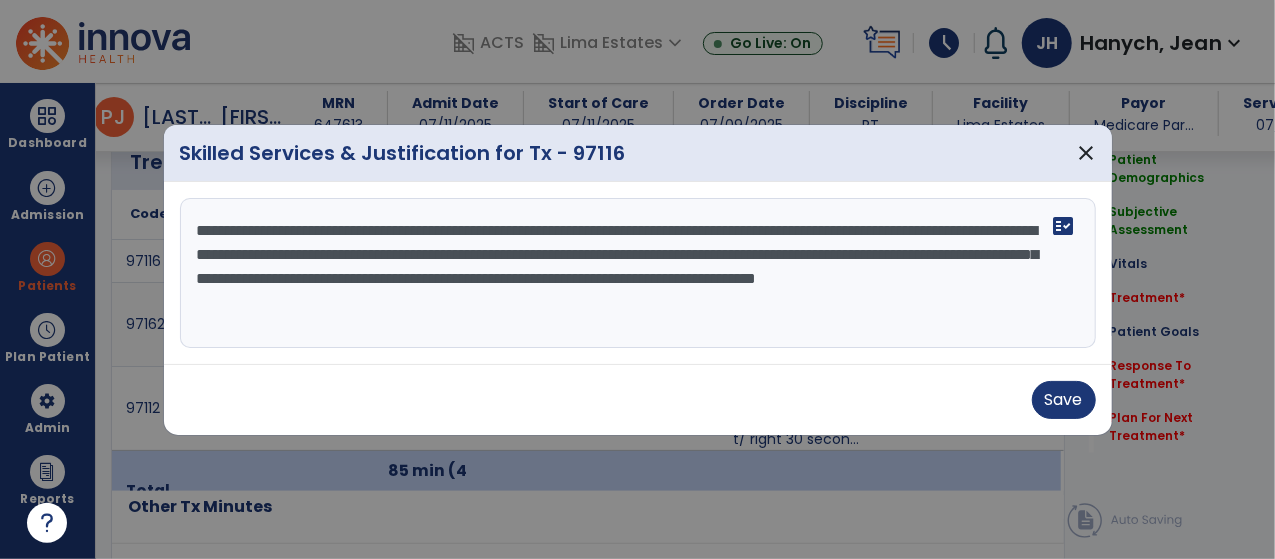 drag, startPoint x: 503, startPoint y: 302, endPoint x: 164, endPoint y: 225, distance: 347.63486 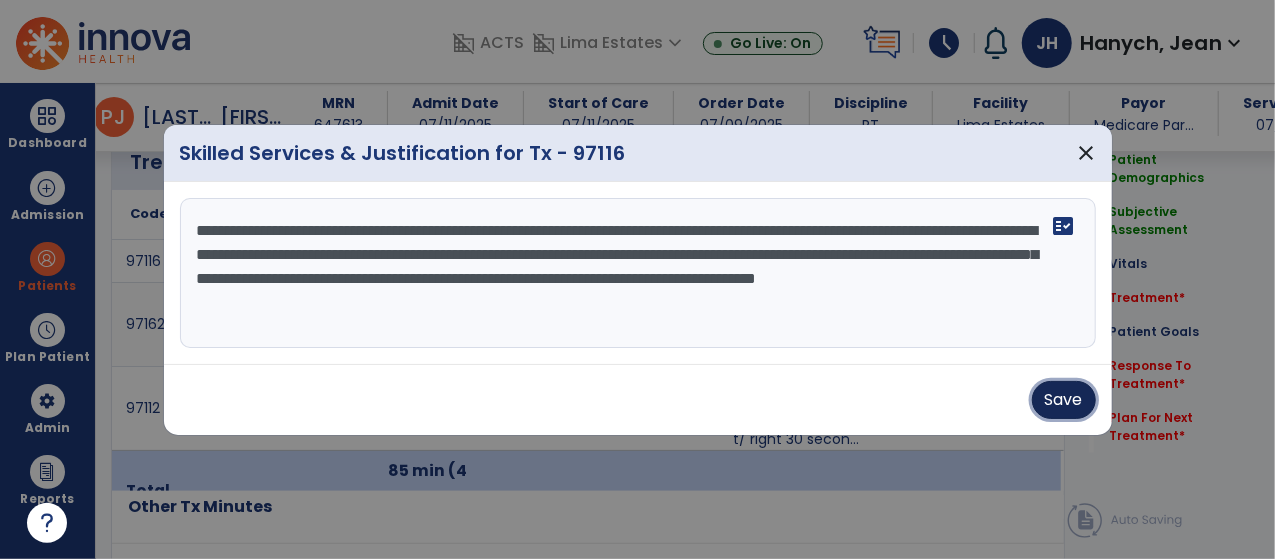 click on "Save" at bounding box center (1064, 400) 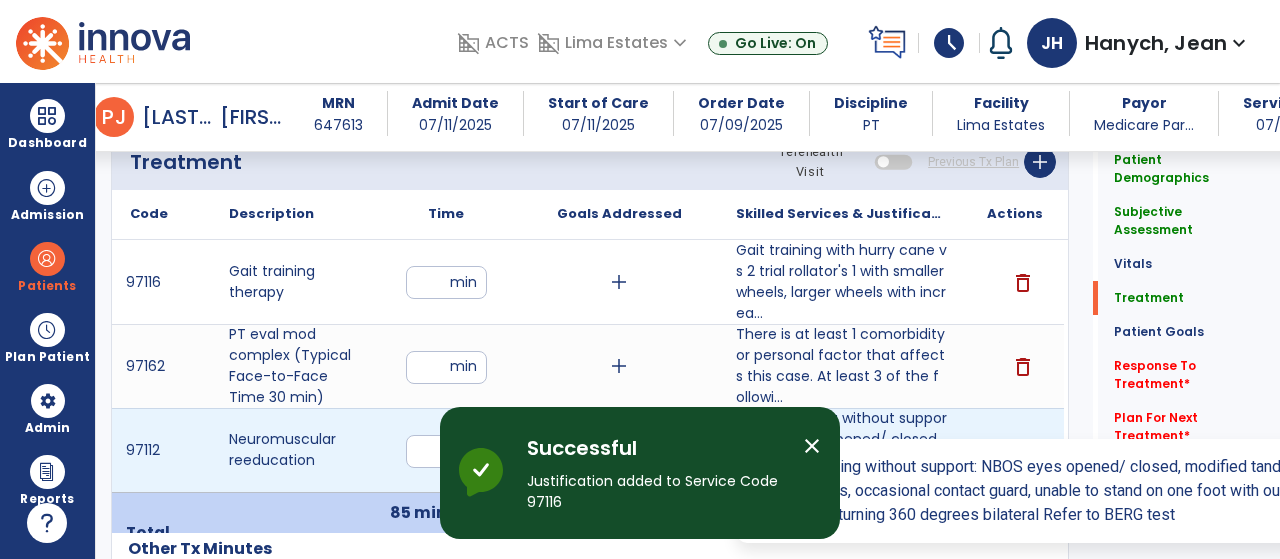 click on "NMRe standing without support: NBOS eyes opened/ closed, modified tandem stance left/ right 30 secon..." at bounding box center [841, 450] 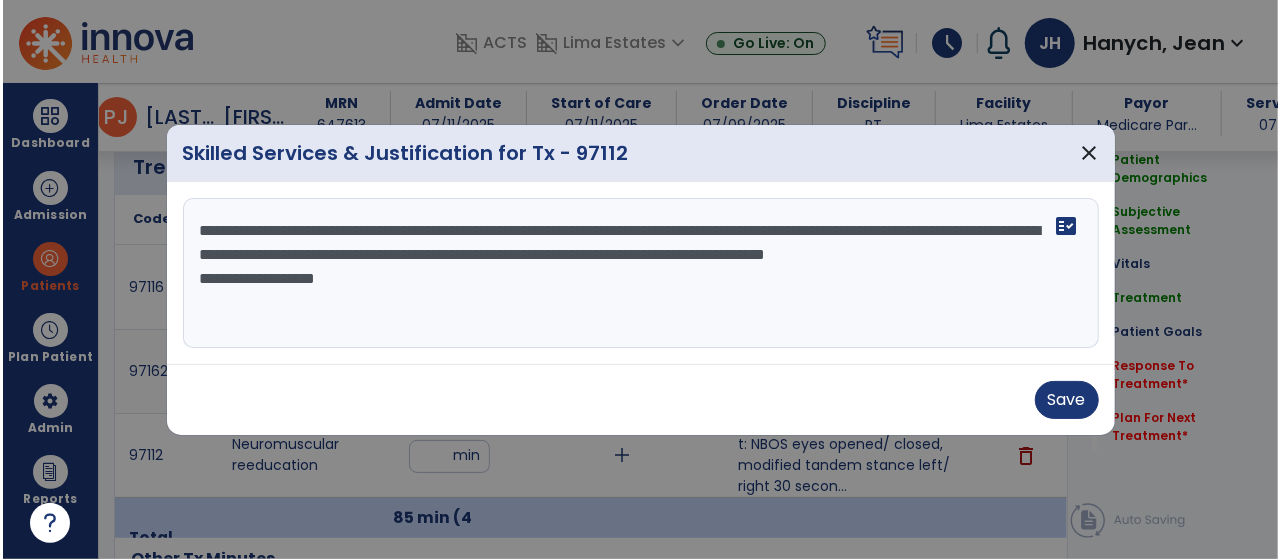 scroll, scrollTop: 1116, scrollLeft: 0, axis: vertical 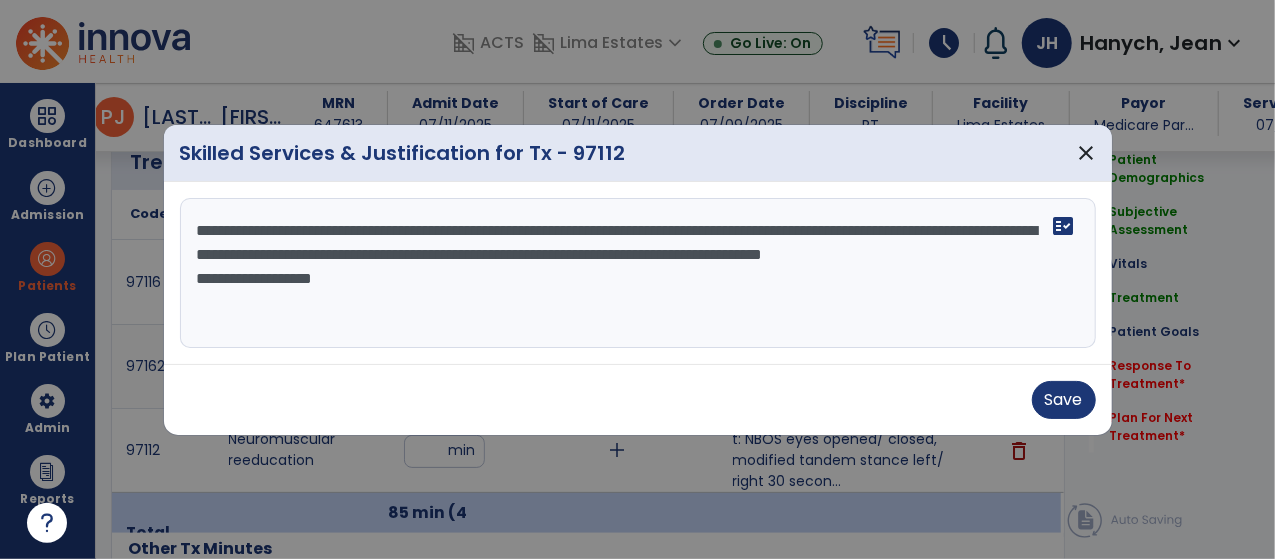 click on "**********" at bounding box center [638, 273] 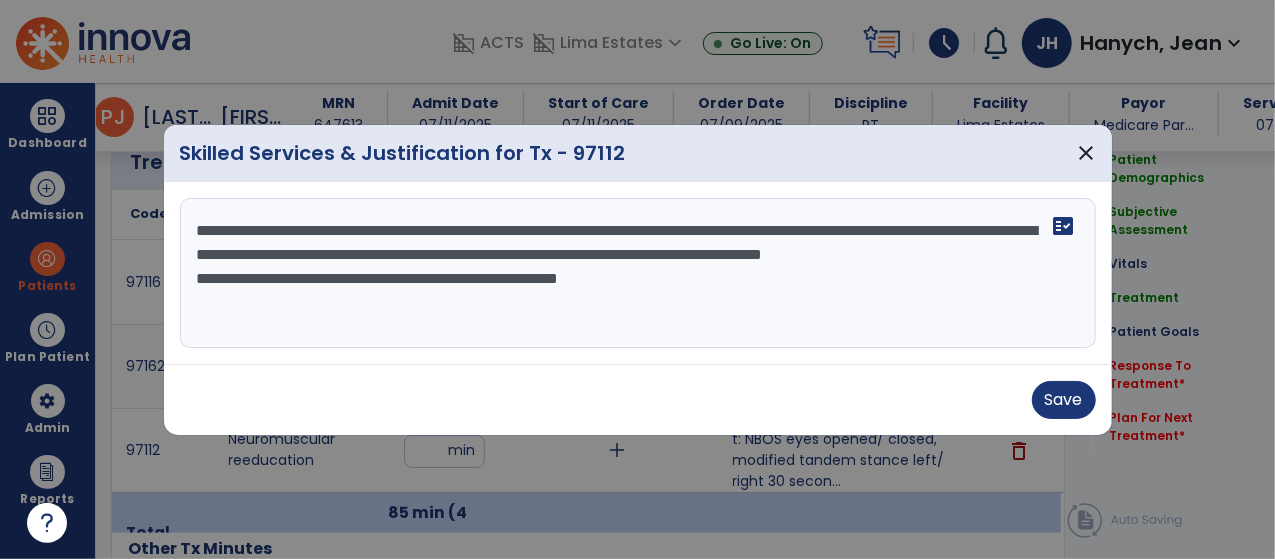 drag, startPoint x: 196, startPoint y: 234, endPoint x: 704, endPoint y: 339, distance: 518.7379 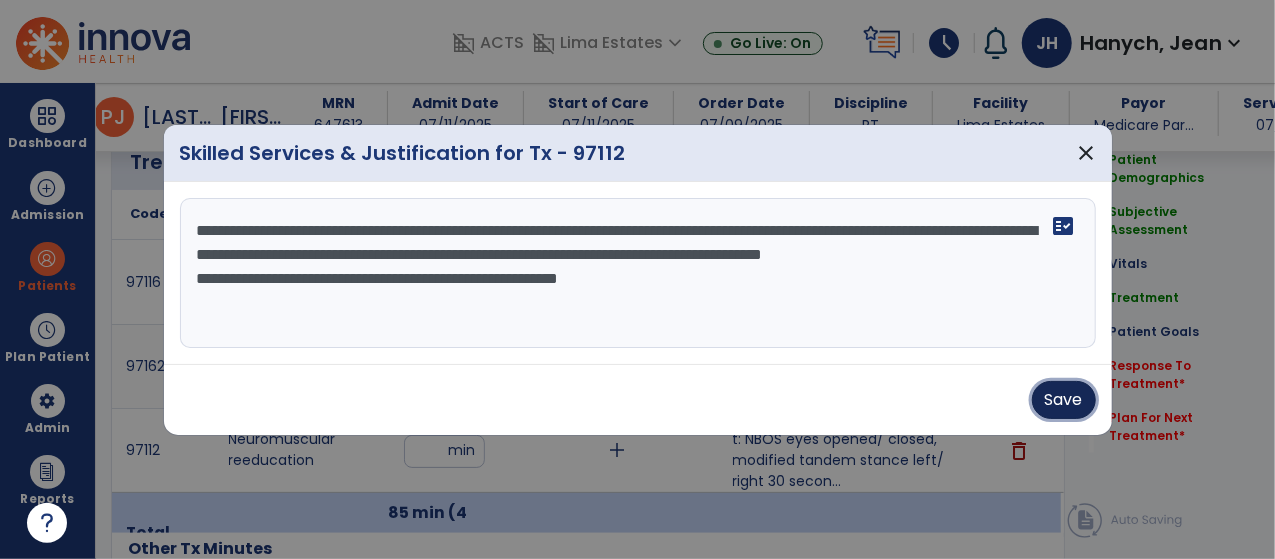 click on "Save" at bounding box center (1064, 400) 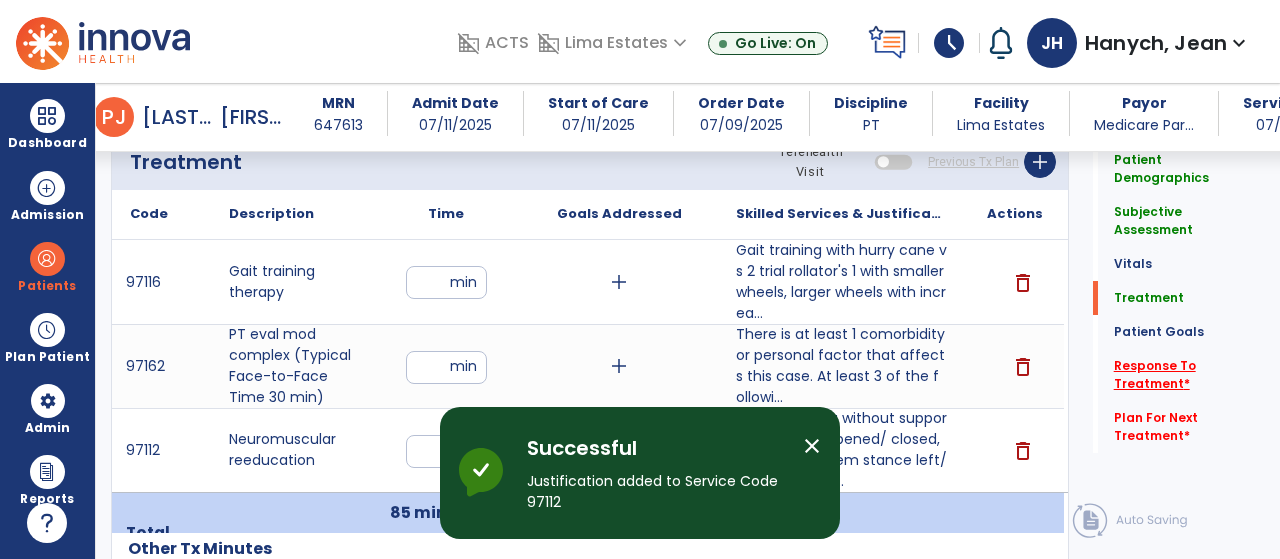 click on "Response To Treatment   *" 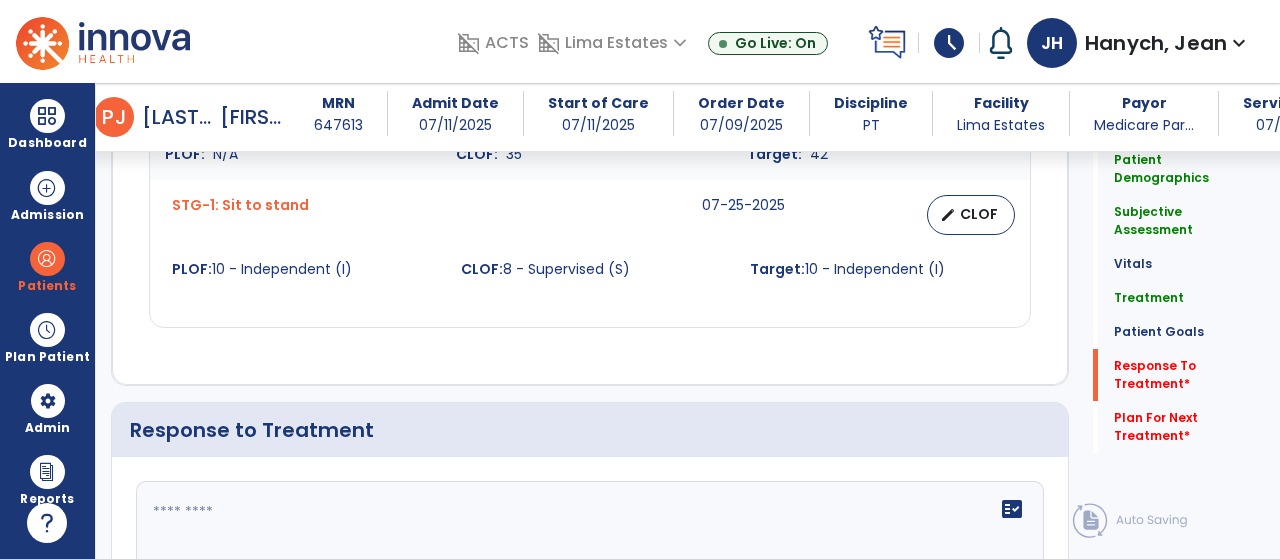 scroll, scrollTop: 2300, scrollLeft: 0, axis: vertical 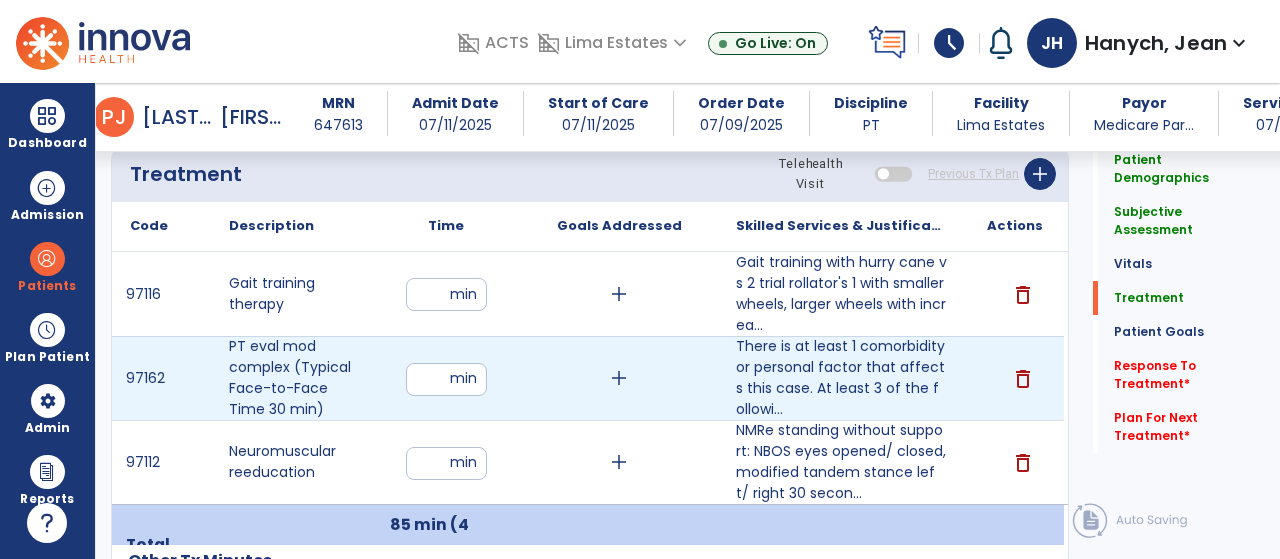 click on "**" at bounding box center [446, 379] 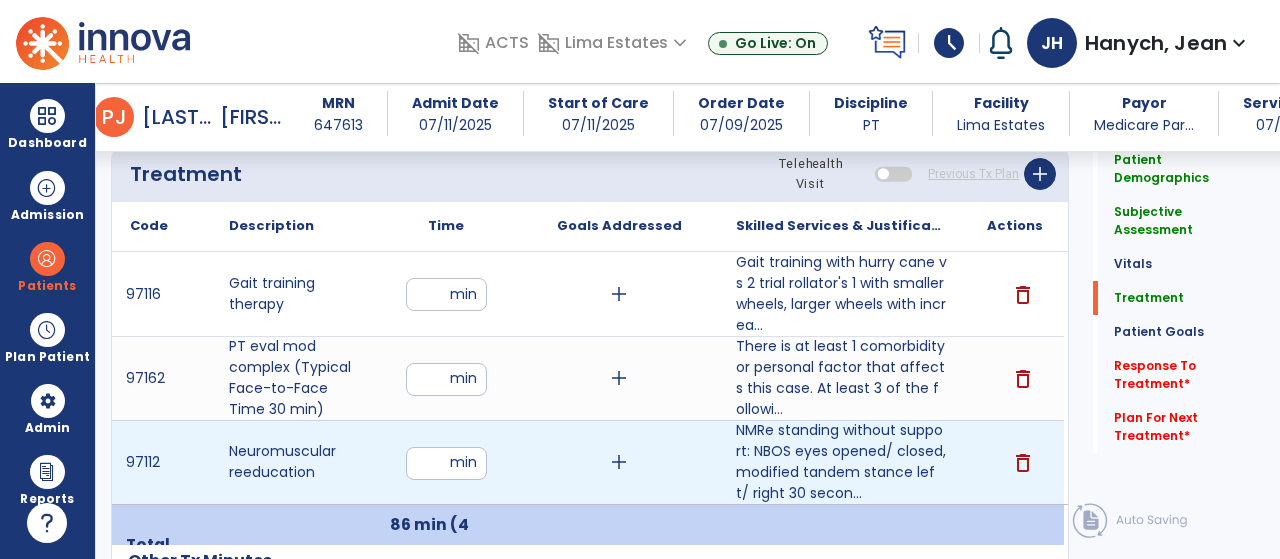 click on "**" at bounding box center (446, 463) 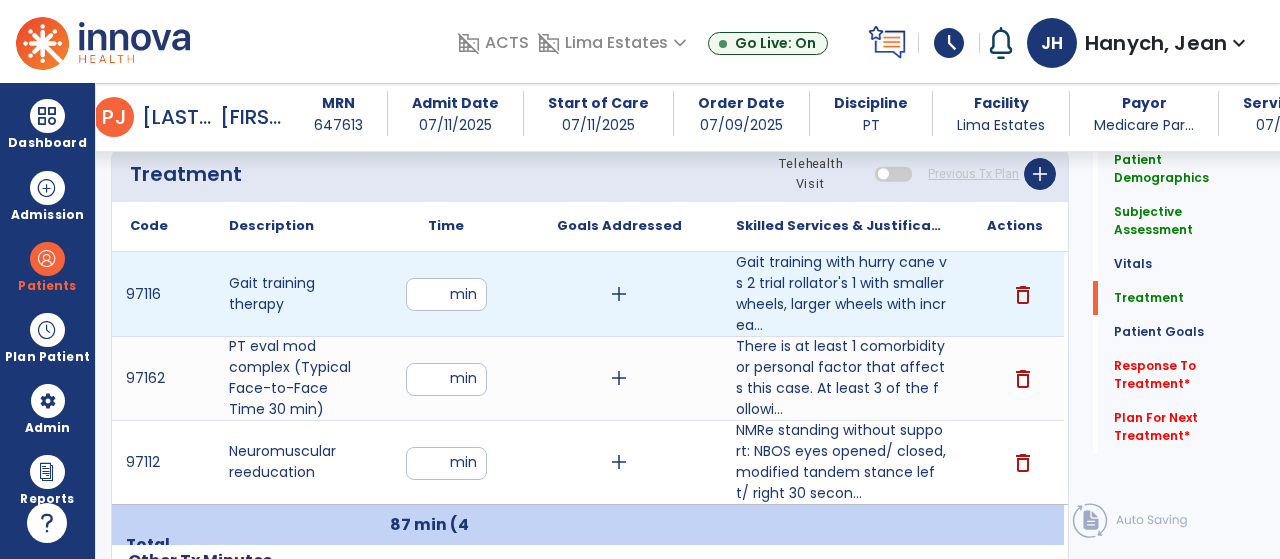 click on "**" at bounding box center (446, 294) 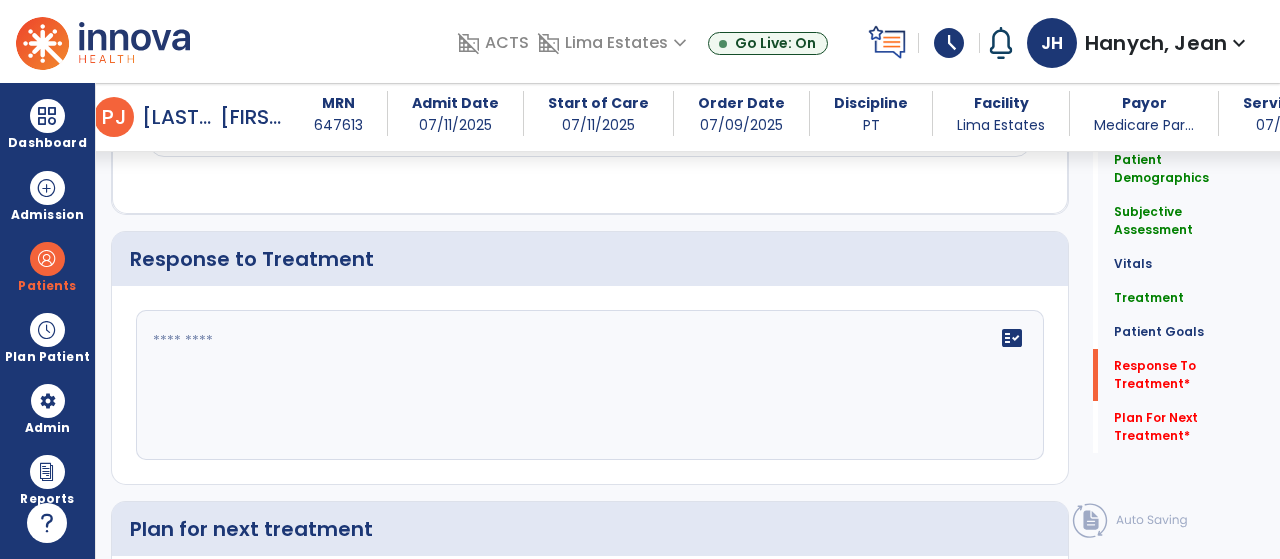 scroll, scrollTop: 2296, scrollLeft: 0, axis: vertical 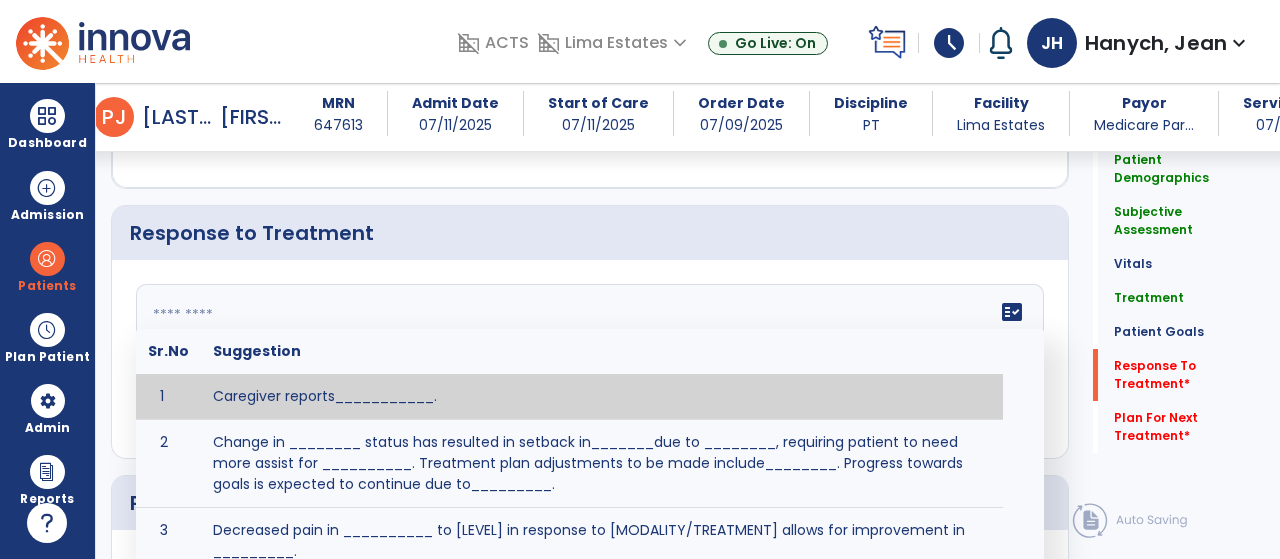 click 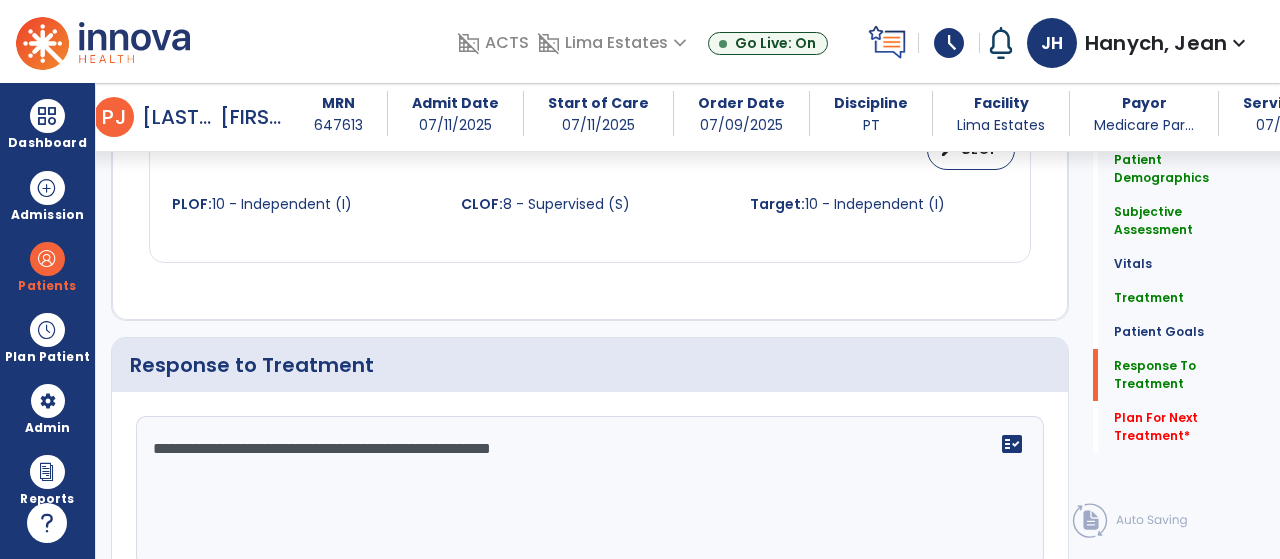 scroll, scrollTop: 2296, scrollLeft: 0, axis: vertical 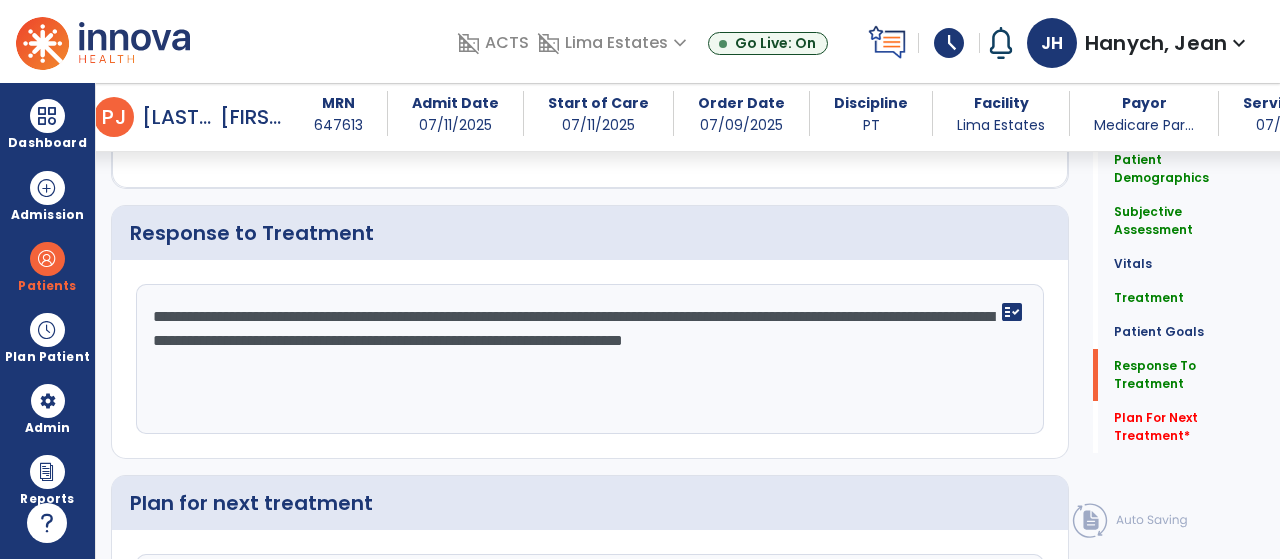 drag, startPoint x: 236, startPoint y: 373, endPoint x: 132, endPoint y: 299, distance: 127.64012 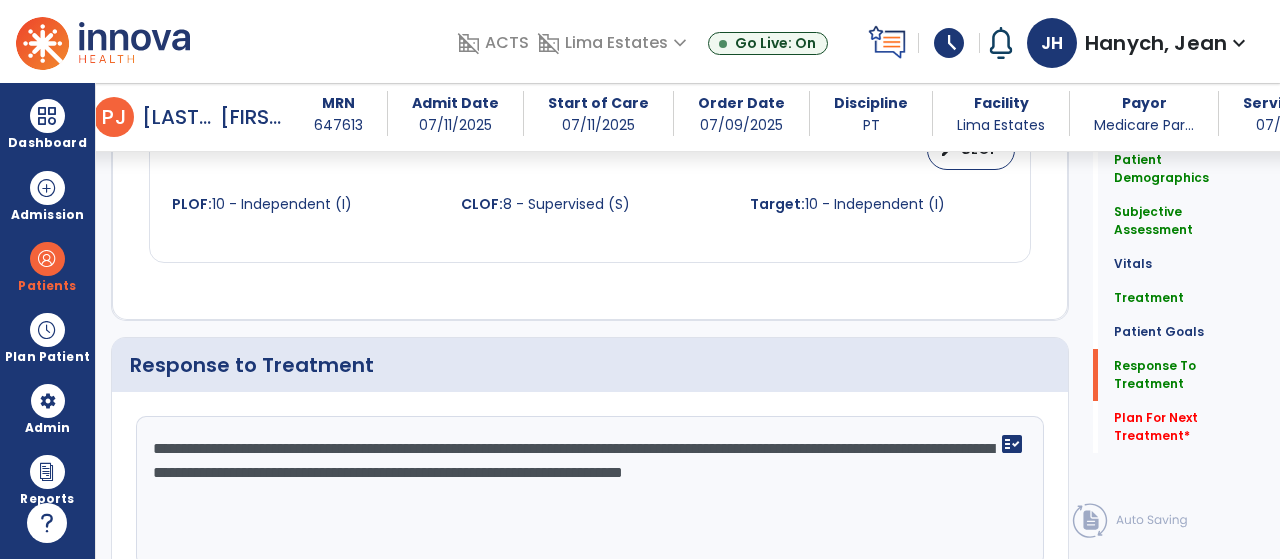 type on "**********" 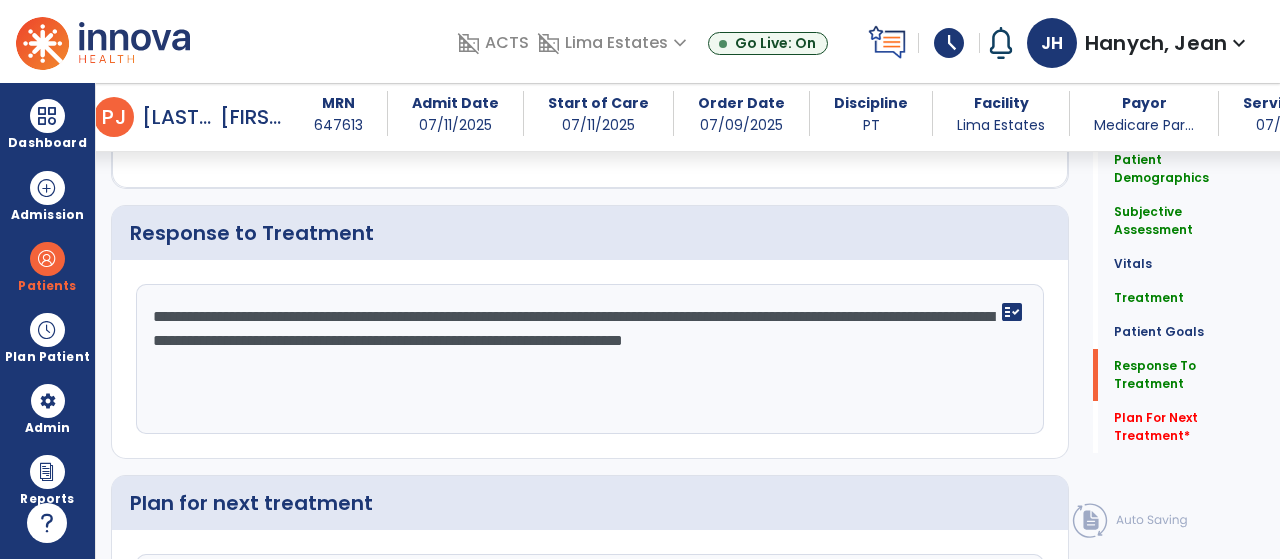 click on "**********" 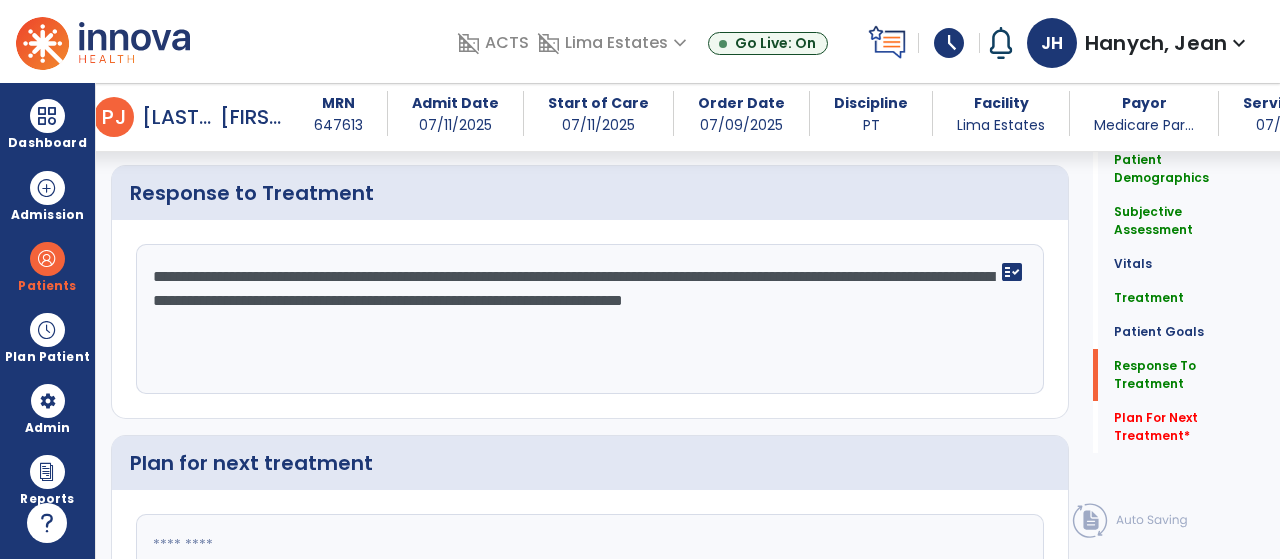 scroll, scrollTop: 2376, scrollLeft: 0, axis: vertical 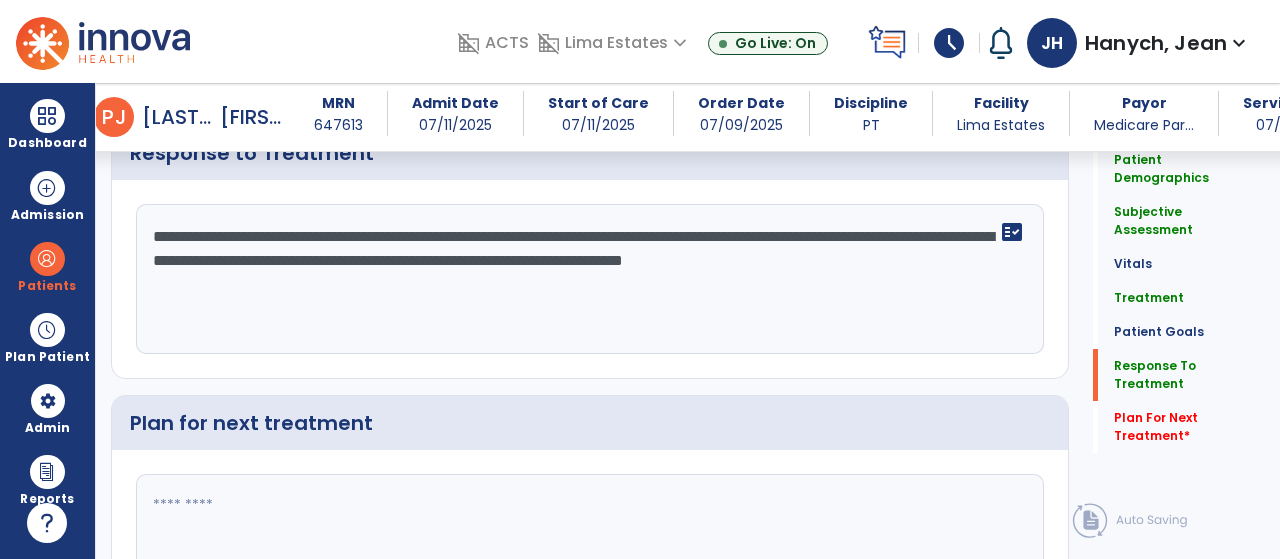 click 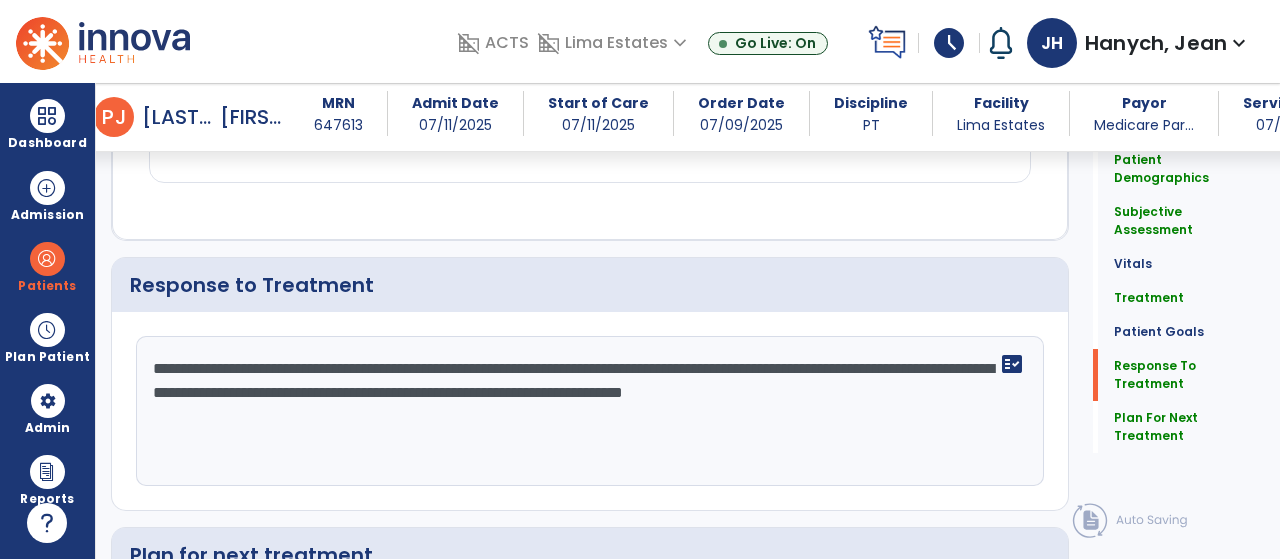 scroll, scrollTop: 2376, scrollLeft: 0, axis: vertical 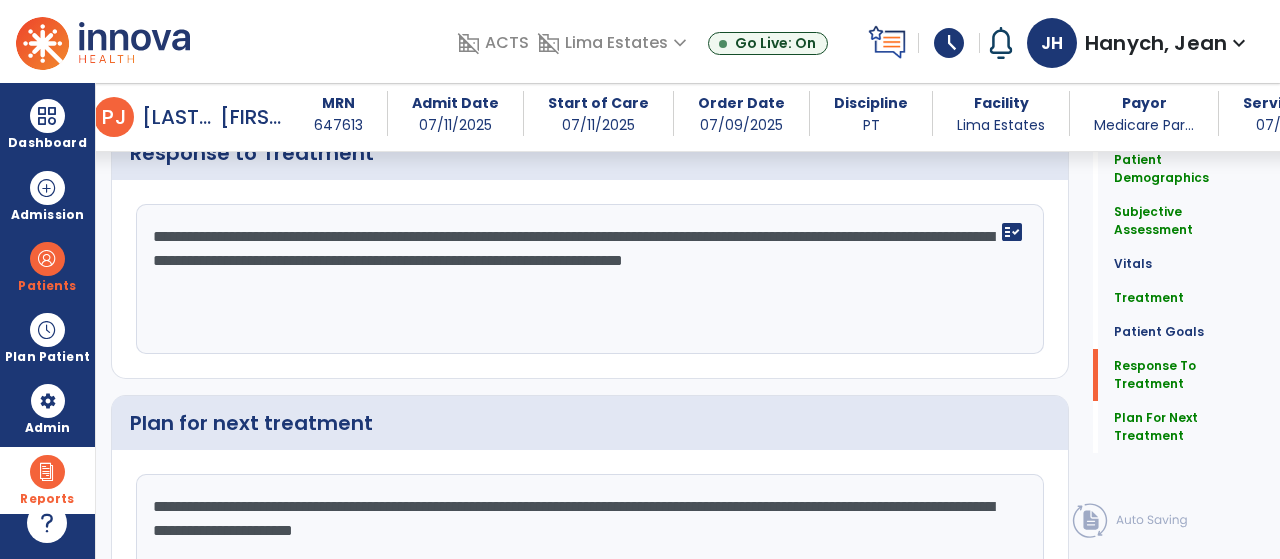 drag, startPoint x: 387, startPoint y: 481, endPoint x: 91, endPoint y: 480, distance: 296.00168 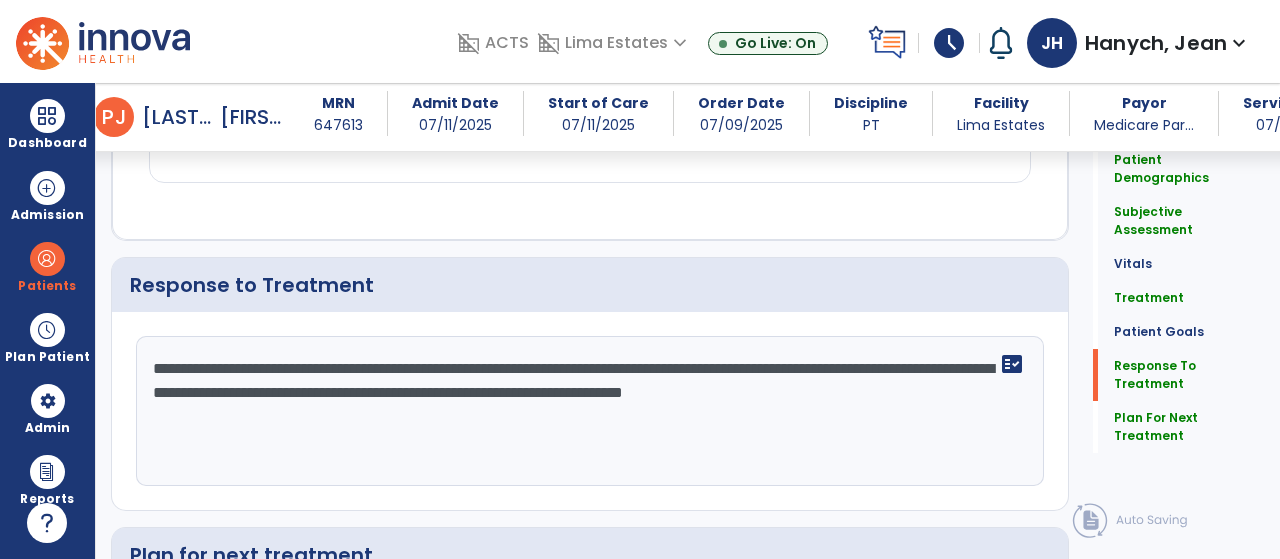 scroll, scrollTop: 2376, scrollLeft: 0, axis: vertical 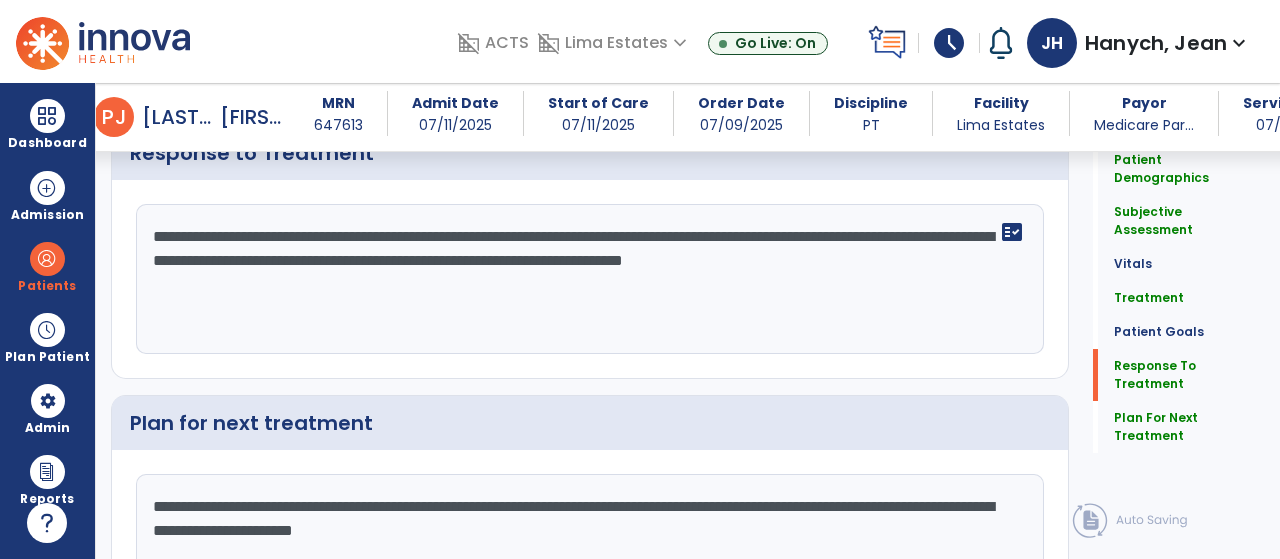 type on "**********" 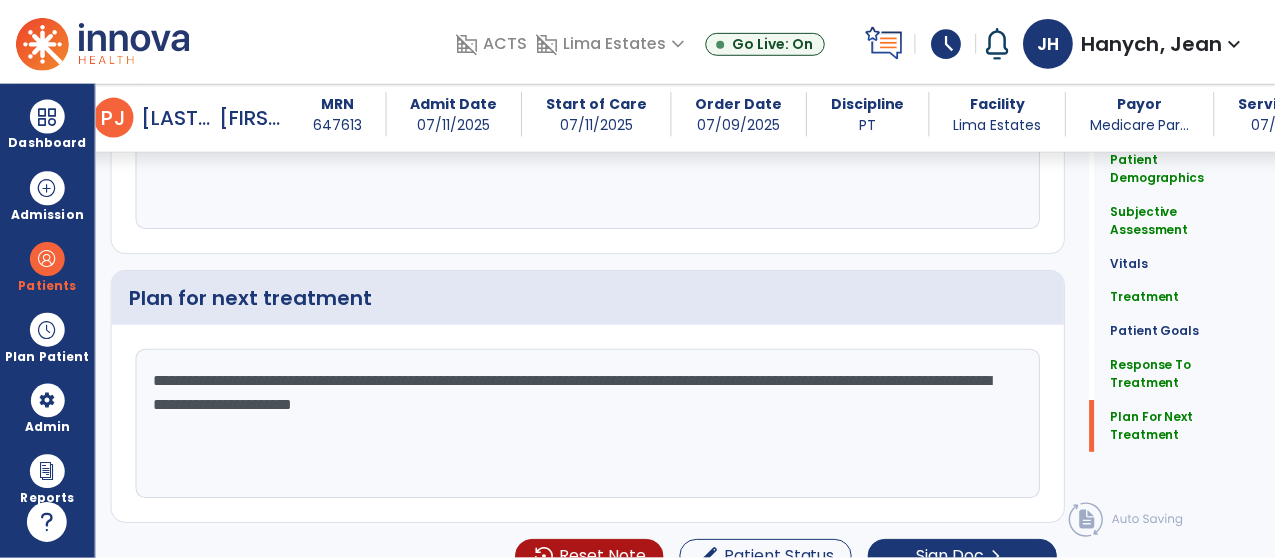 scroll, scrollTop: 2522, scrollLeft: 0, axis: vertical 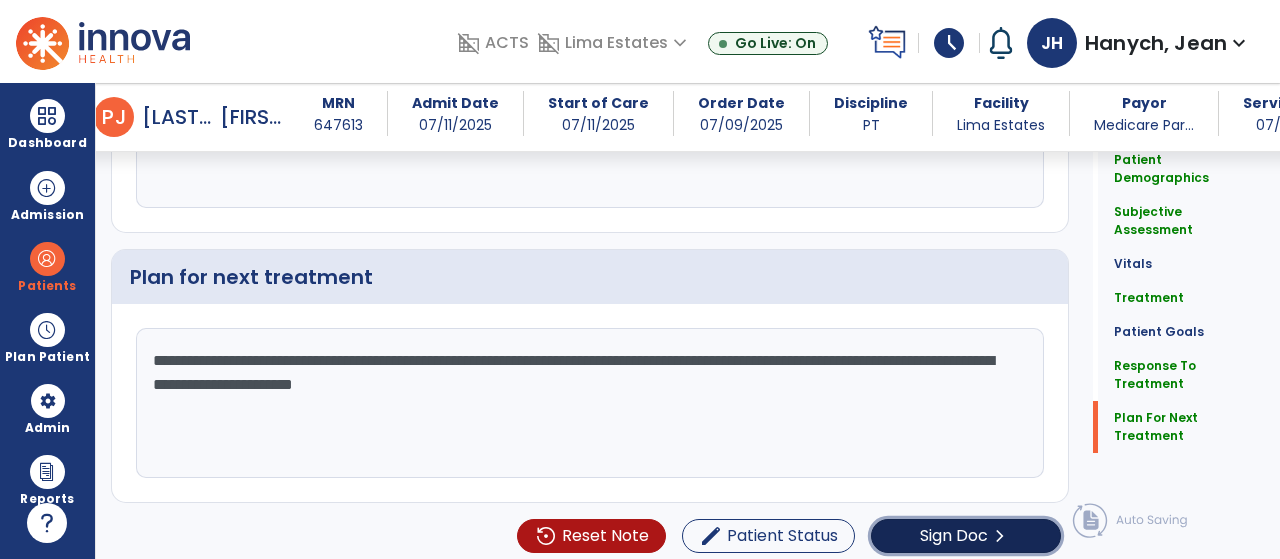 click on "Sign Doc  chevron_right" 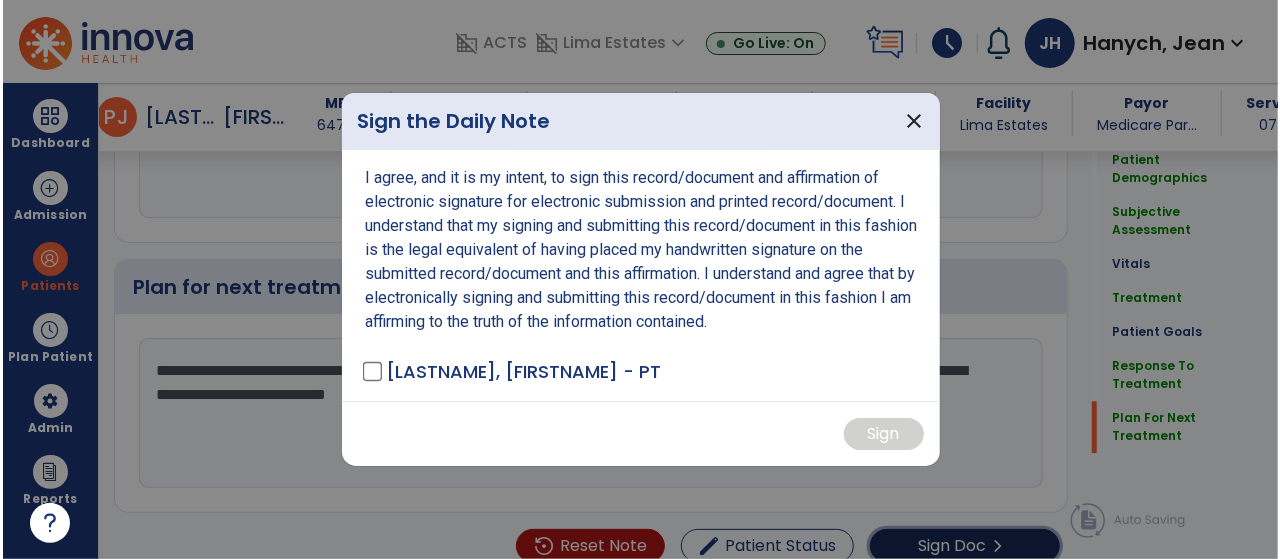 scroll, scrollTop: 2522, scrollLeft: 0, axis: vertical 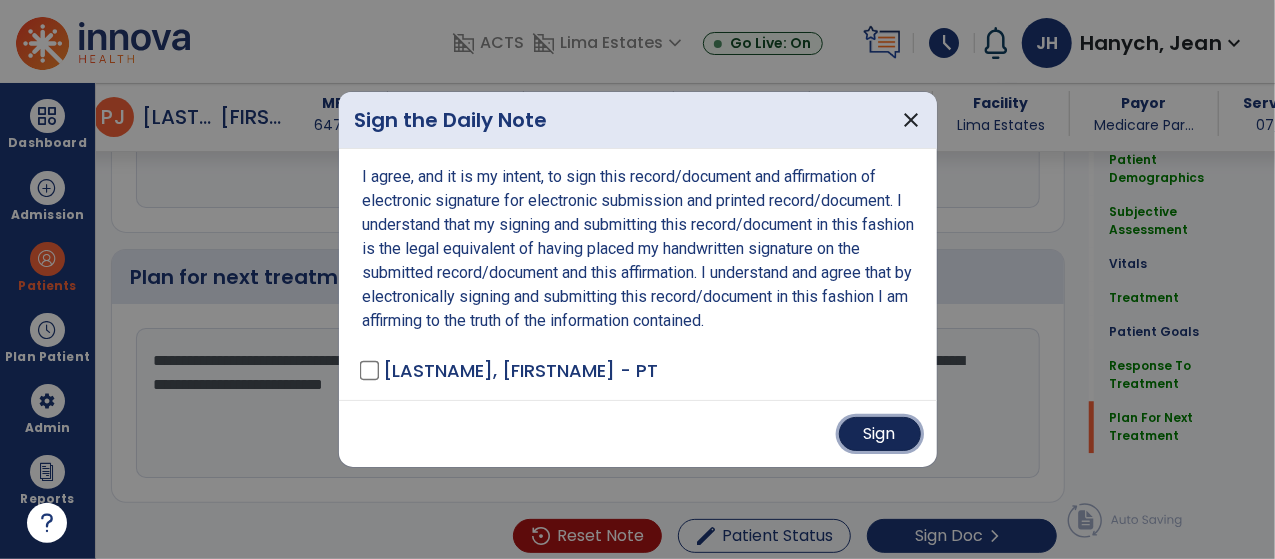 click on "Sign" at bounding box center (880, 434) 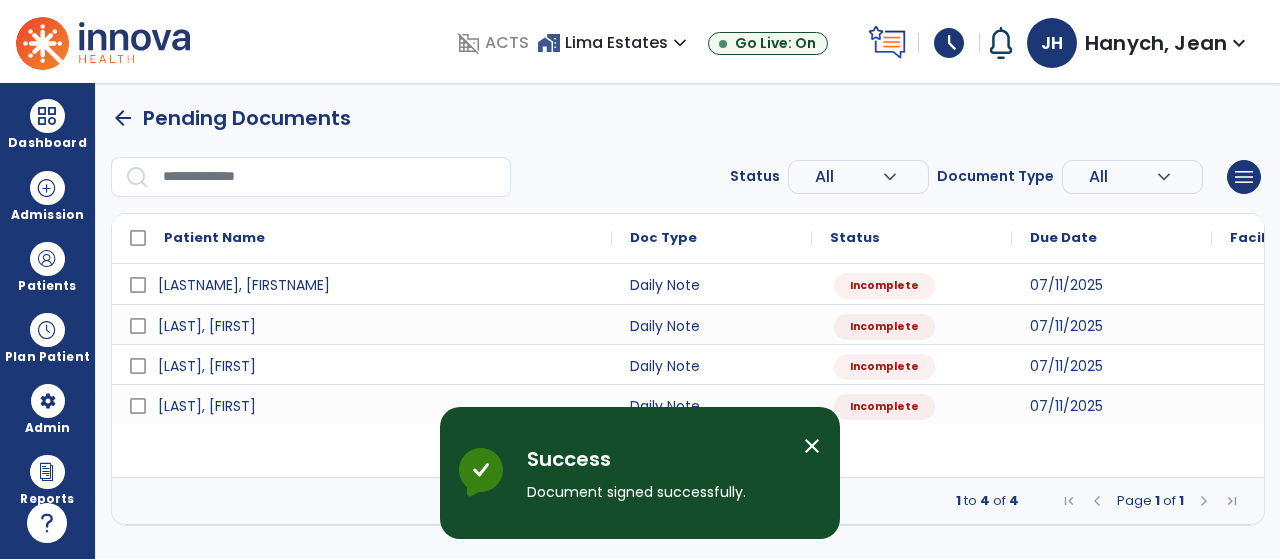 scroll, scrollTop: 0, scrollLeft: 0, axis: both 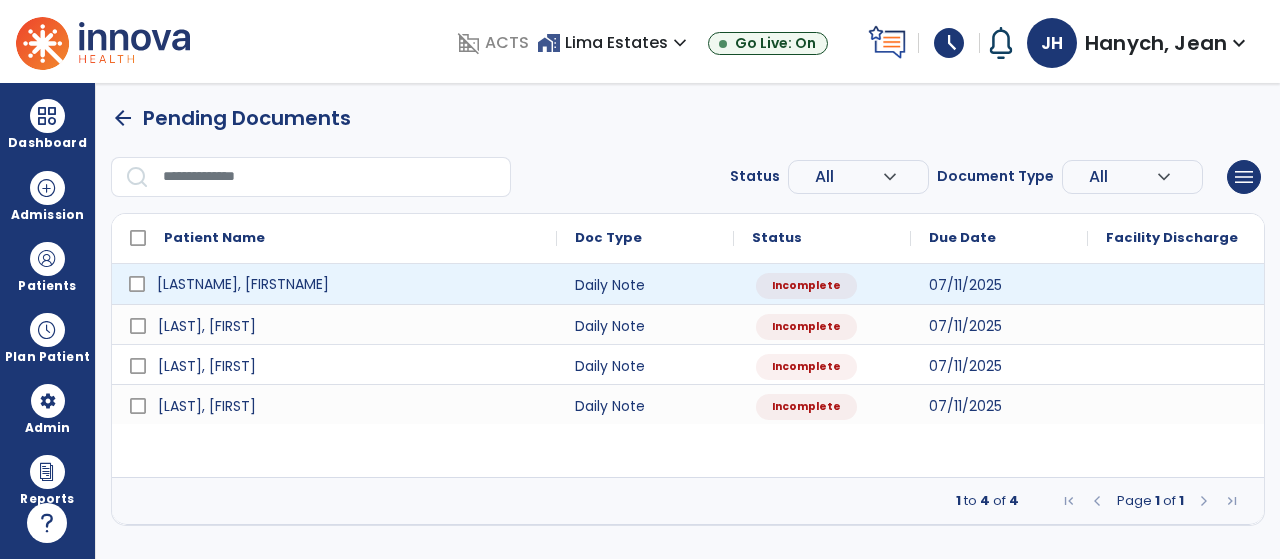click on "[LASTNAME], [FIRSTNAME]" at bounding box center (243, 284) 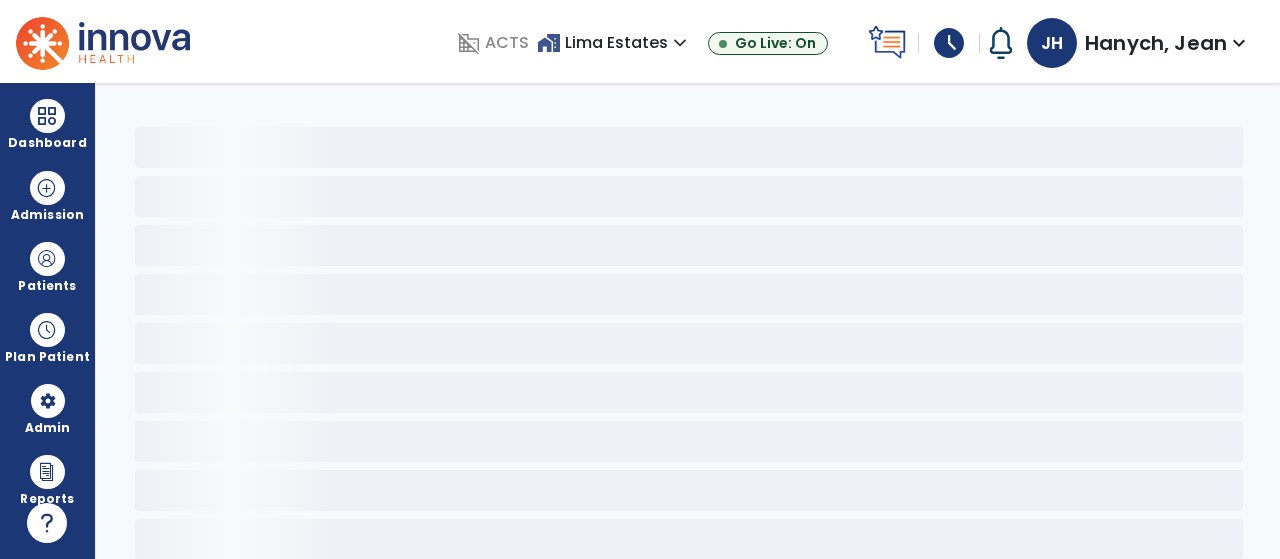 select on "*" 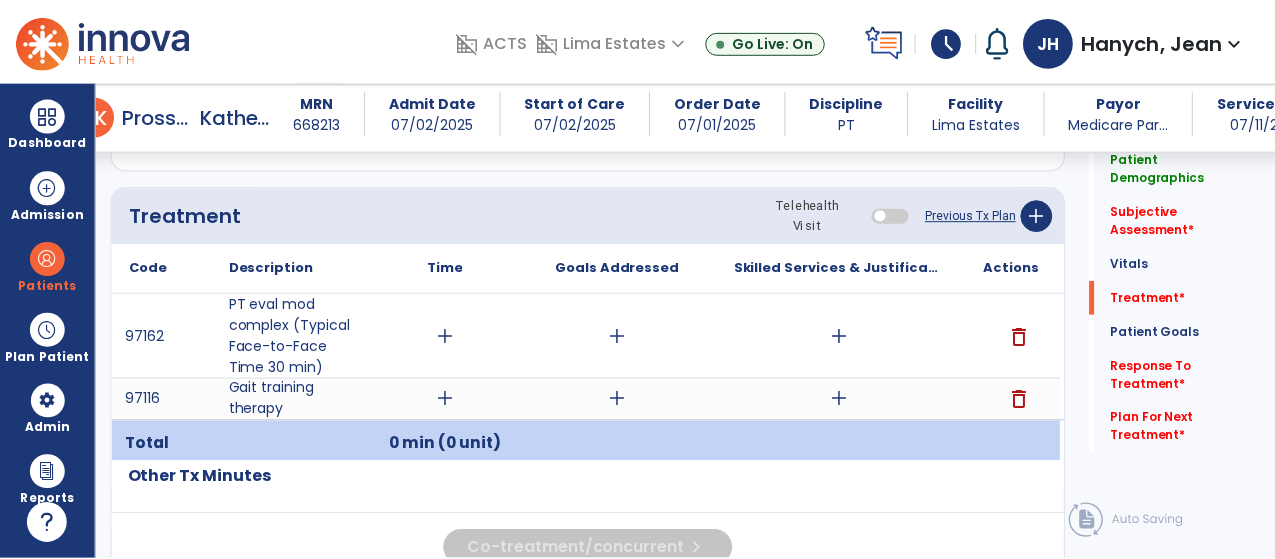 scroll, scrollTop: 1106, scrollLeft: 0, axis: vertical 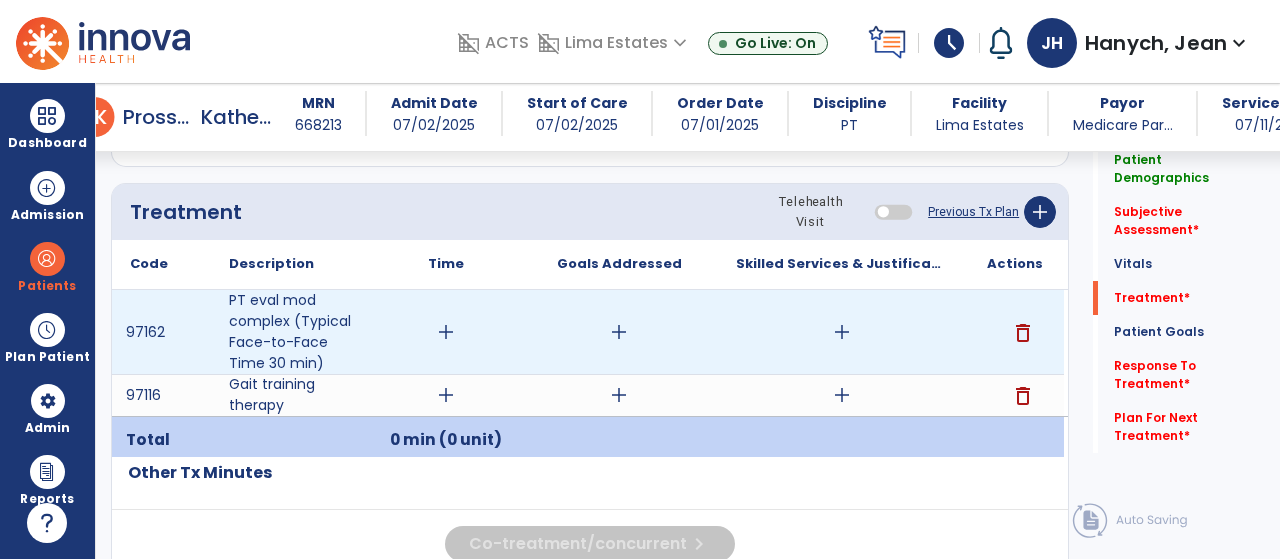 click on "delete" at bounding box center [1023, 333] 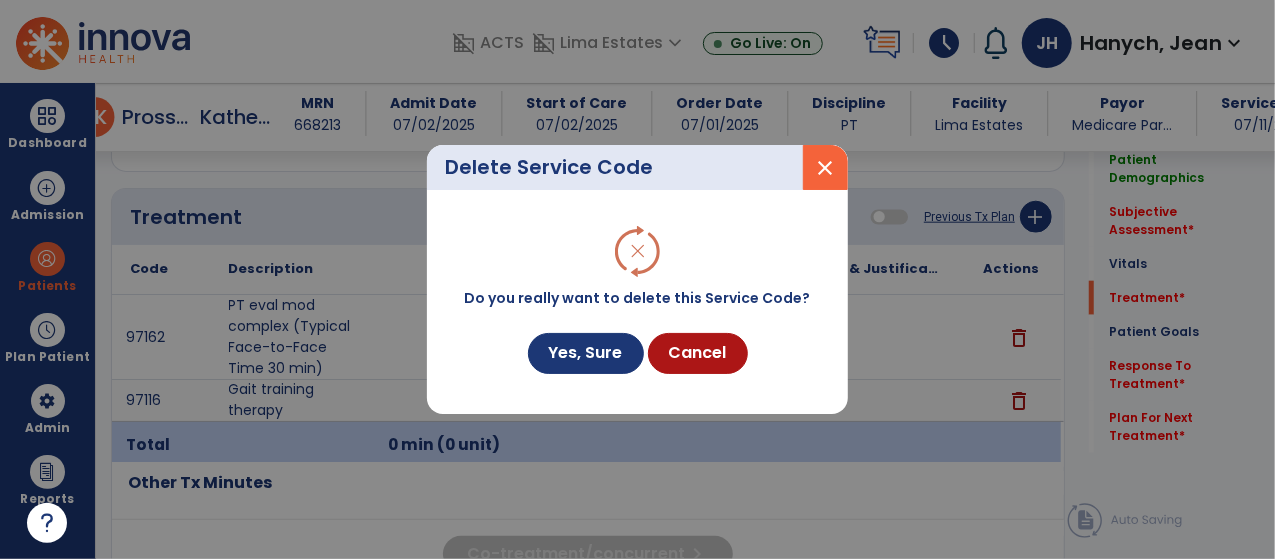 scroll, scrollTop: 1106, scrollLeft: 0, axis: vertical 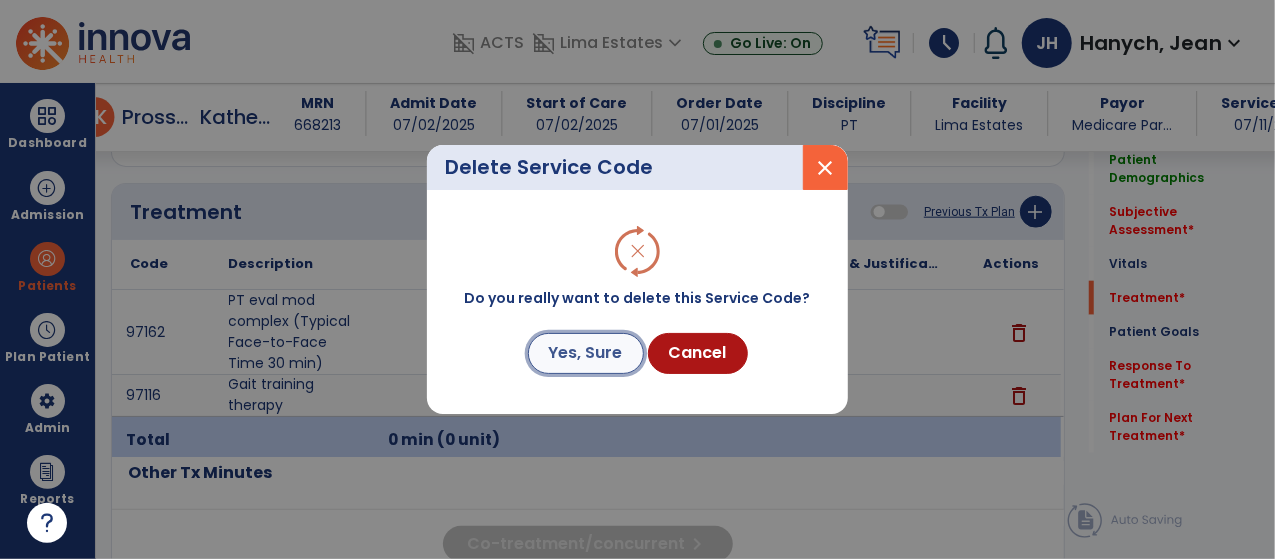 click on "Yes, Sure" at bounding box center (586, 353) 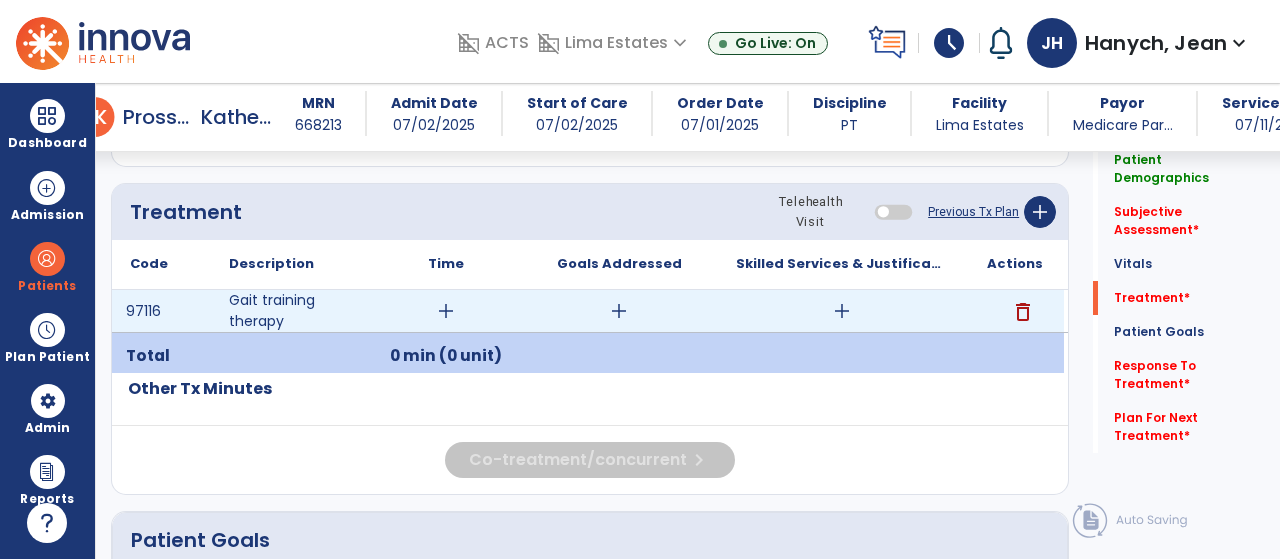 click on "delete" at bounding box center (1023, 312) 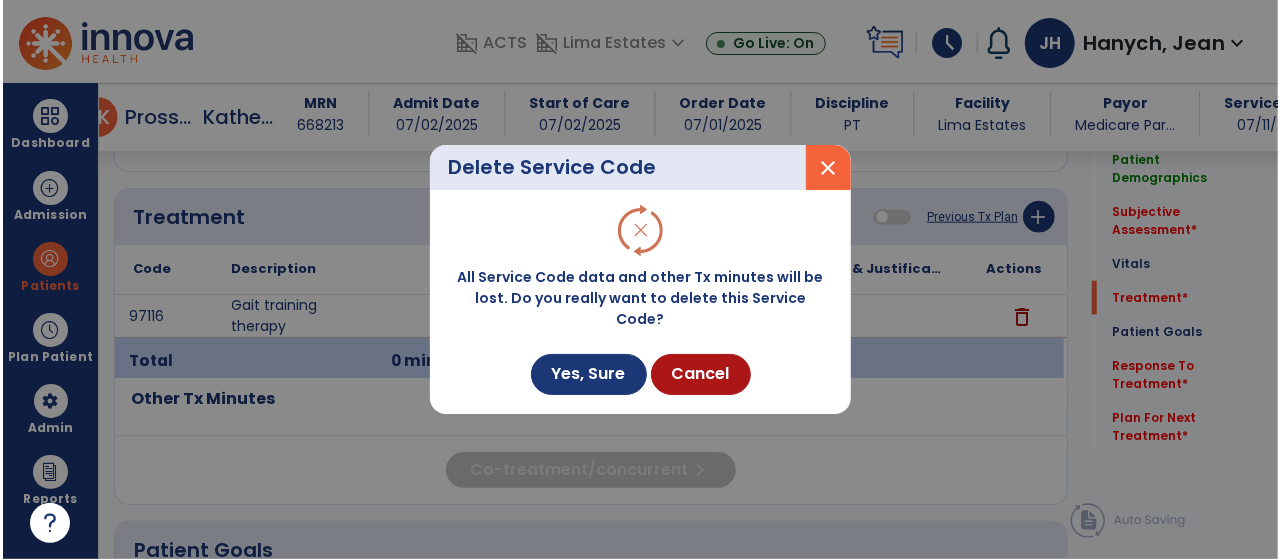 scroll, scrollTop: 1106, scrollLeft: 0, axis: vertical 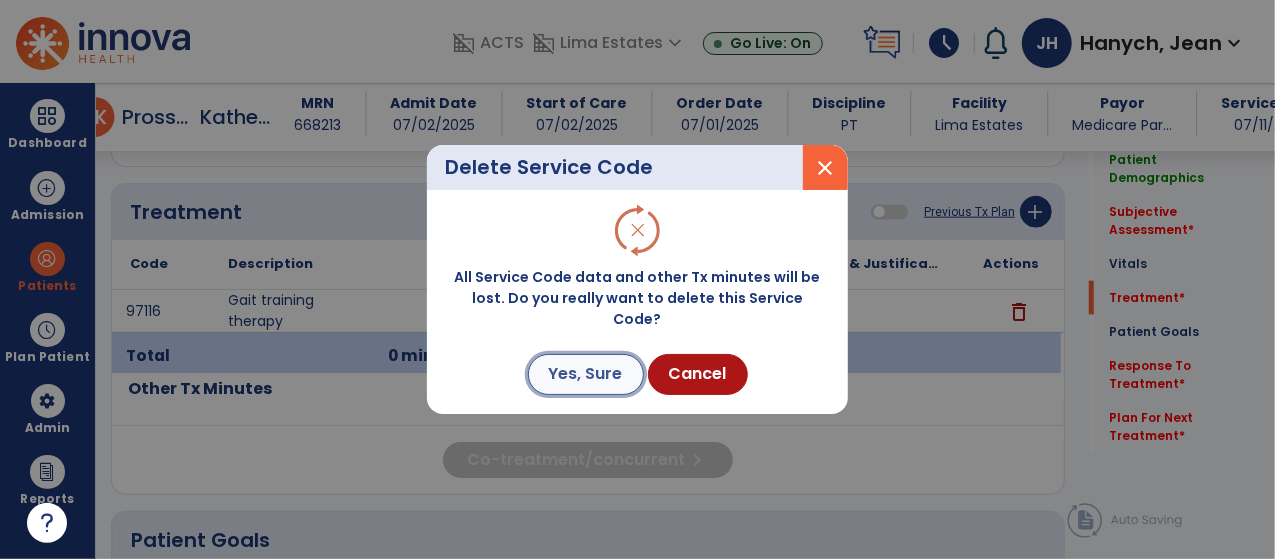 click on "Yes, Sure" at bounding box center (586, 374) 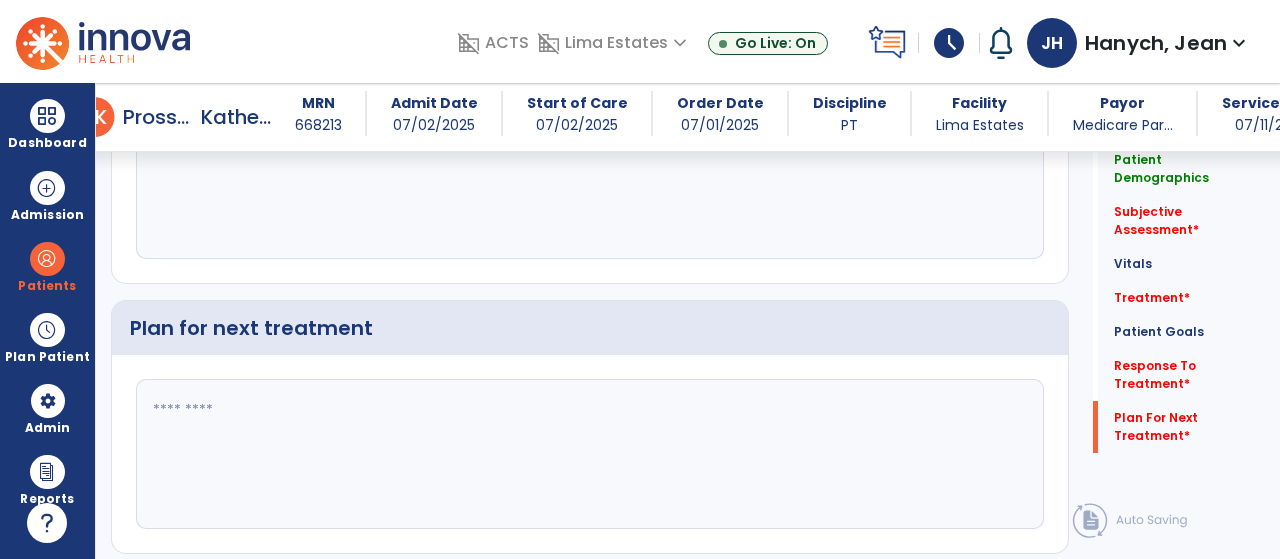 scroll, scrollTop: 2361, scrollLeft: 0, axis: vertical 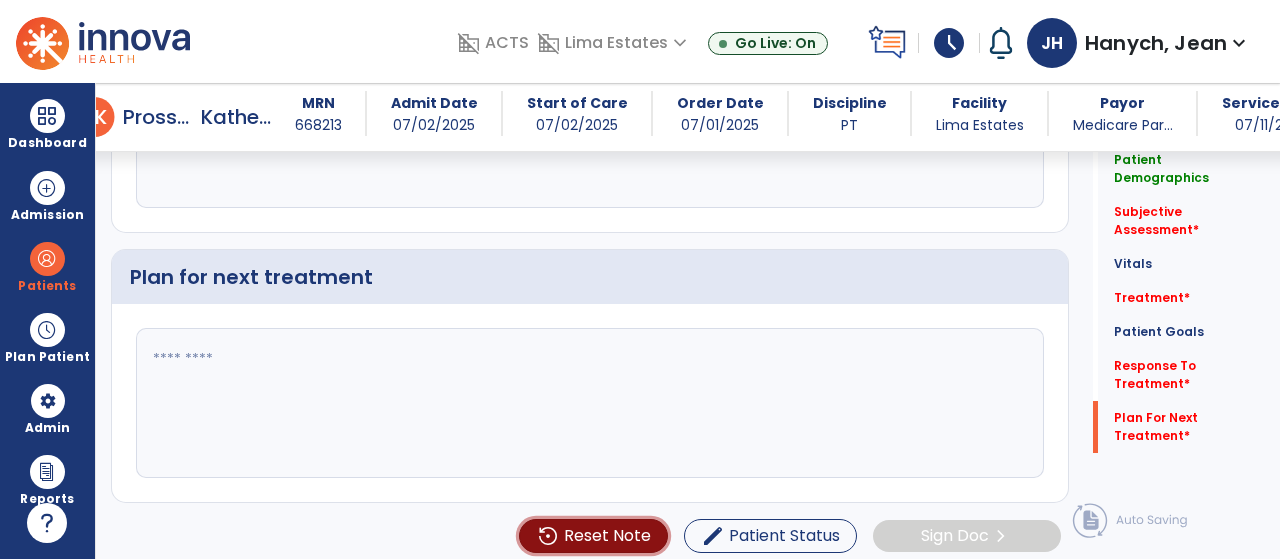 click on "Reset Note" 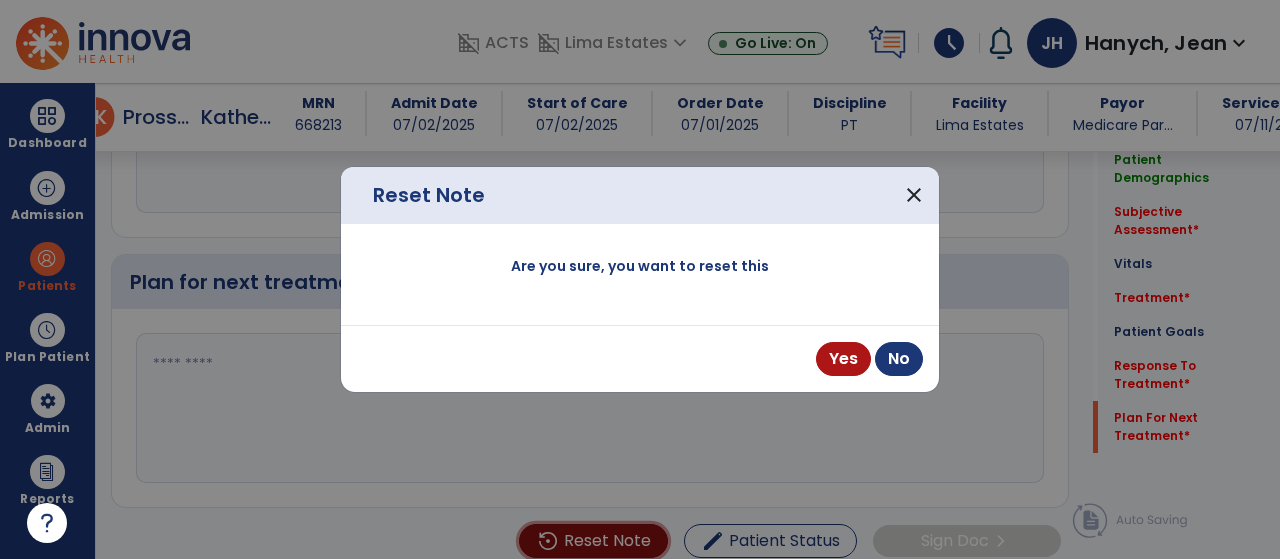 scroll, scrollTop: 2361, scrollLeft: 0, axis: vertical 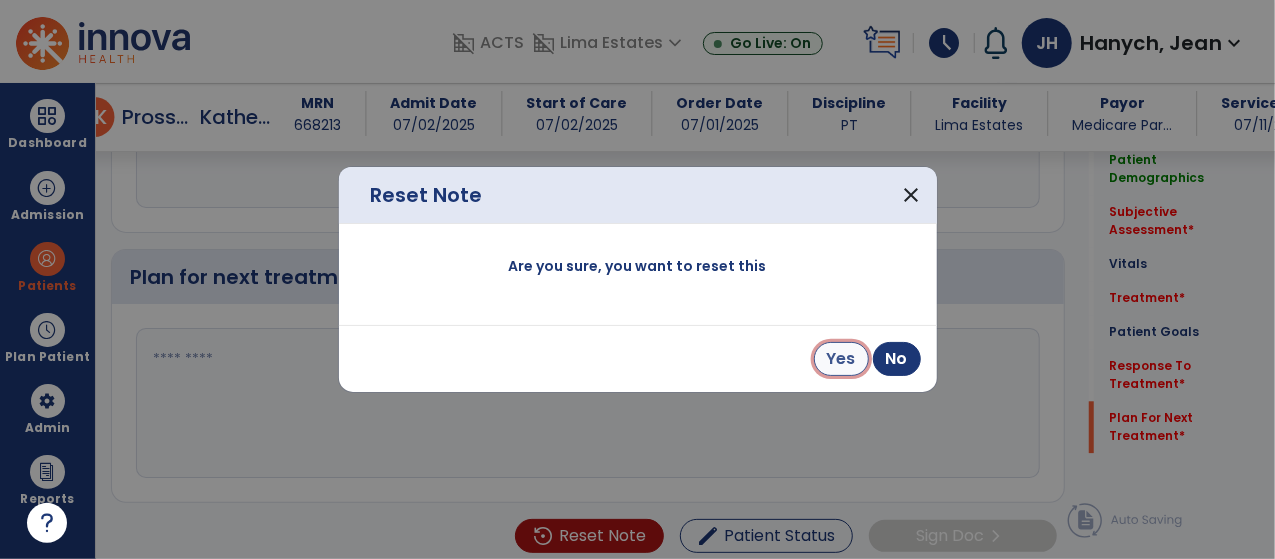 click on "Yes" at bounding box center [841, 359] 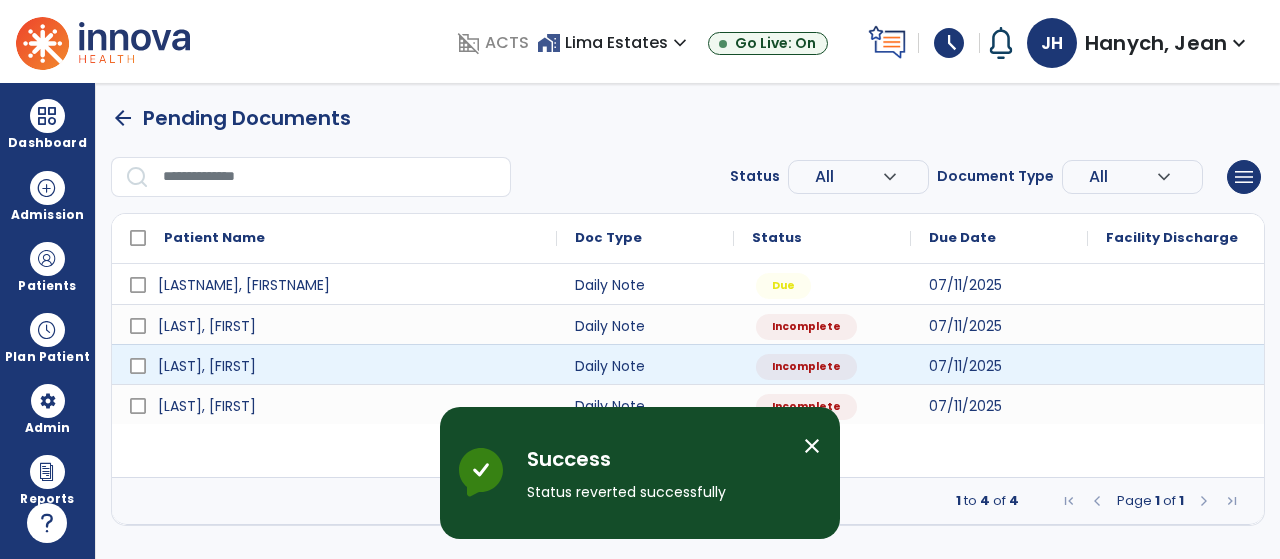 scroll, scrollTop: 0, scrollLeft: 0, axis: both 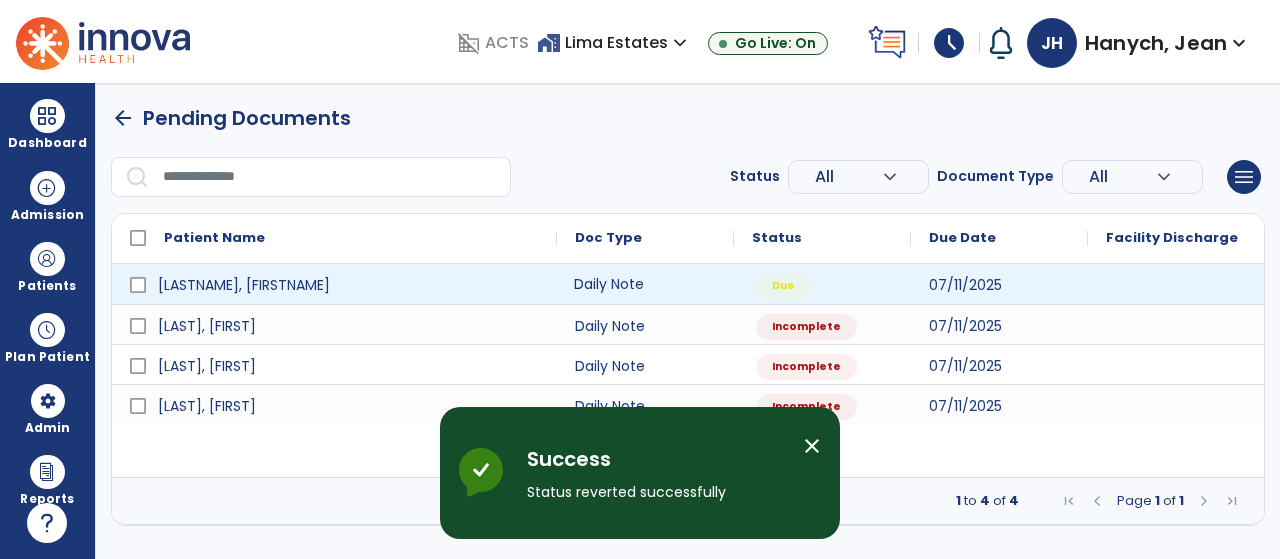 click on "Daily Note" at bounding box center (645, 284) 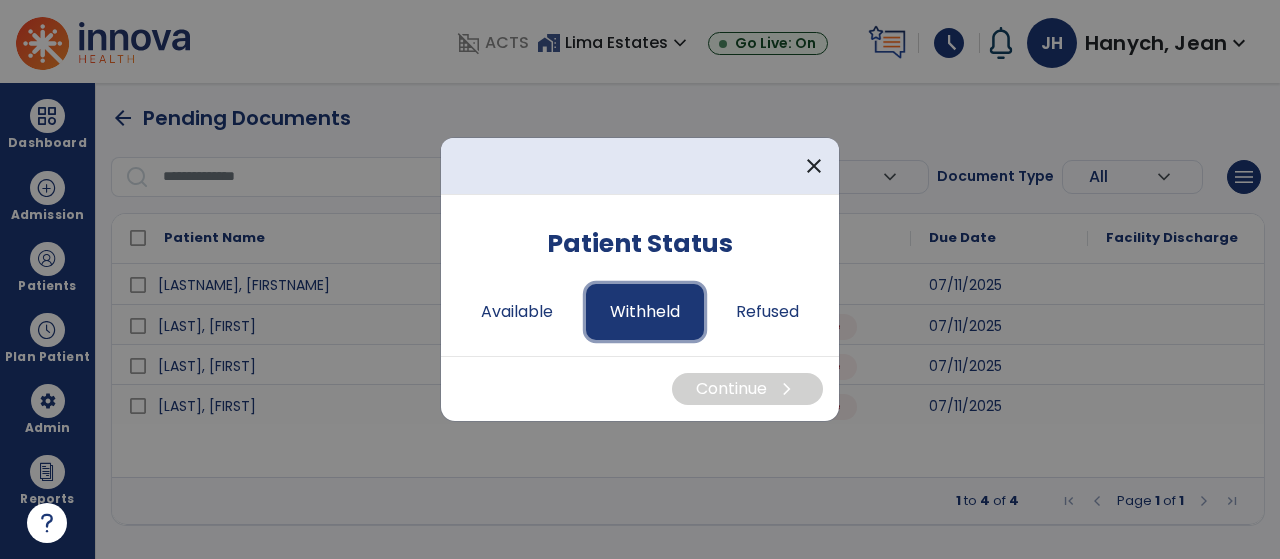 click on "Withheld" at bounding box center [645, 312] 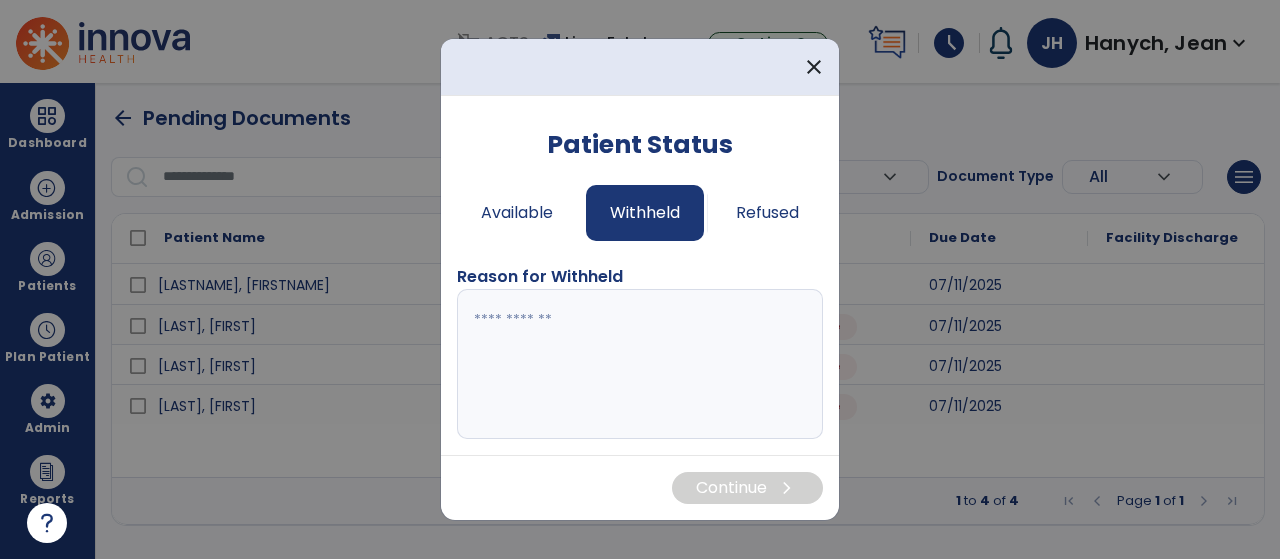 click at bounding box center (640, 364) 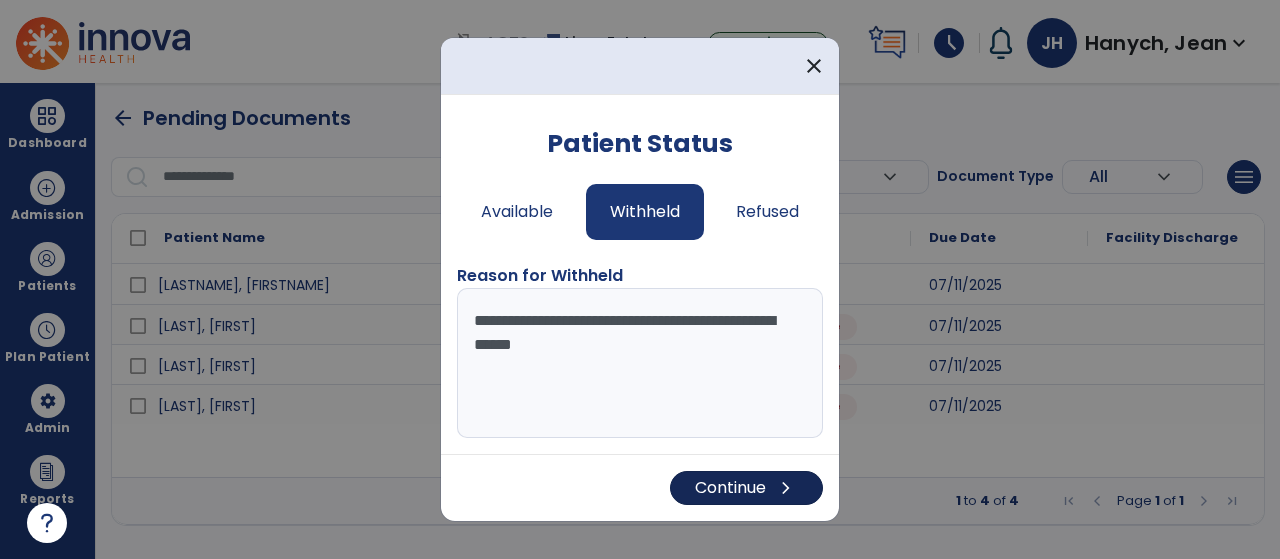 type on "**********" 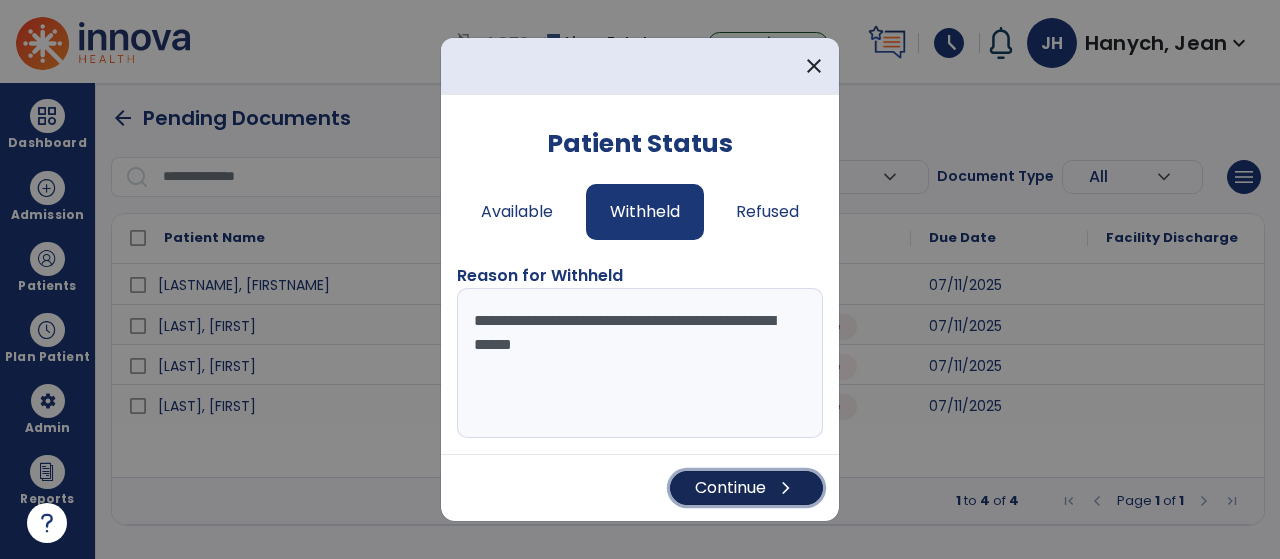 click on "Continue   chevron_right" at bounding box center (746, 488) 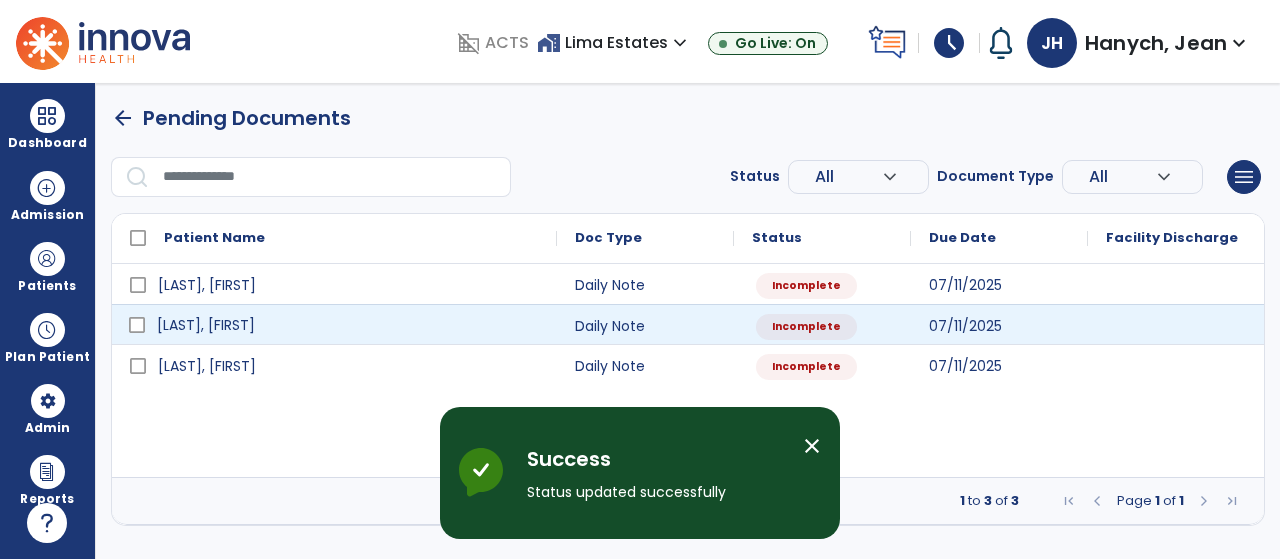 click on "[LAST], [FIRST]" at bounding box center [206, 325] 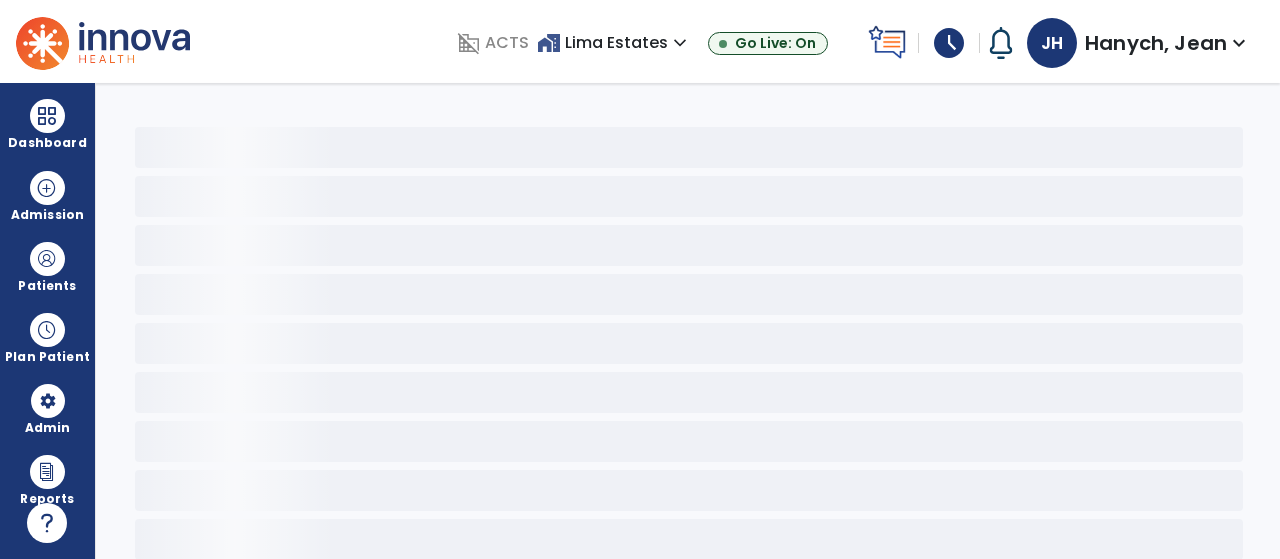 select on "*" 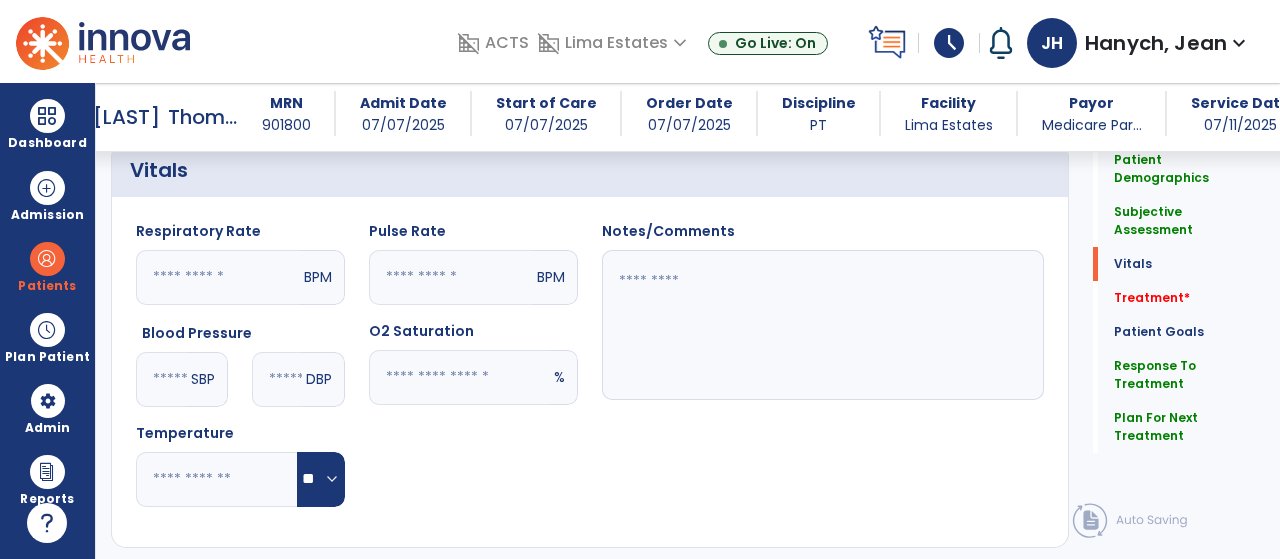 scroll, scrollTop: 654, scrollLeft: 0, axis: vertical 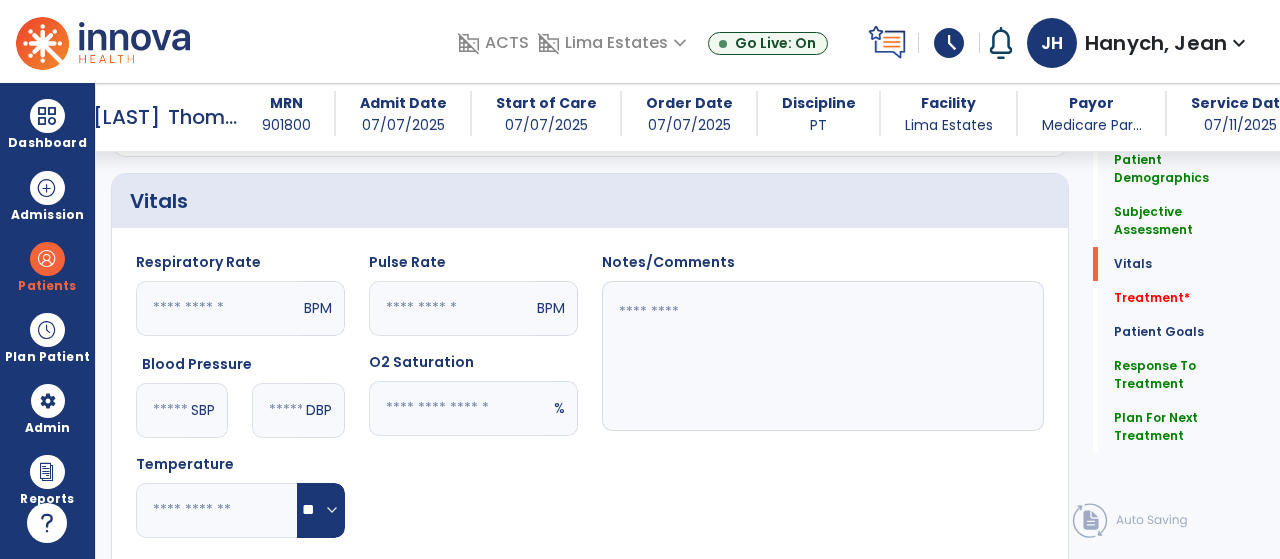 click 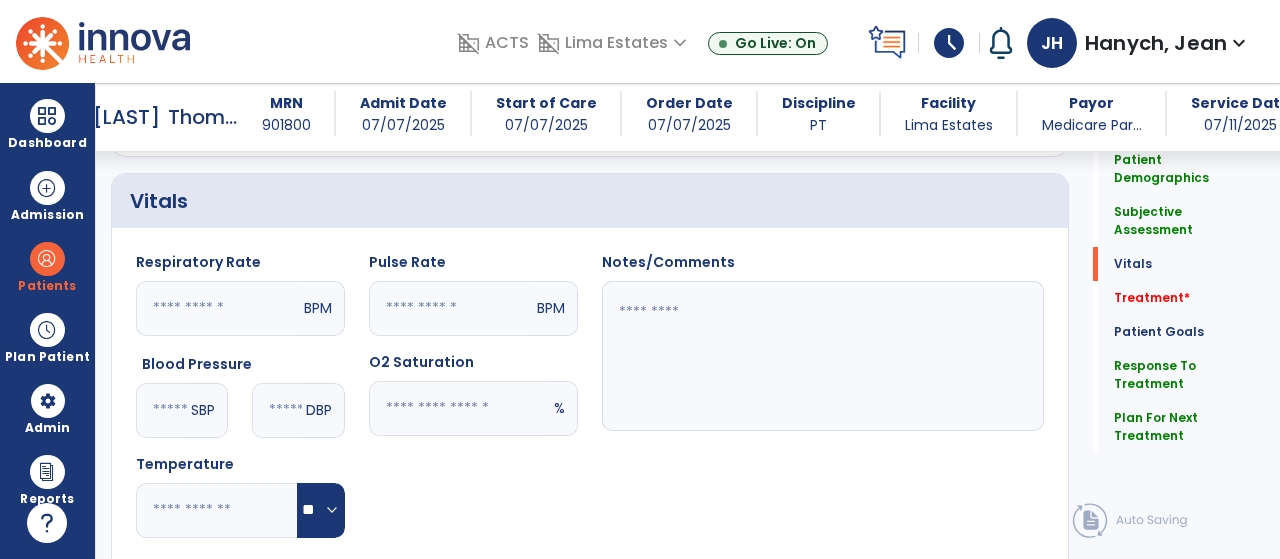 click 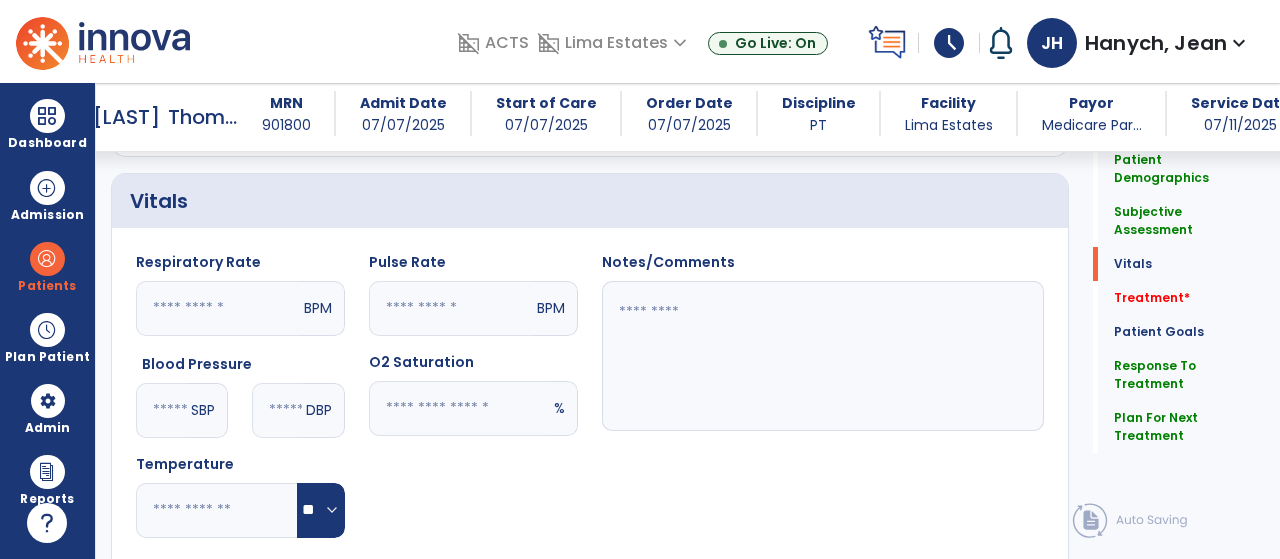 type on "**" 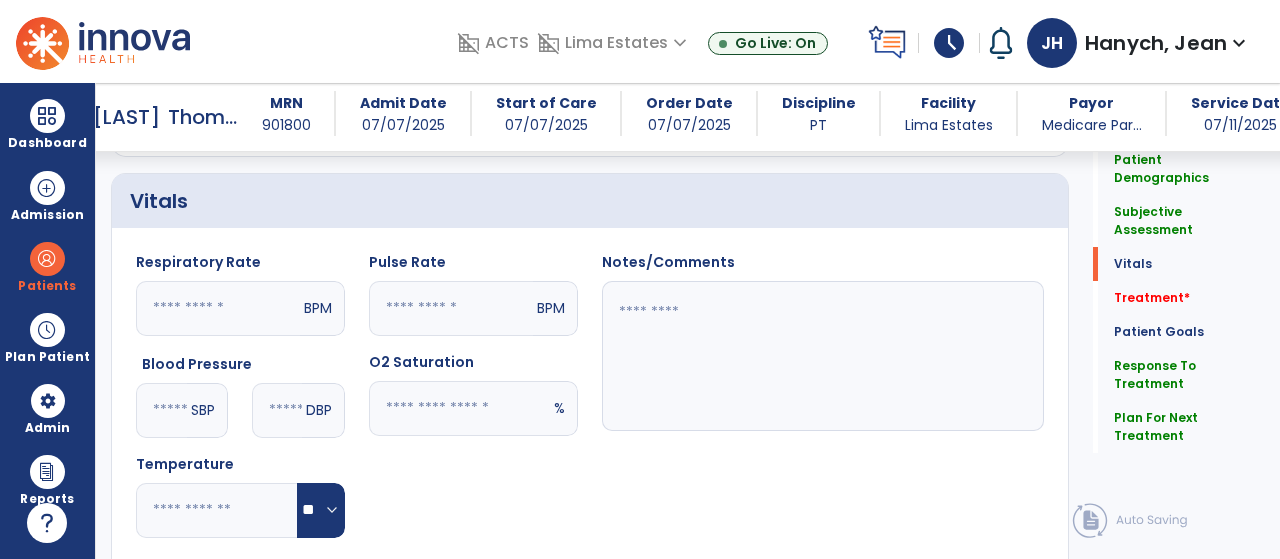 click 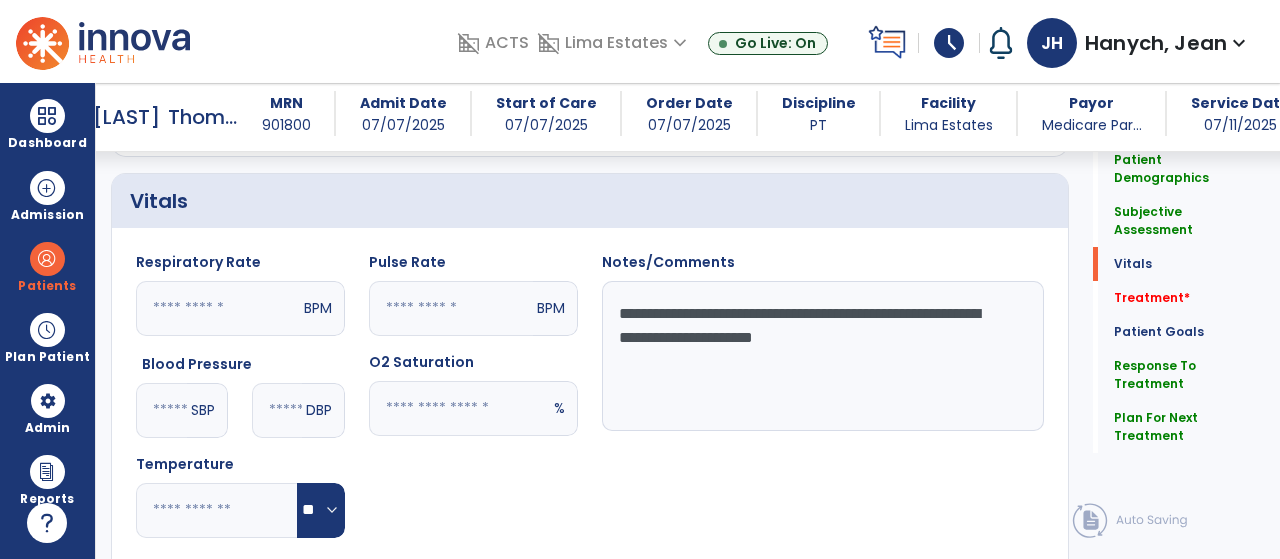 drag, startPoint x: 633, startPoint y: 333, endPoint x: 866, endPoint y: 390, distance: 239.8708 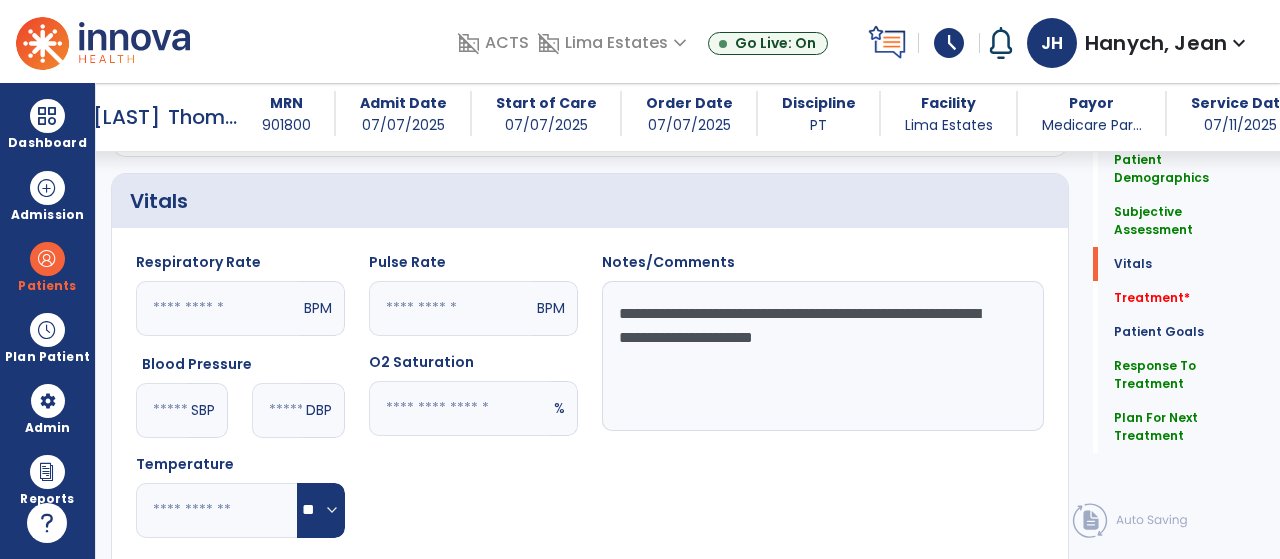 click on "**********" 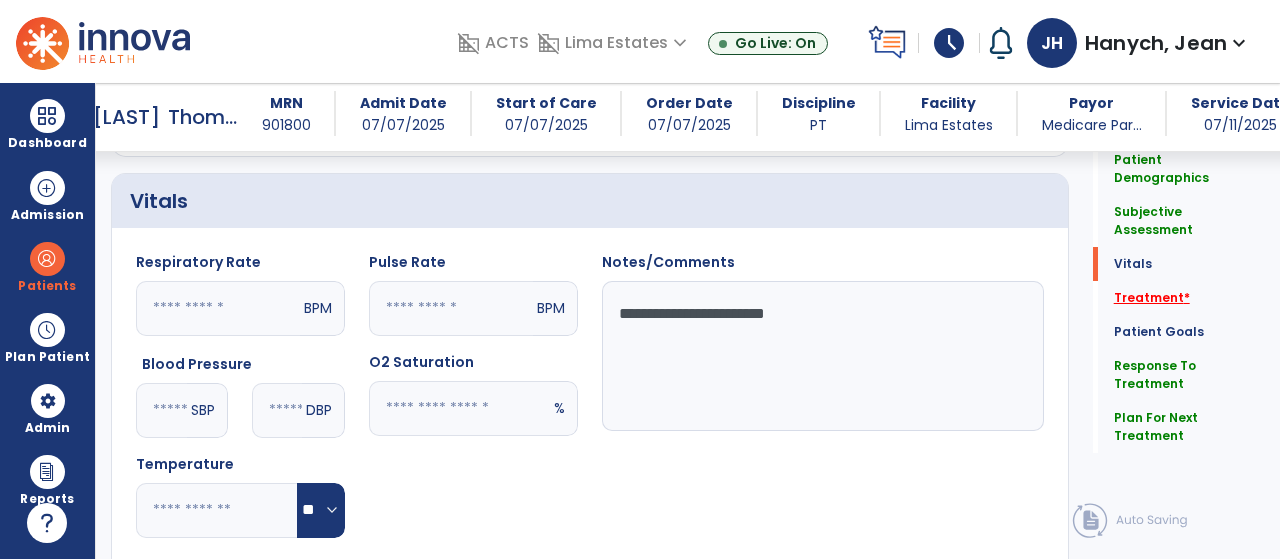 type on "**********" 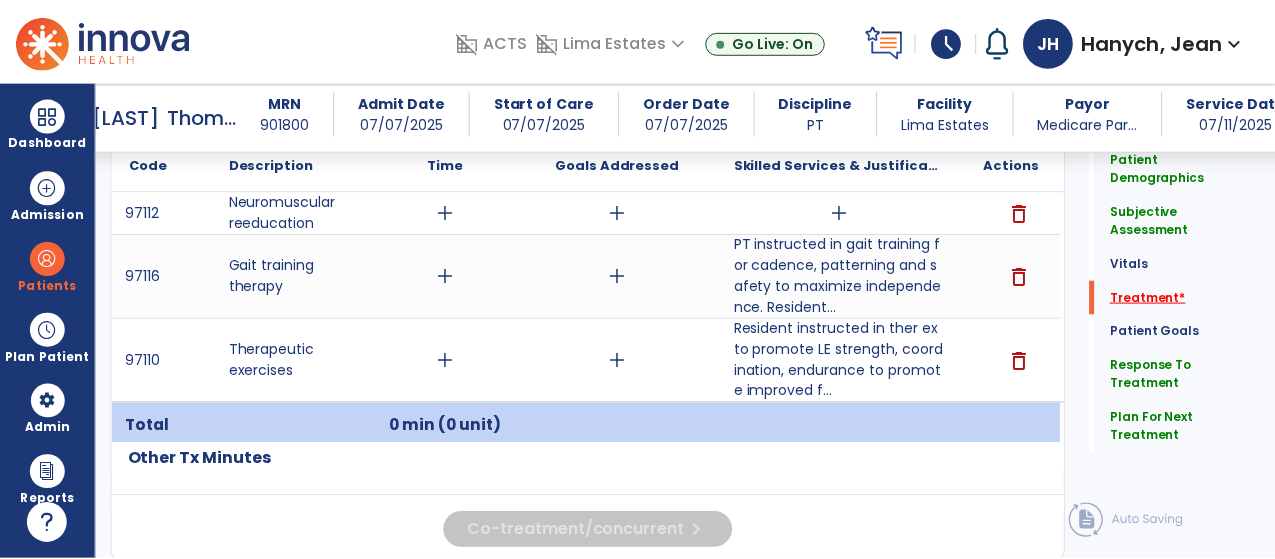 scroll, scrollTop: 1165, scrollLeft: 0, axis: vertical 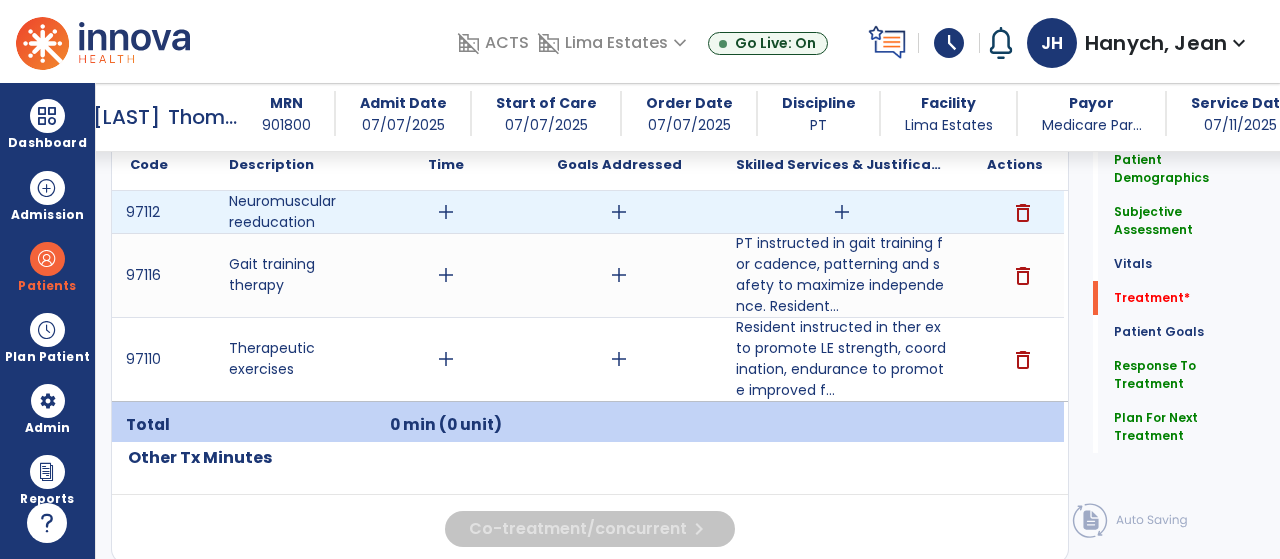 click on "add" at bounding box center [842, 212] 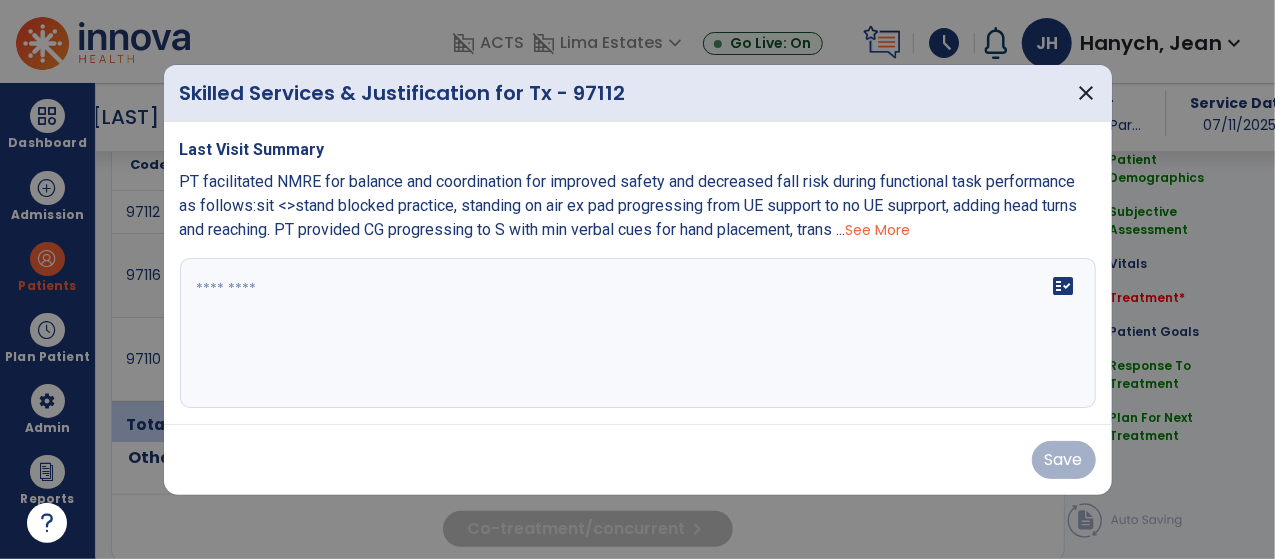 scroll, scrollTop: 1165, scrollLeft: 0, axis: vertical 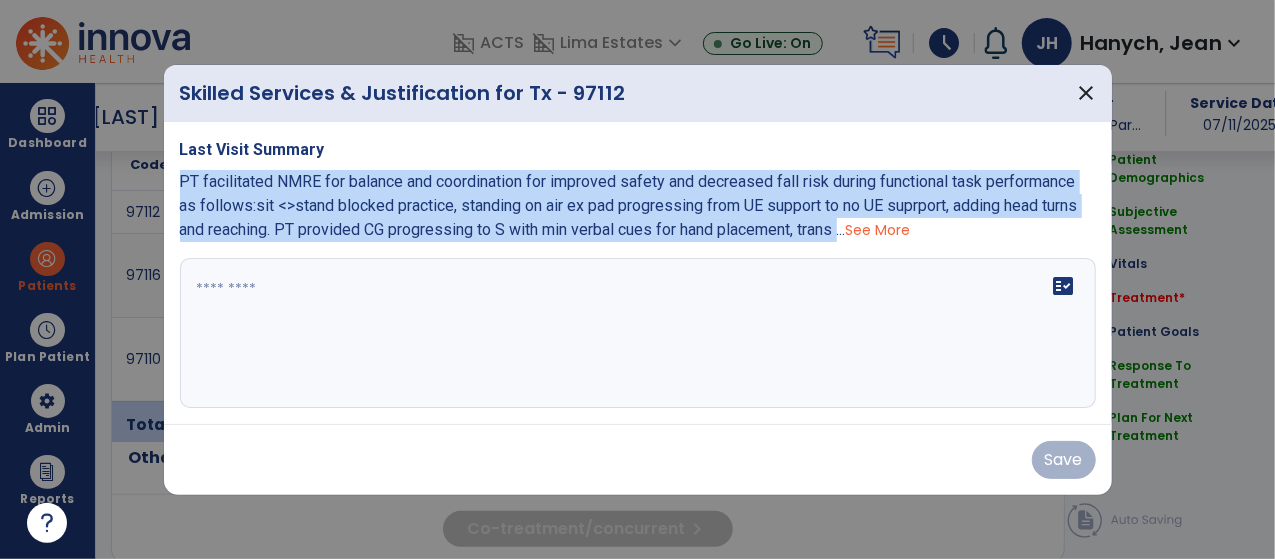 drag, startPoint x: 180, startPoint y: 181, endPoint x: 844, endPoint y: 231, distance: 665.8799 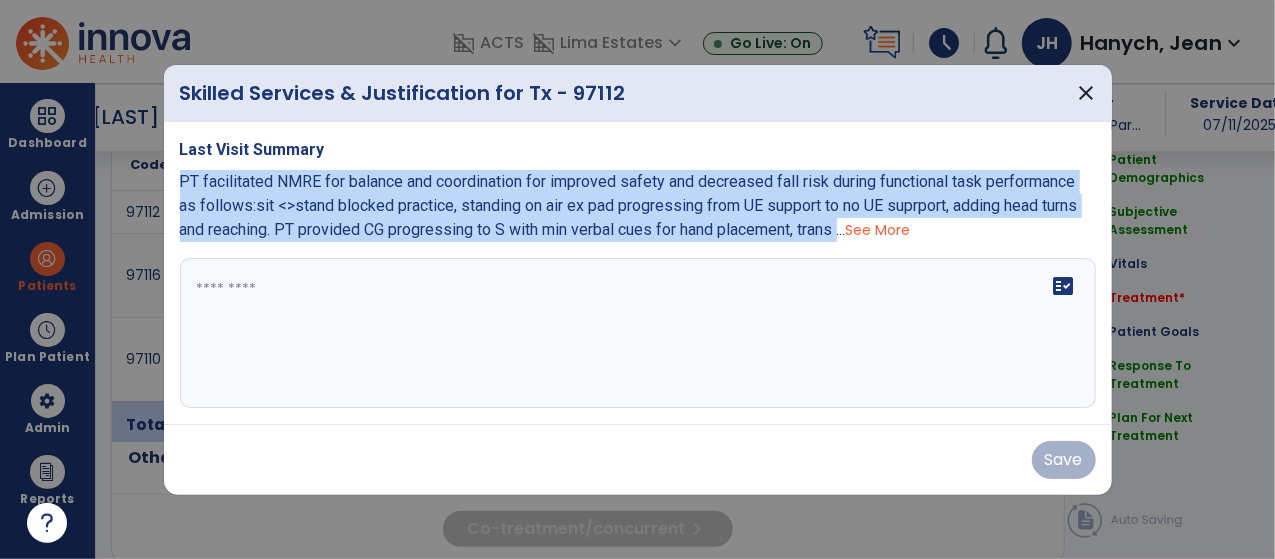 click on "PT facilitated NMRE for balance and coordination for improved safety and decreased fall risk during functional task performance as follows:sit <>stand blocked practice, standing on air ex pad progressing from UE support to no UE suprport, adding head turns and reaching.  PT provided CG progressing to S with min verbal cues for hand placement, trans ..." at bounding box center (629, 205) 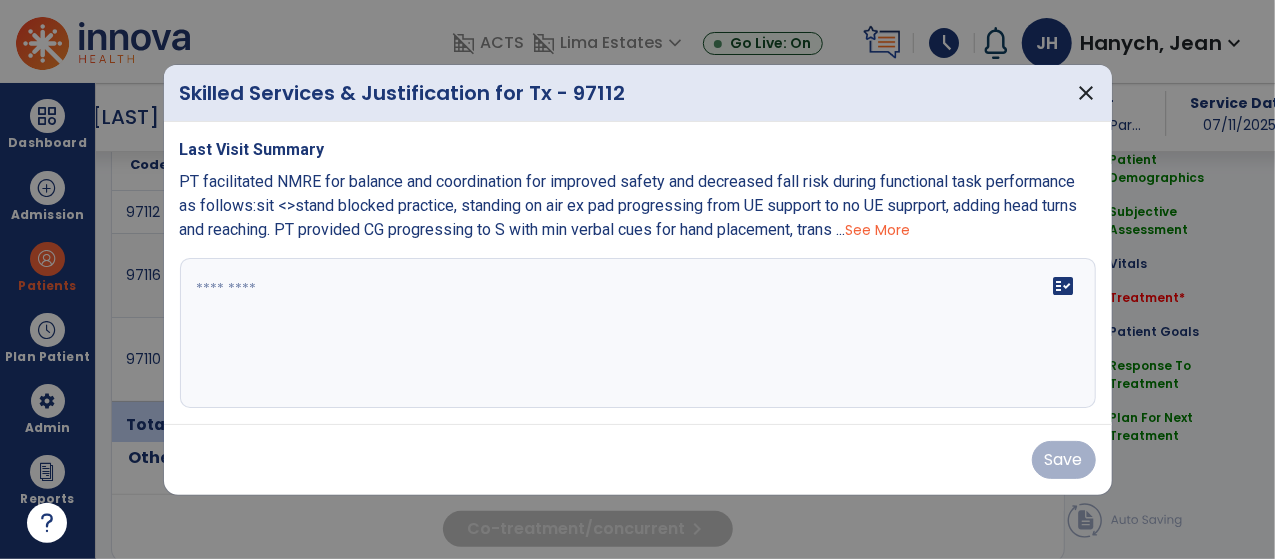 click on "See More" at bounding box center [878, 230] 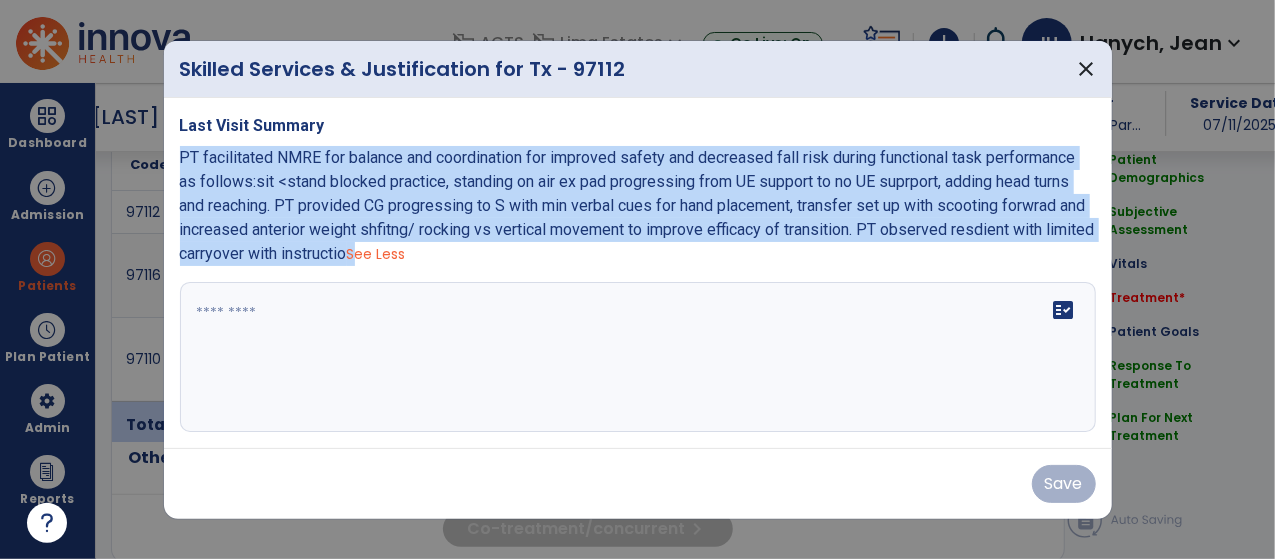 drag, startPoint x: 179, startPoint y: 158, endPoint x: 404, endPoint y: 261, distance: 247.45505 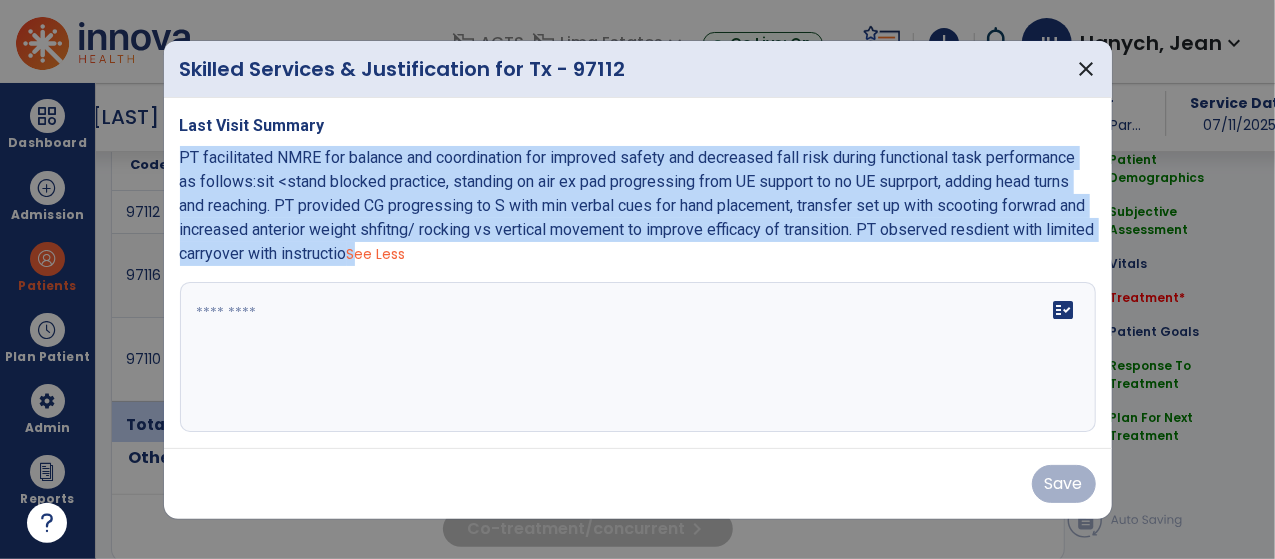 click on "PT facilitated NMRE for balance and coordination for improved safety and decreased fall risk during functional task performance as follows:sit <sit>stand blocked practice, standing on air ex pad progressing from UE support to no UE suprport, adding head turns and reaching. PT provided CG progressing to S with min verbal cues for hand placement, transfer set up with scooting forwrad and increased anterior weight shfitng/ rocking vs vertical movement to improve efficacy of transition. PT observed resdient with limited carryover with instructio See Less" at bounding box center [638, 206] 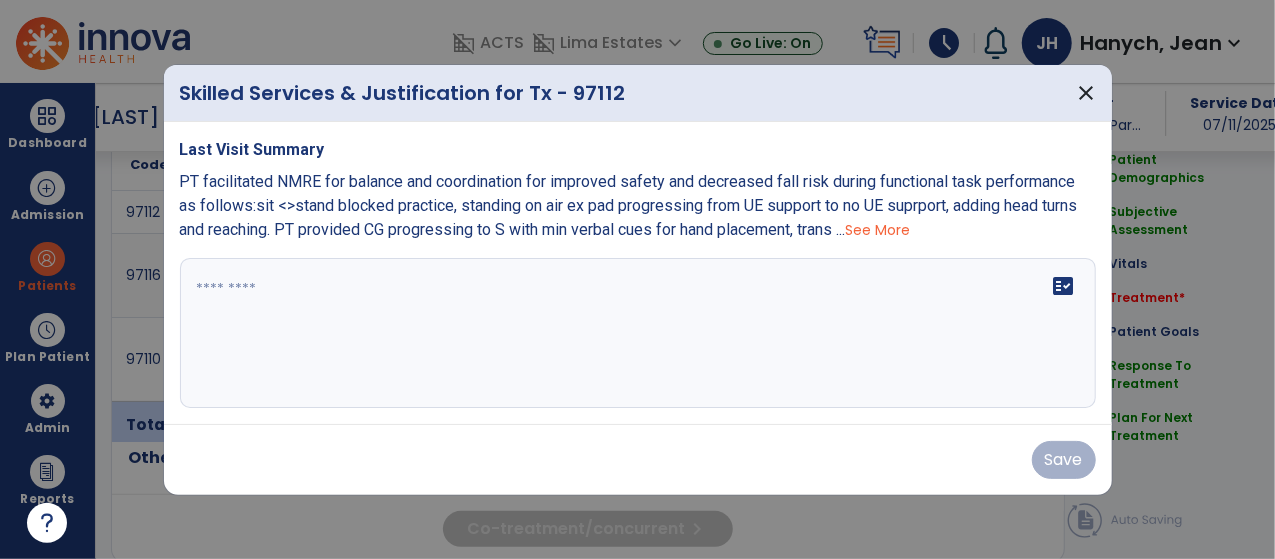 click on "fact_check" at bounding box center (638, 333) 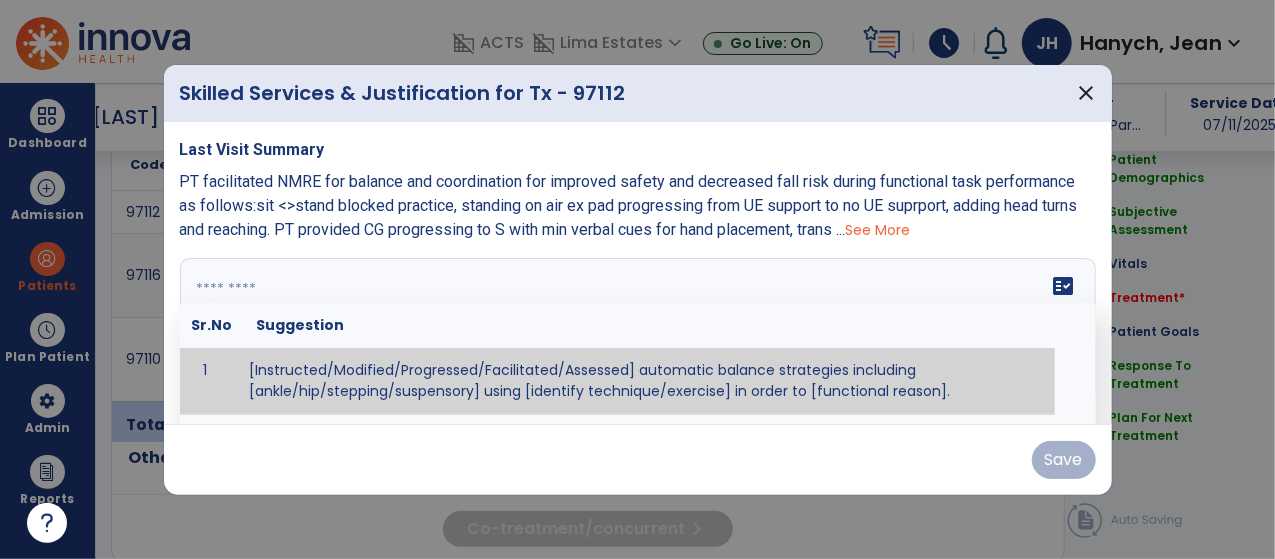 paste on "**********" 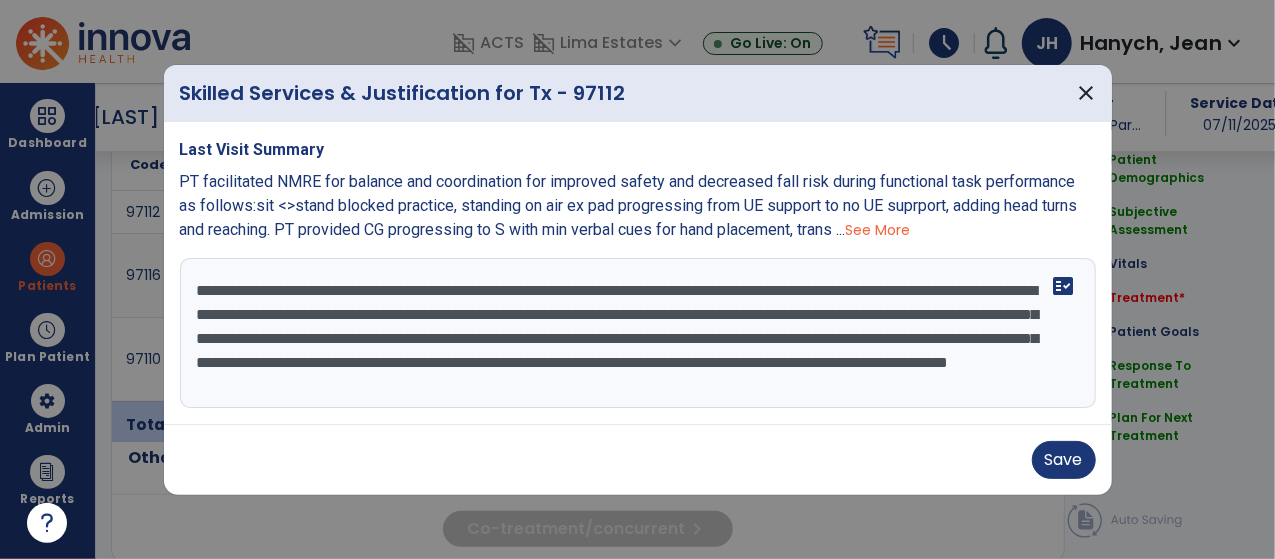 scroll, scrollTop: 14, scrollLeft: 0, axis: vertical 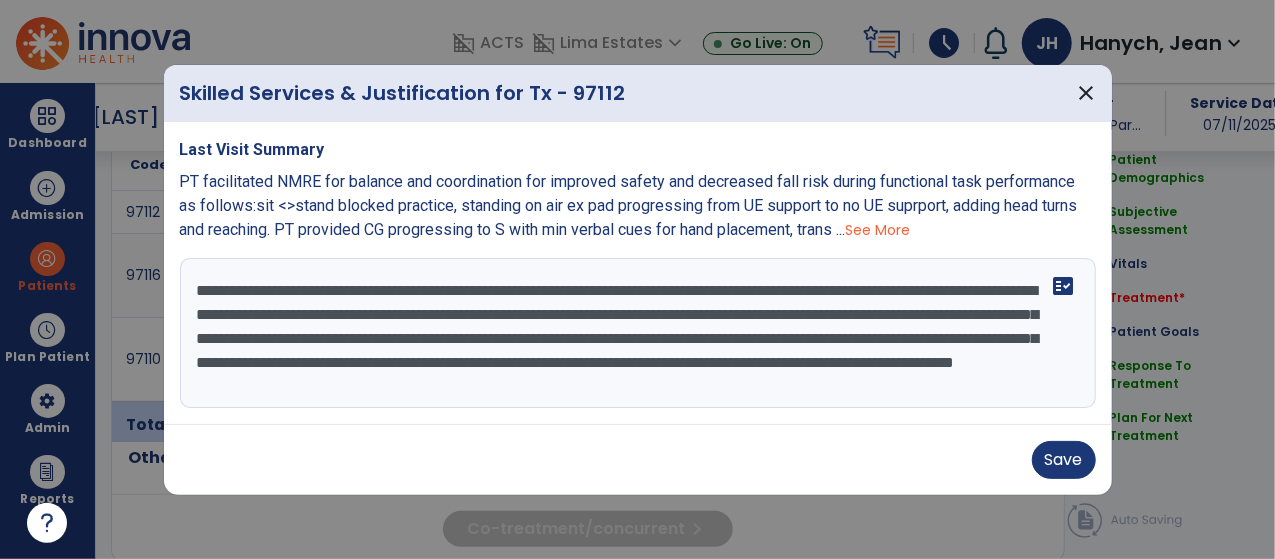 drag, startPoint x: 819, startPoint y: 297, endPoint x: 738, endPoint y: 331, distance: 87.84646 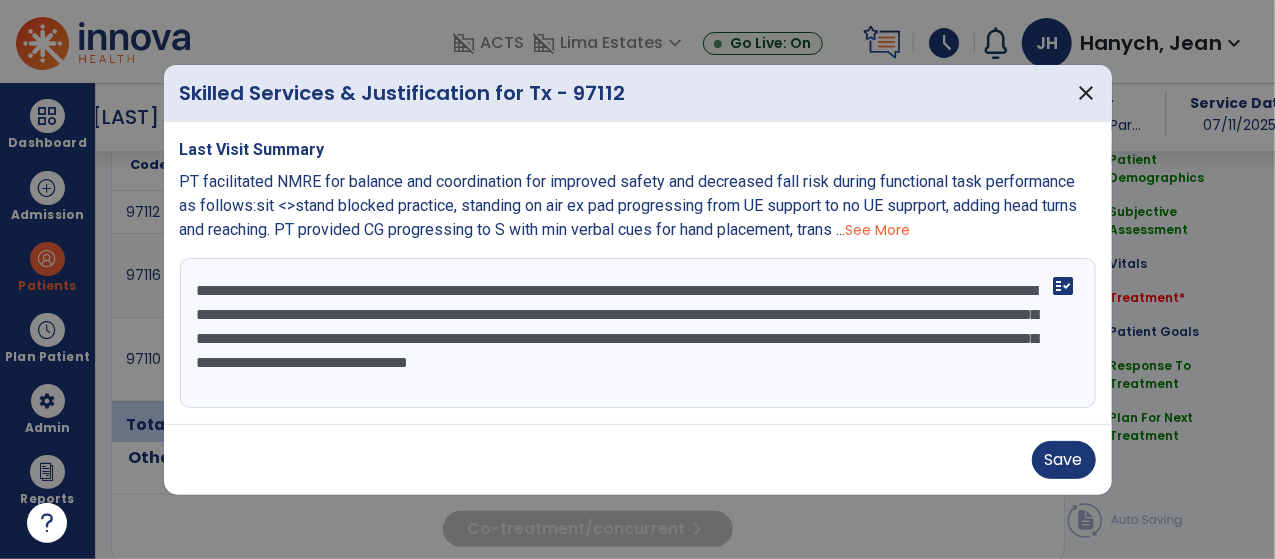 scroll, scrollTop: 0, scrollLeft: 0, axis: both 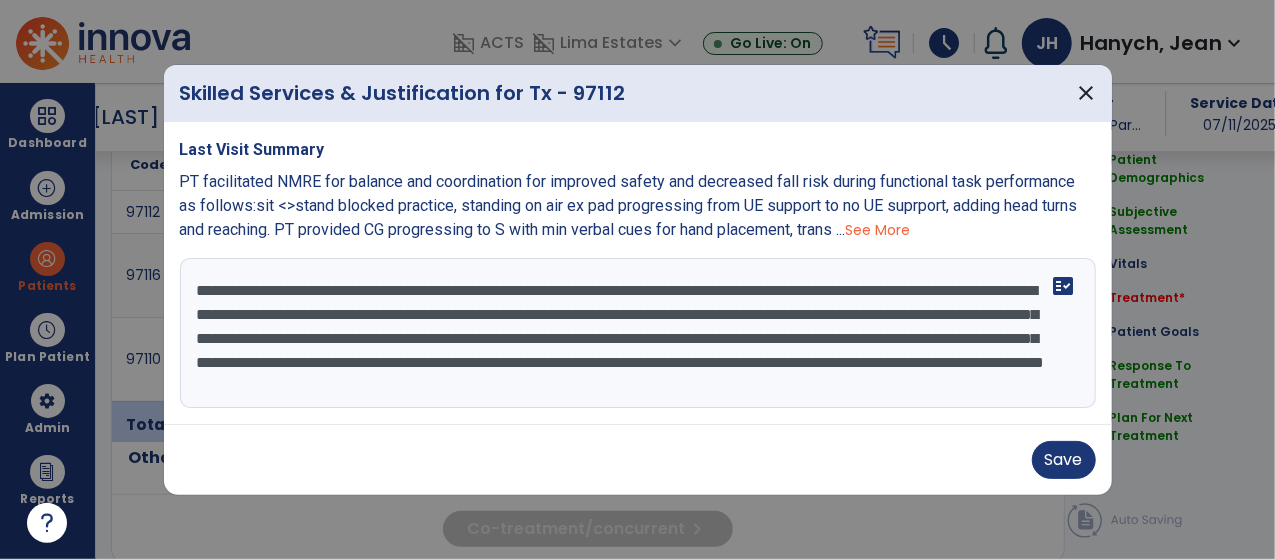 drag, startPoint x: 945, startPoint y: 364, endPoint x: 932, endPoint y: 366, distance: 13.152946 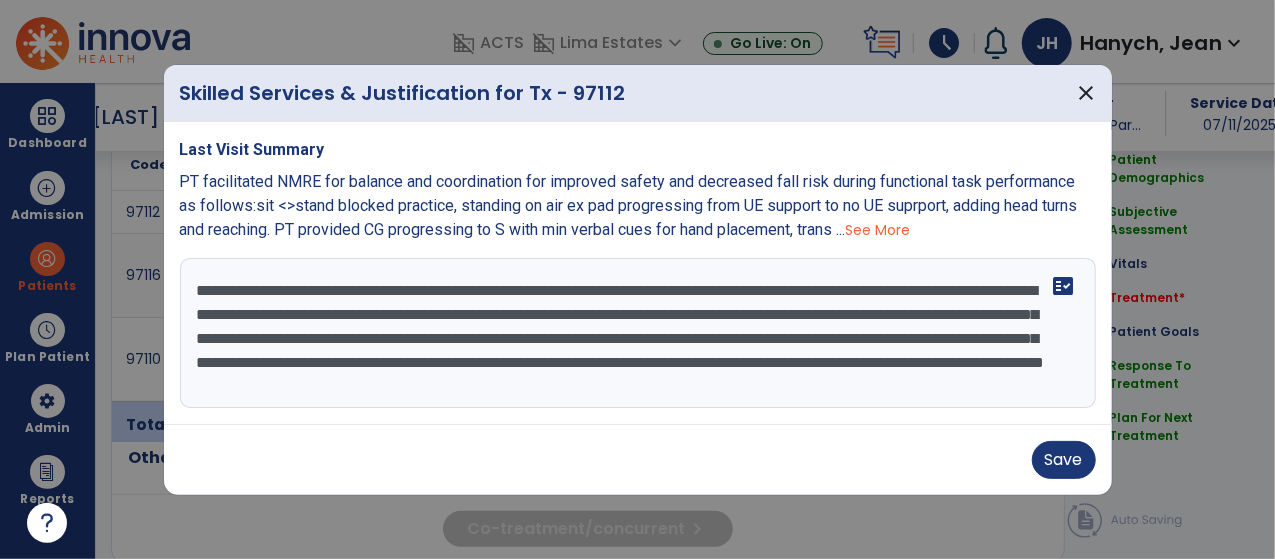 click on "**********" at bounding box center (638, 333) 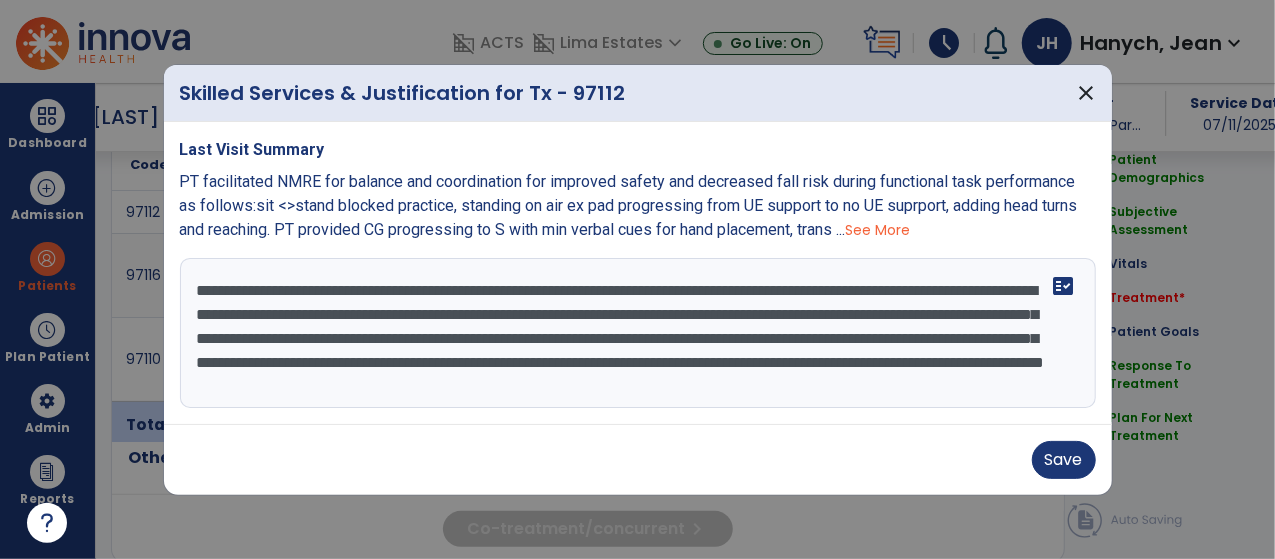 drag, startPoint x: 976, startPoint y: 362, endPoint x: 987, endPoint y: 393, distance: 32.89377 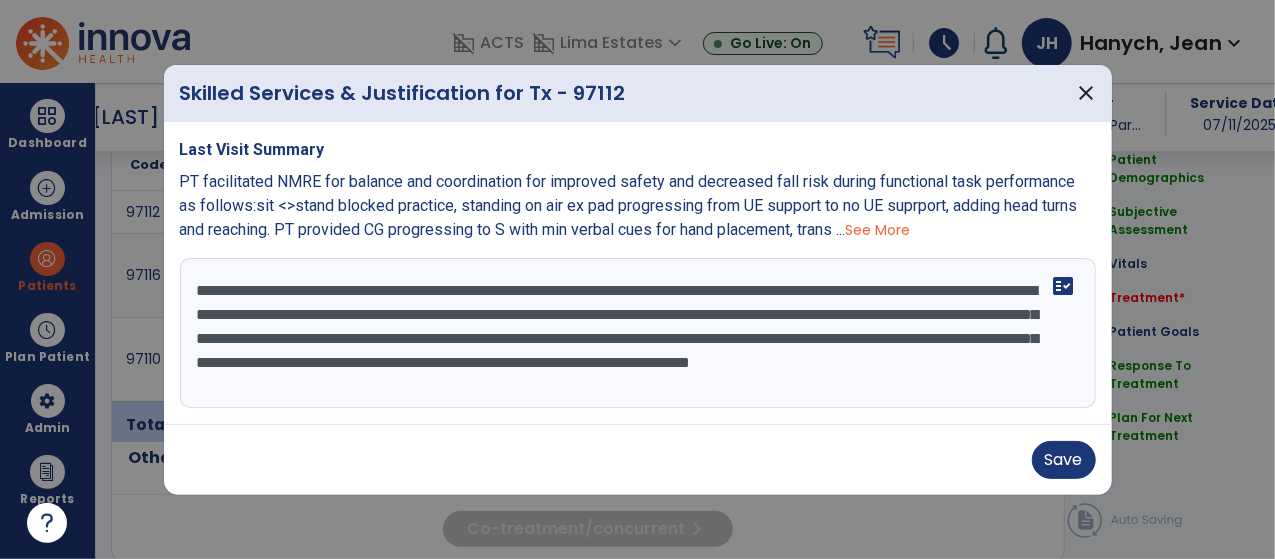 scroll, scrollTop: 0, scrollLeft: 0, axis: both 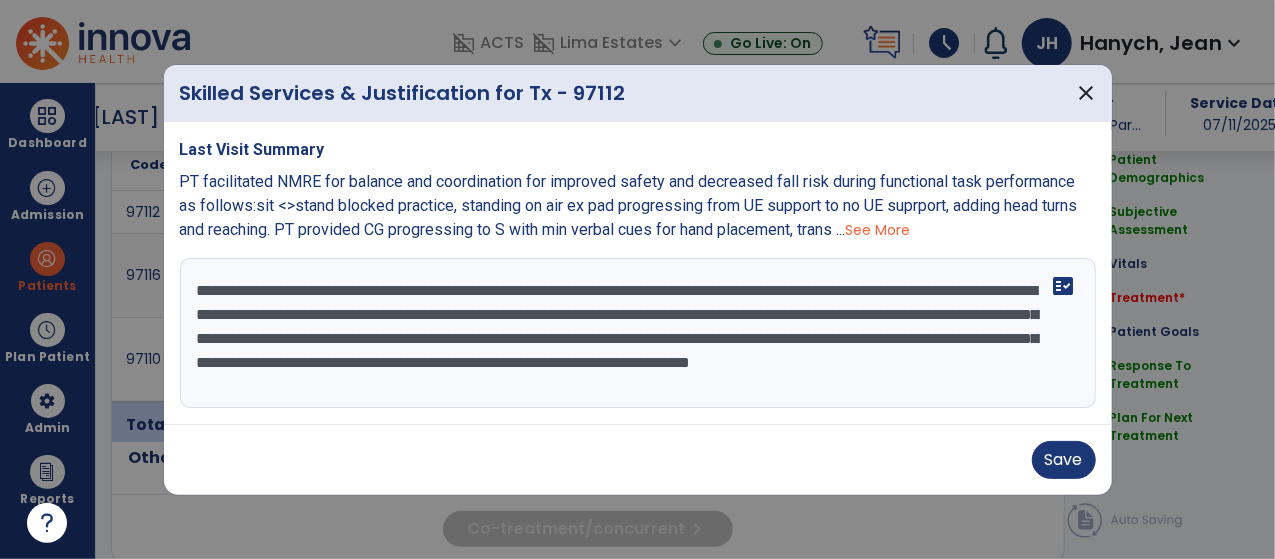 click on "**********" at bounding box center (638, 333) 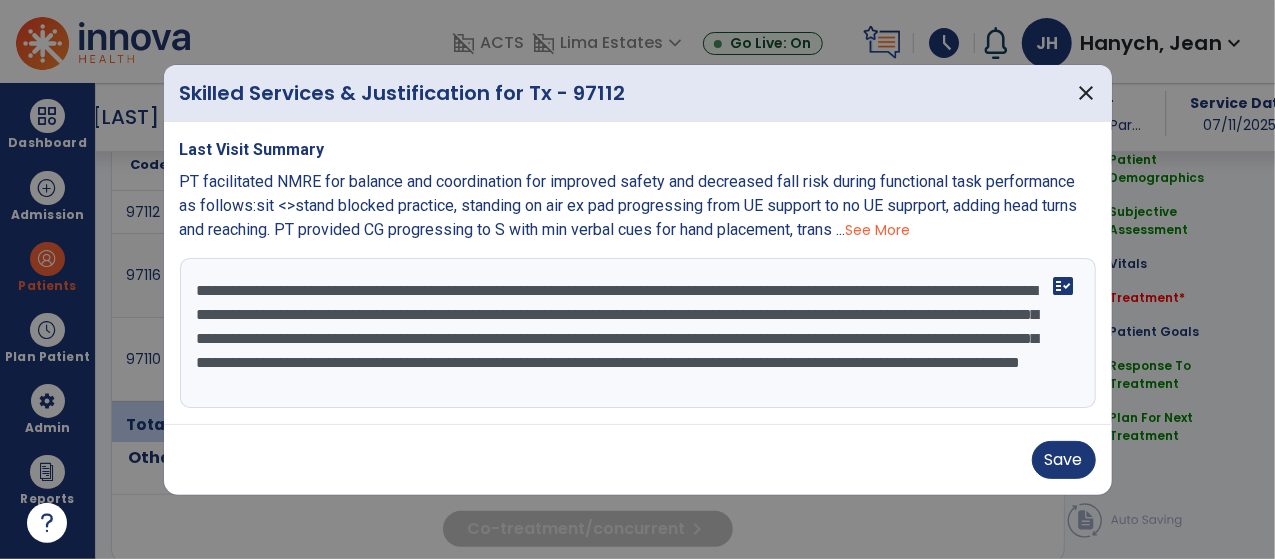 drag, startPoint x: 192, startPoint y: 289, endPoint x: 638, endPoint y: 391, distance: 457.515 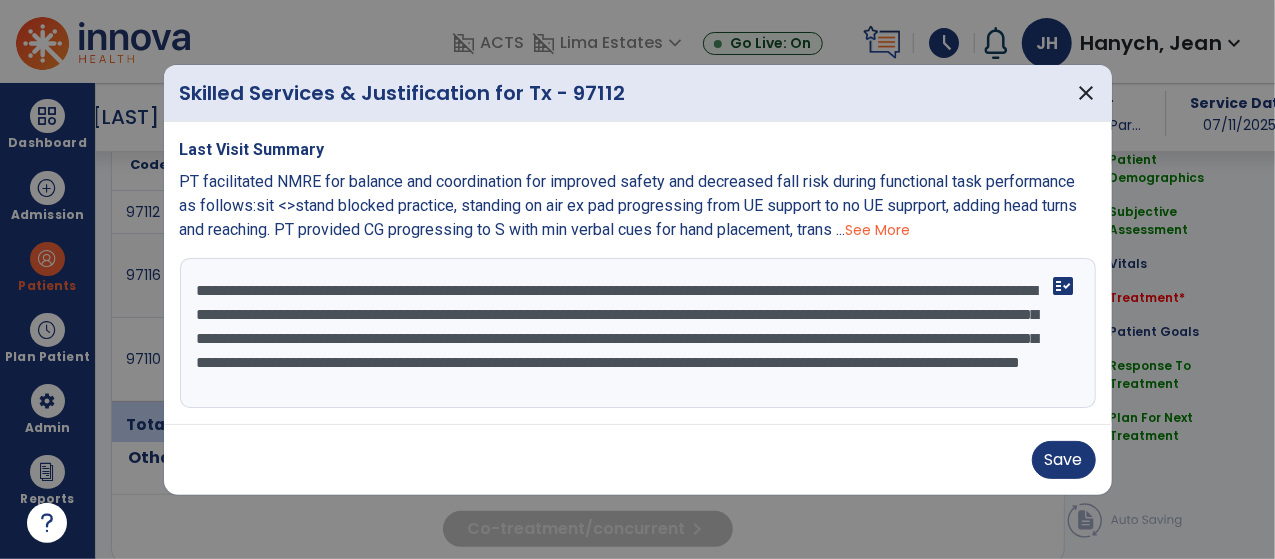 click on "**********" at bounding box center [638, 333] 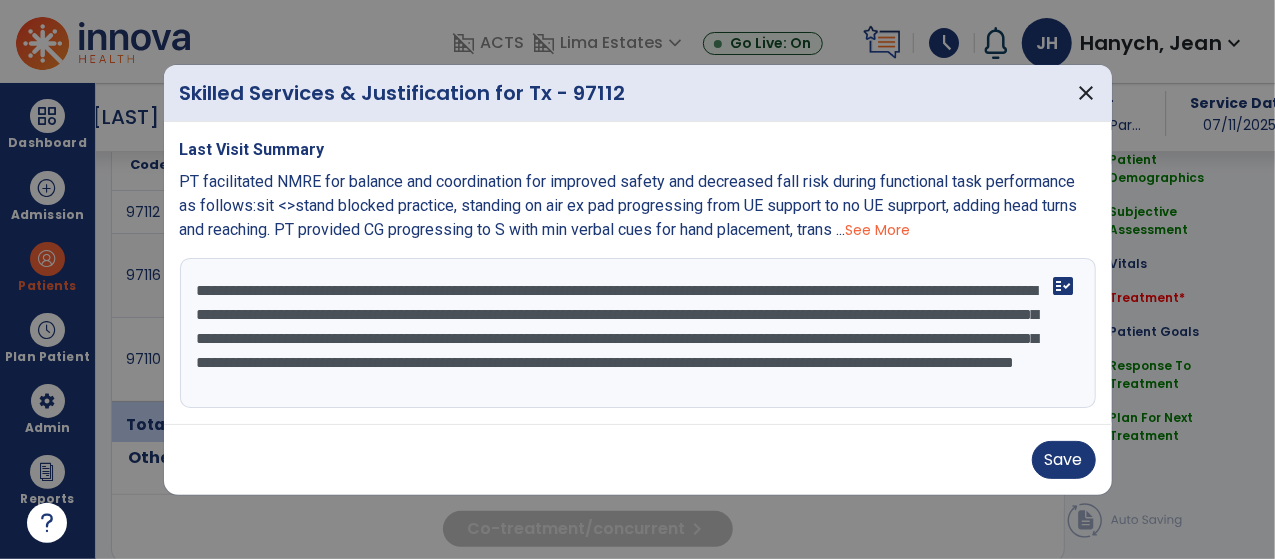 click on "**********" at bounding box center (638, 333) 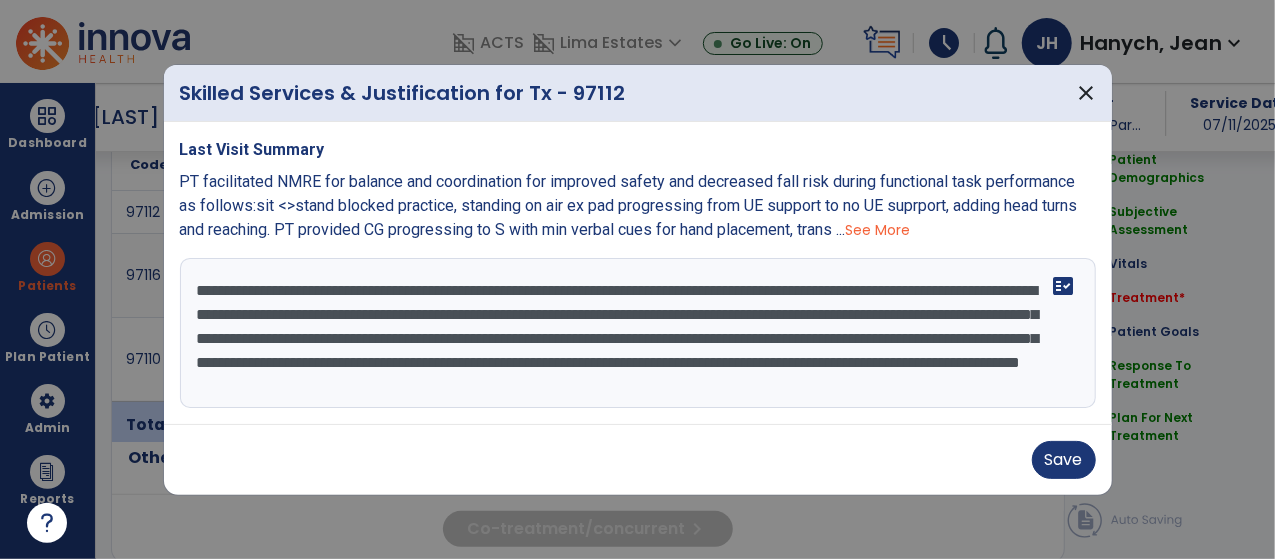 scroll, scrollTop: 24, scrollLeft: 0, axis: vertical 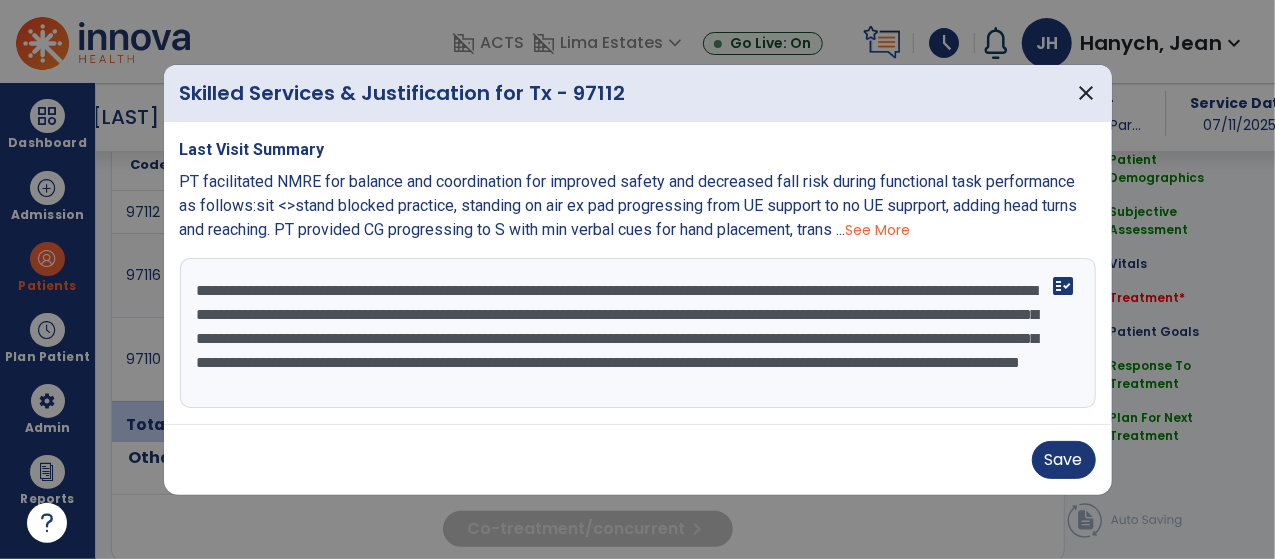 drag, startPoint x: 198, startPoint y: 288, endPoint x: 656, endPoint y: 412, distance: 474.4892 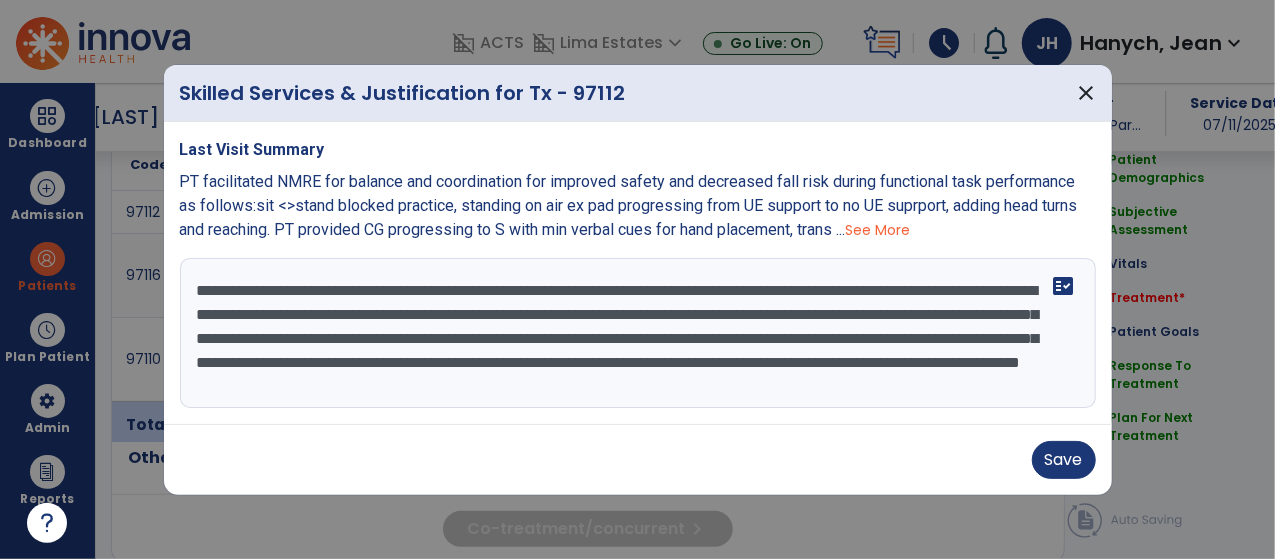 type on "**********" 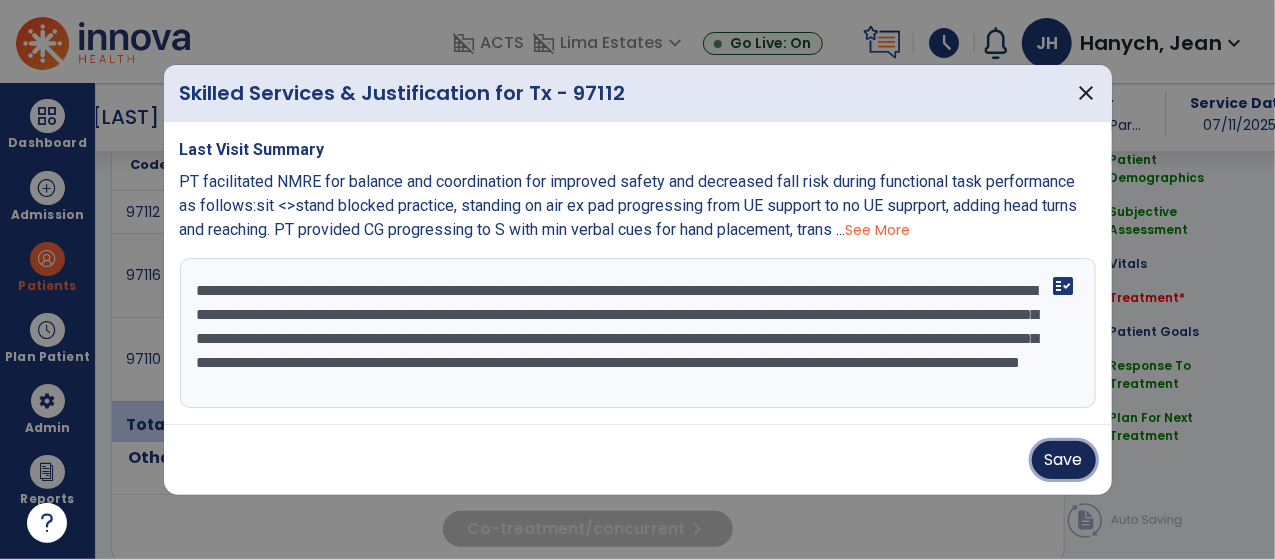 click on "Save" at bounding box center (1064, 460) 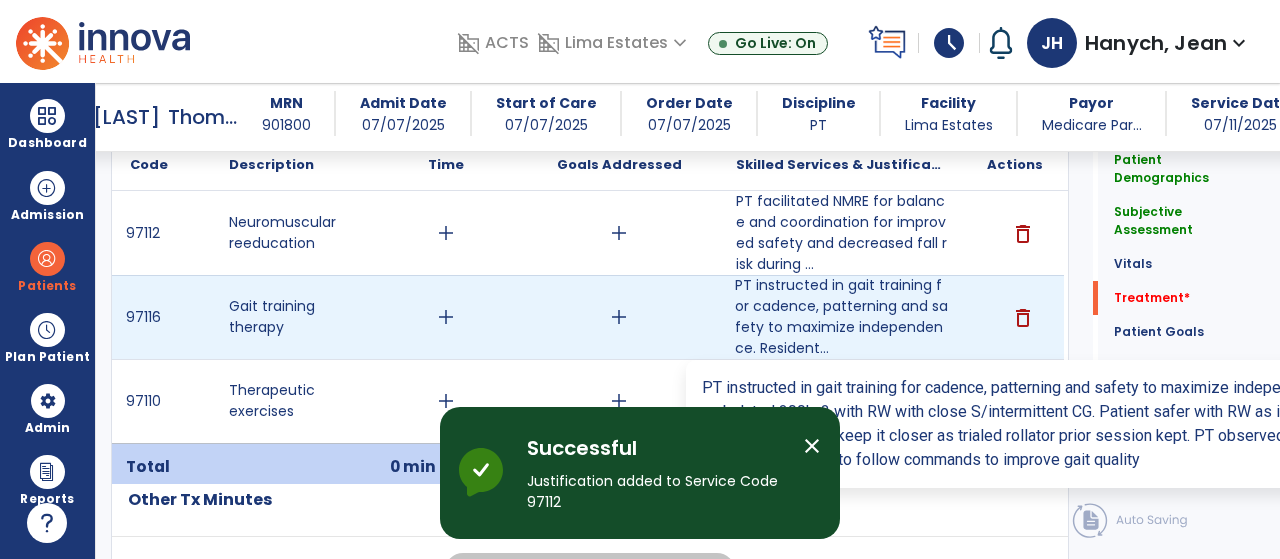 click on "PT instructed in gait training for cadence, patterning and safety to maximize independence. Resident..." at bounding box center [841, 317] 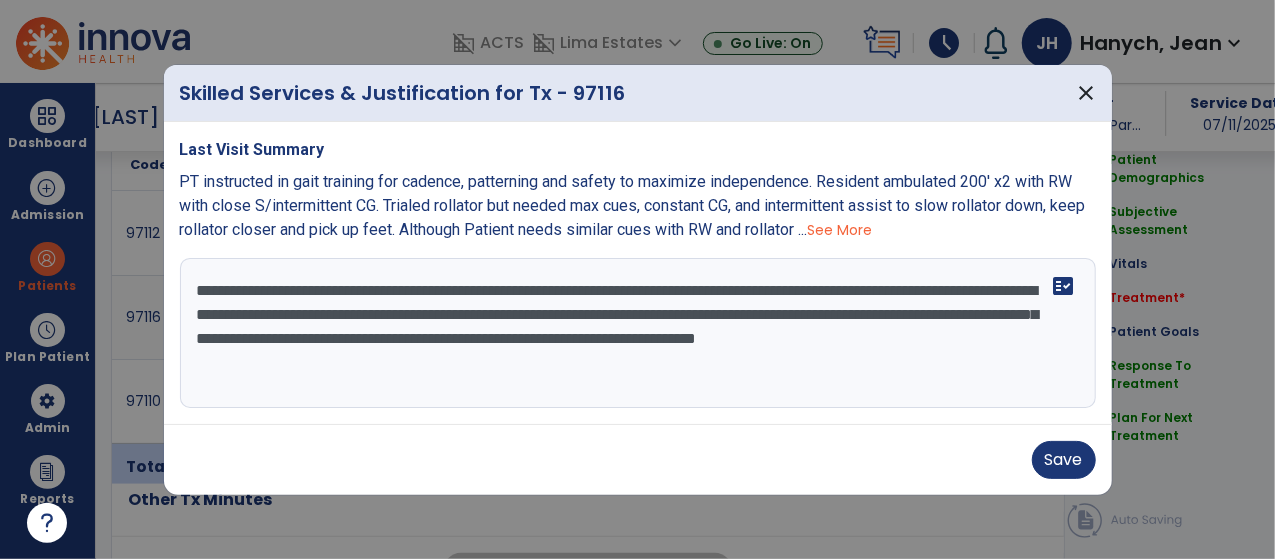 scroll, scrollTop: 1165, scrollLeft: 0, axis: vertical 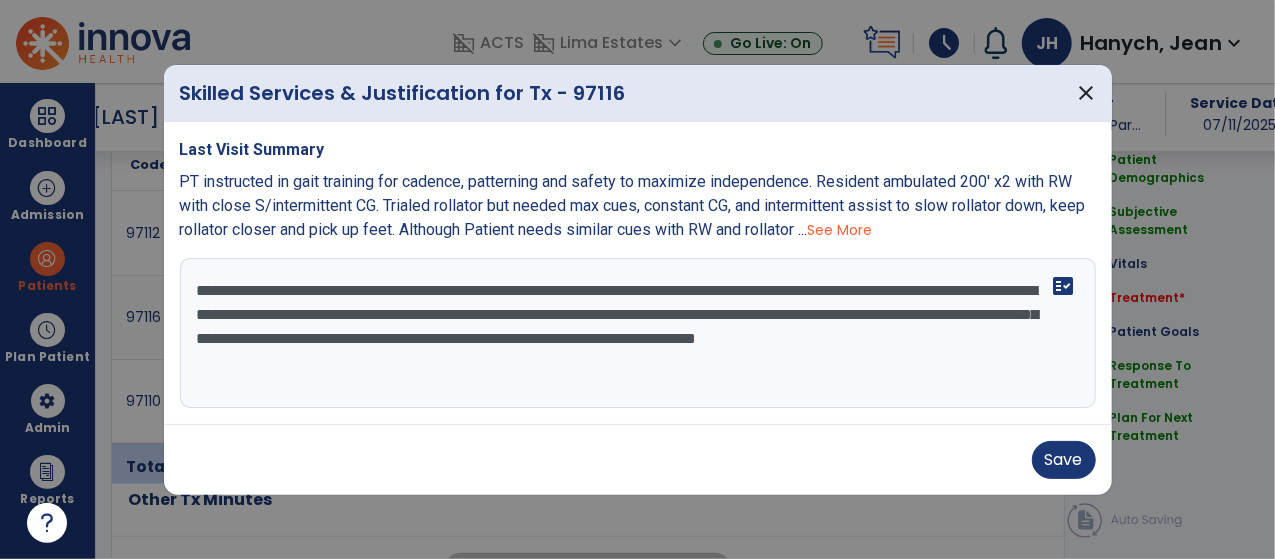 drag, startPoint x: 193, startPoint y: 288, endPoint x: 661, endPoint y: 391, distance: 479.20038 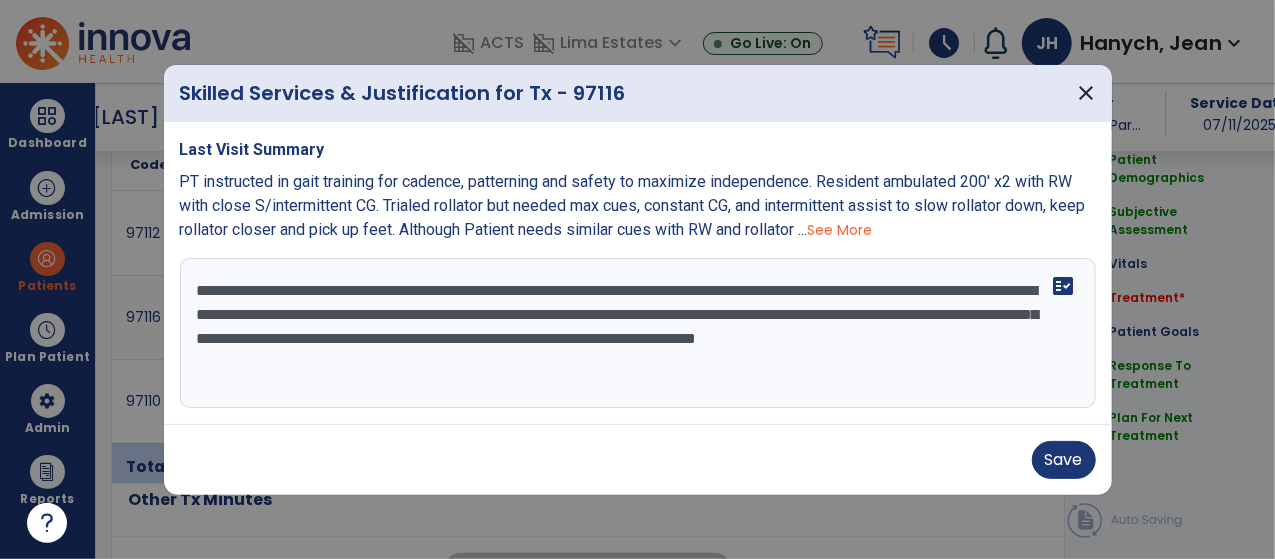 click on "**********" at bounding box center (638, 333) 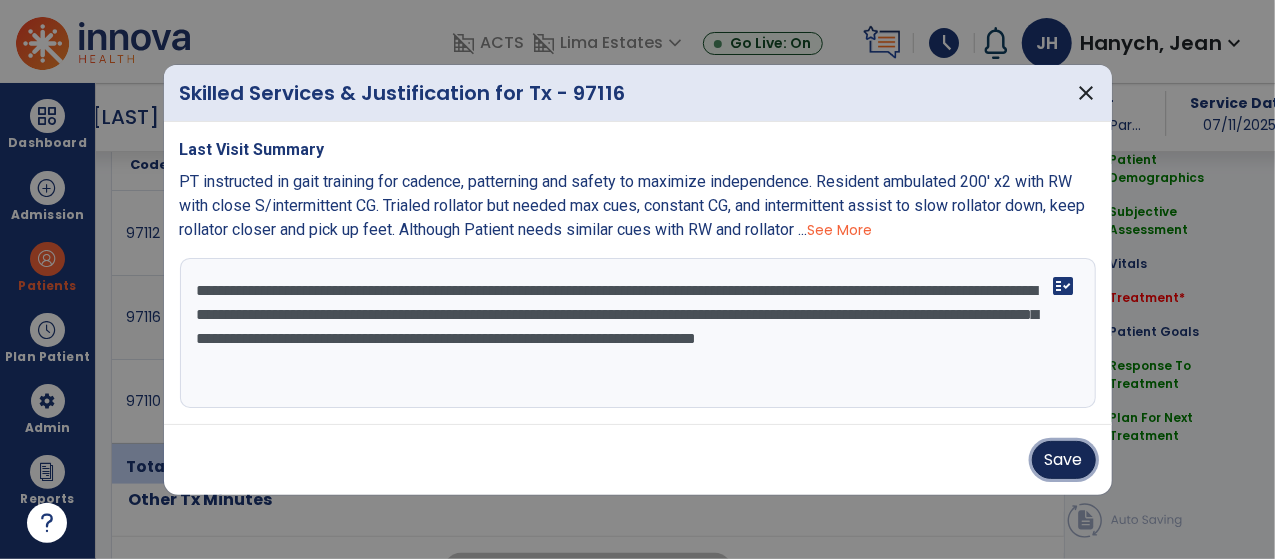 click on "Save" at bounding box center (1064, 460) 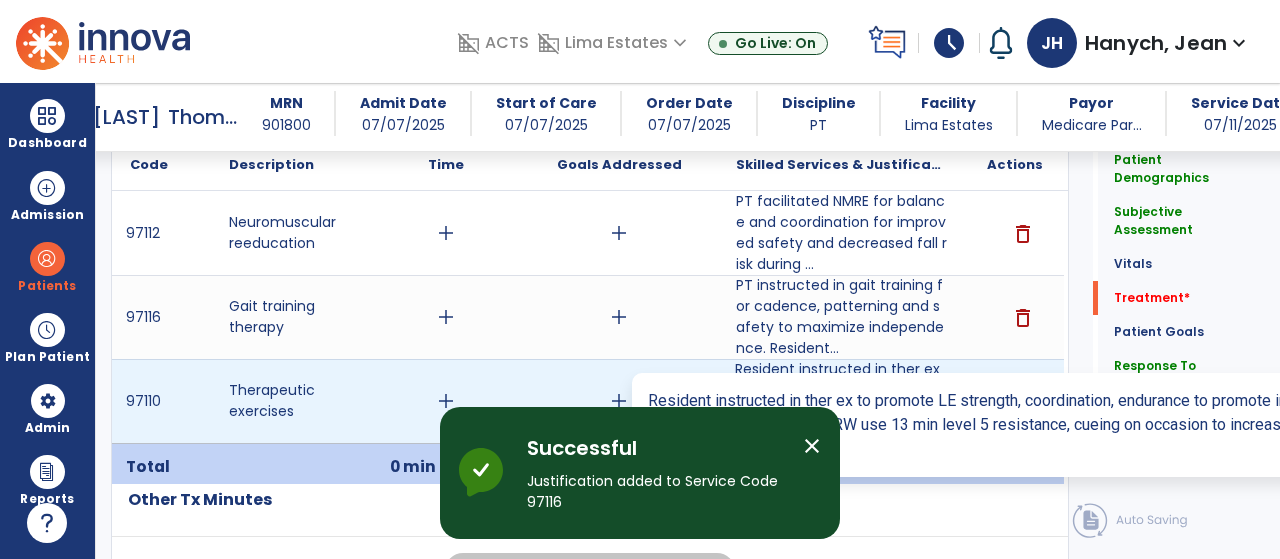 click on "Resident instructed in ther ex to promote LE strength, coordination, endurance to promote improved f..." at bounding box center [841, 401] 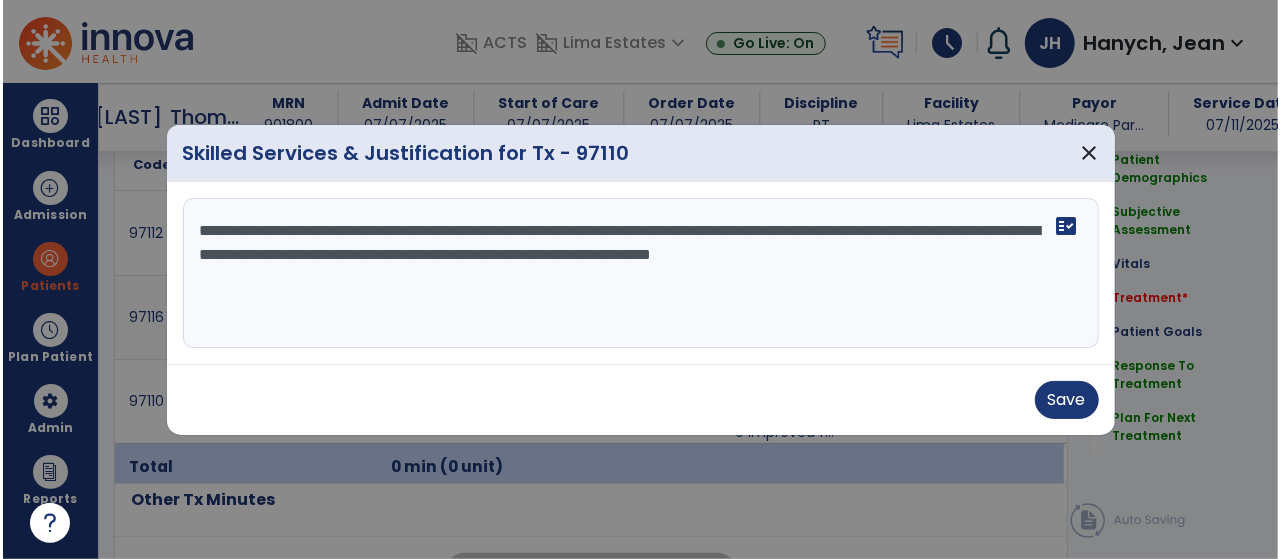scroll, scrollTop: 1165, scrollLeft: 0, axis: vertical 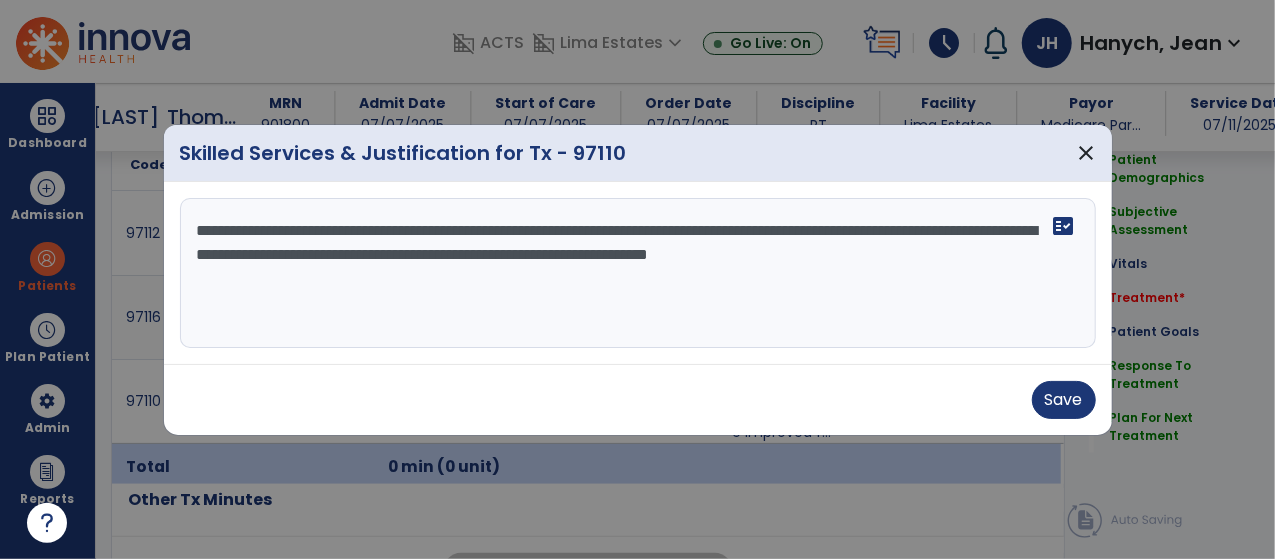drag, startPoint x: 232, startPoint y: 279, endPoint x: 299, endPoint y: 283, distance: 67.11929 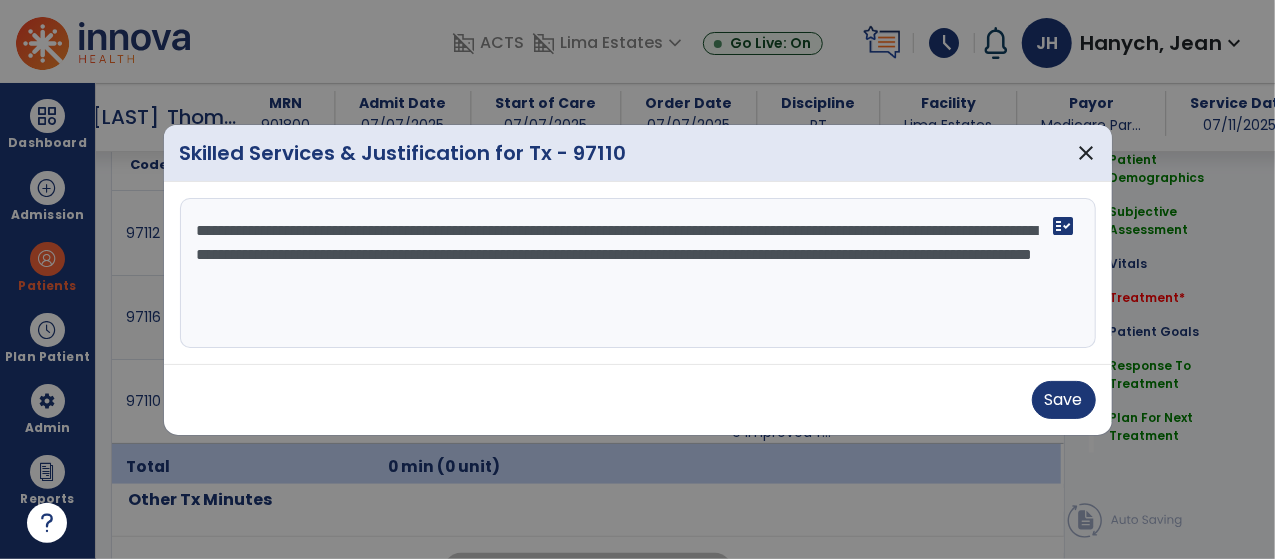 click on "**********" at bounding box center [638, 273] 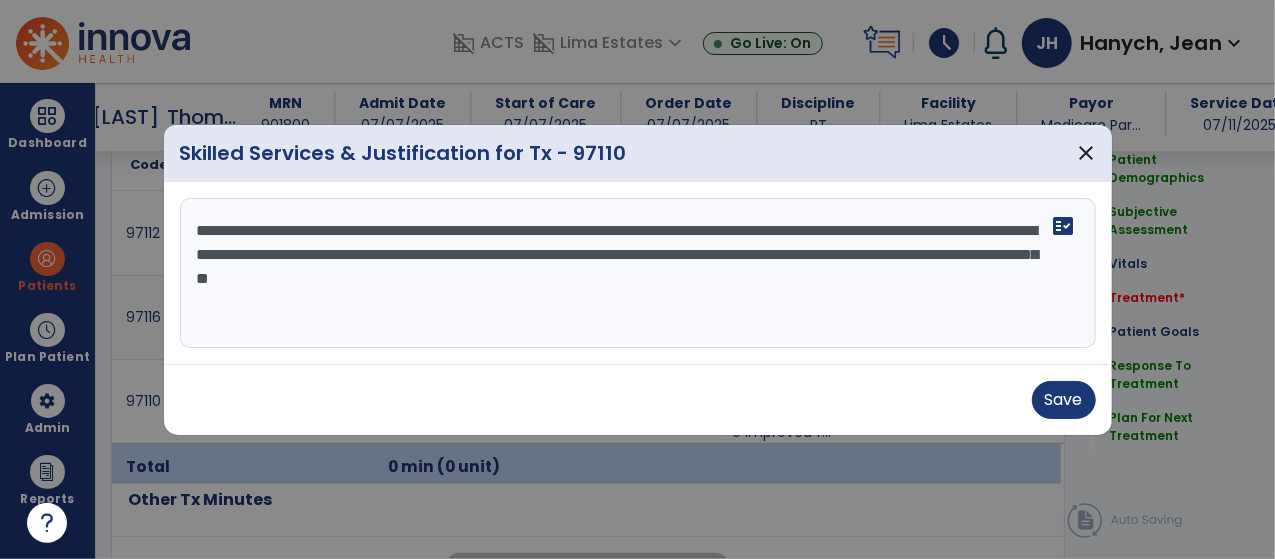 drag, startPoint x: 198, startPoint y: 234, endPoint x: 856, endPoint y: 291, distance: 660.46423 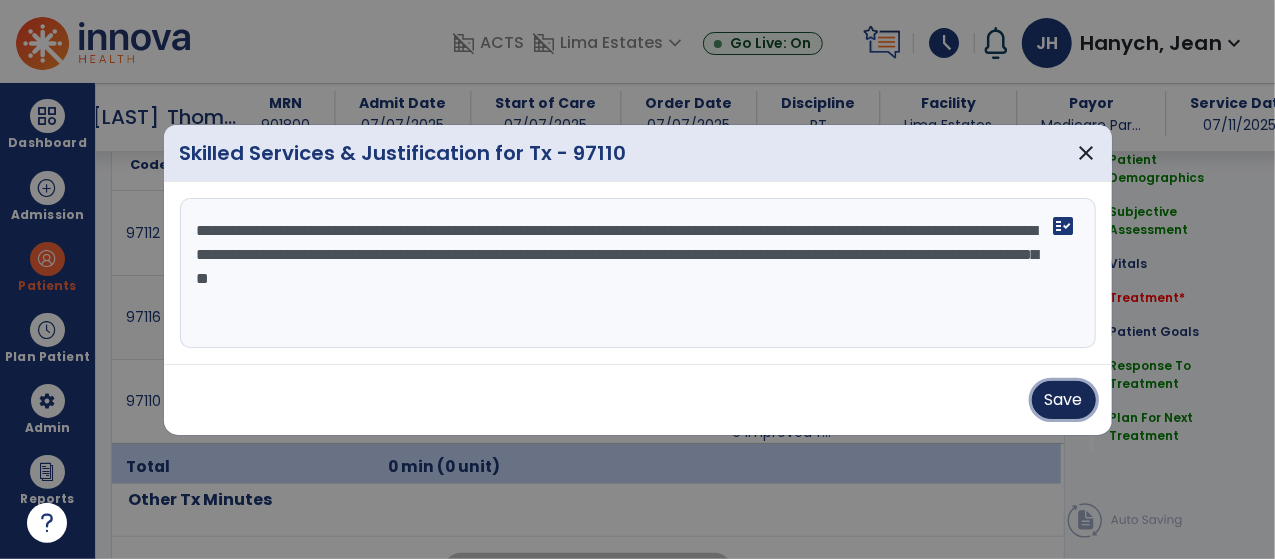 click on "Save" at bounding box center [1064, 400] 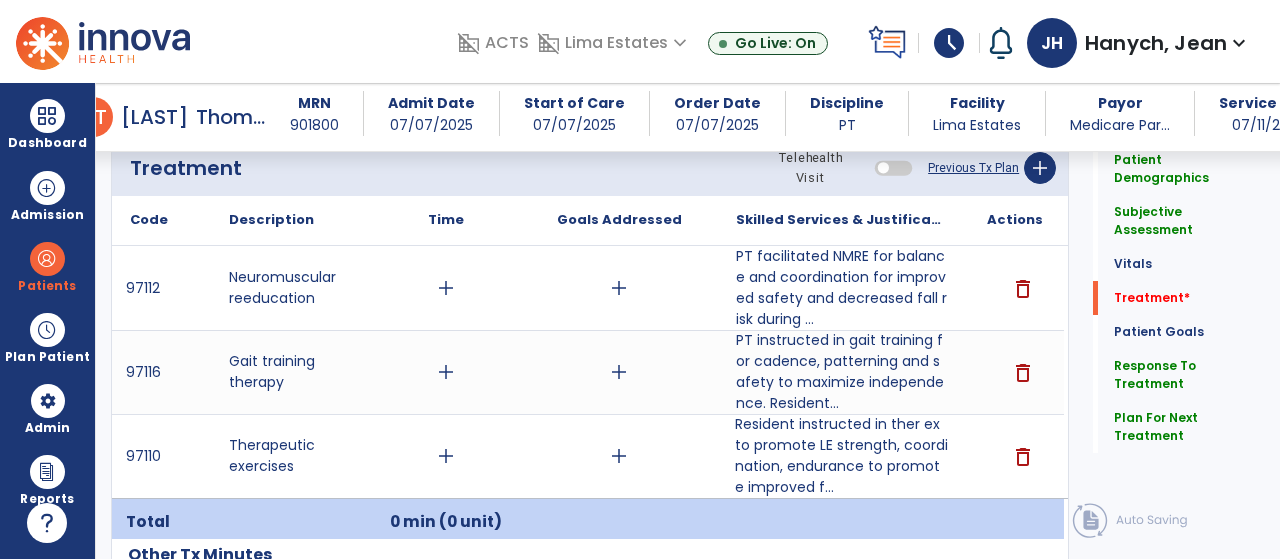 scroll, scrollTop: 1101, scrollLeft: 0, axis: vertical 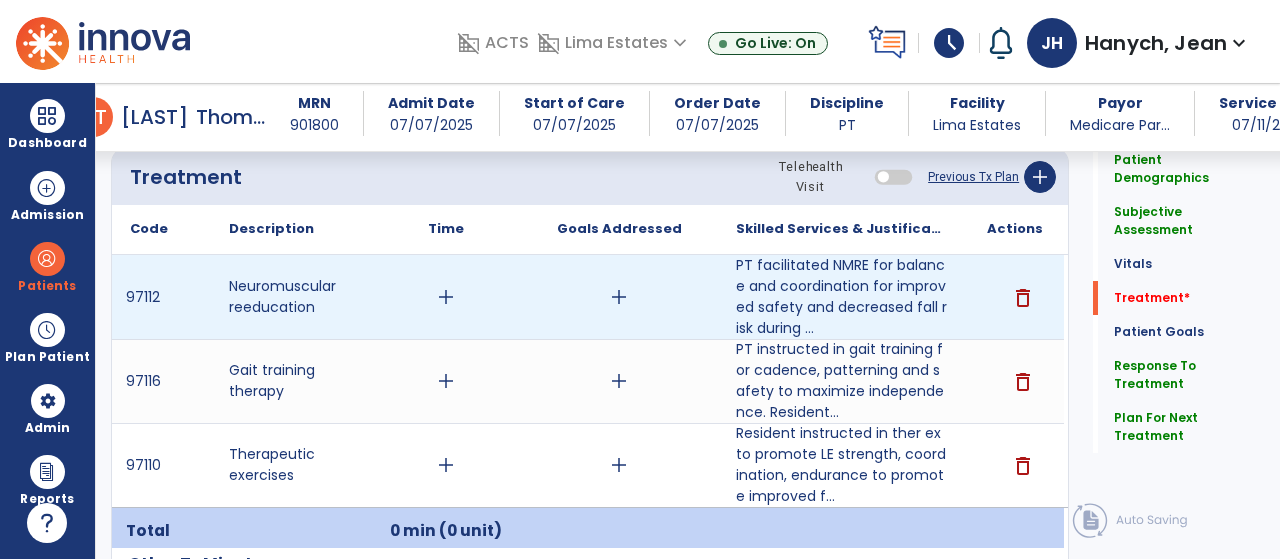 click on "add" at bounding box center (446, 297) 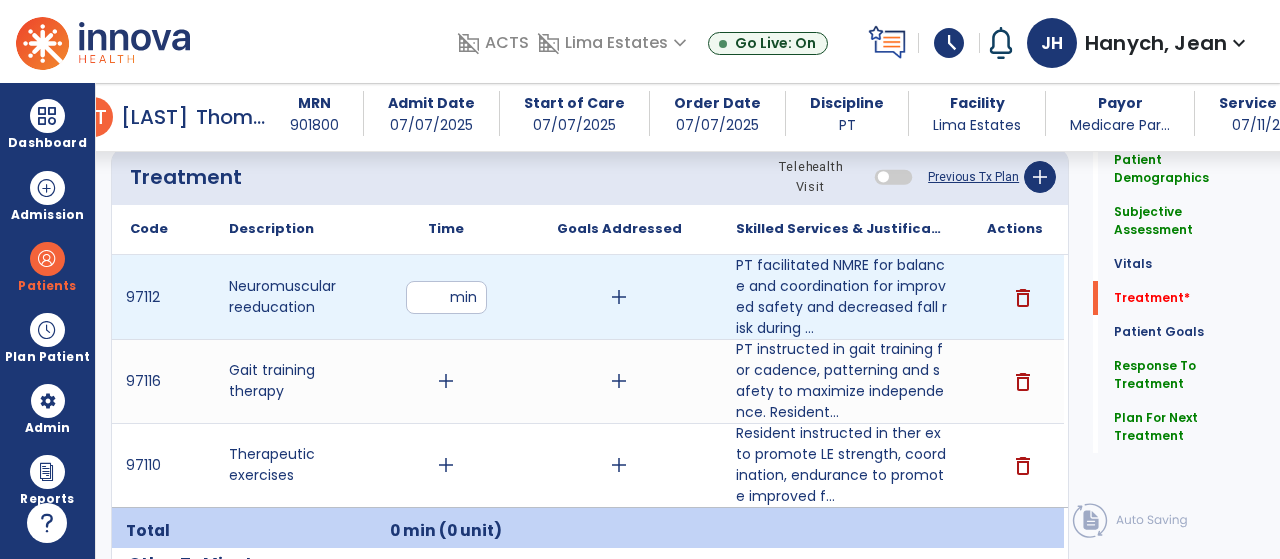 type on "**" 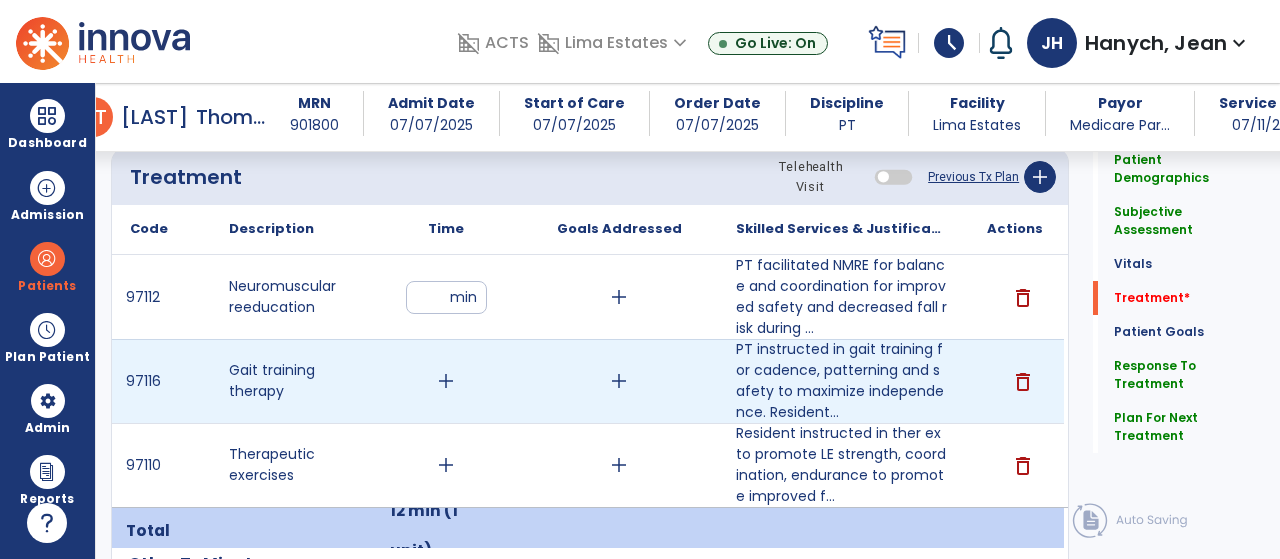 click on "add" at bounding box center (446, 381) 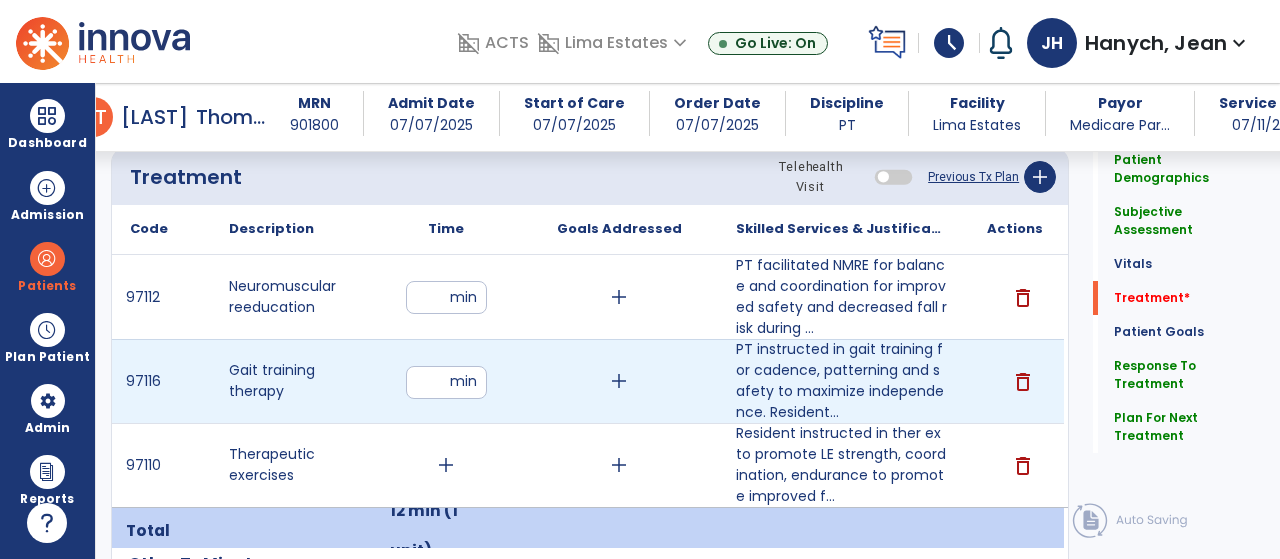 type on "**" 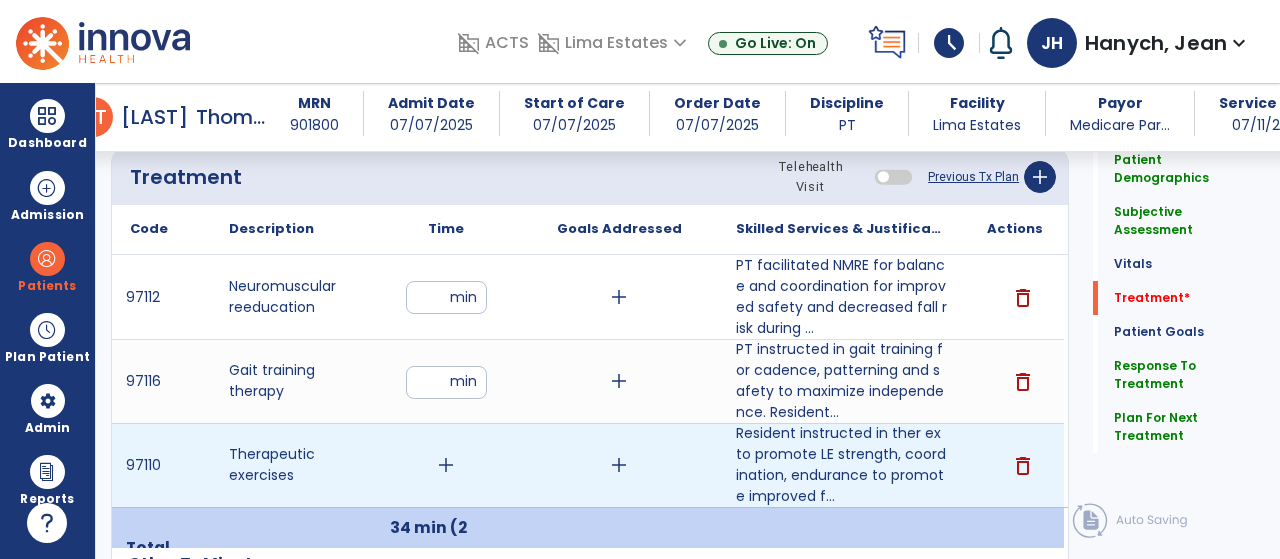click on "add" at bounding box center (446, 465) 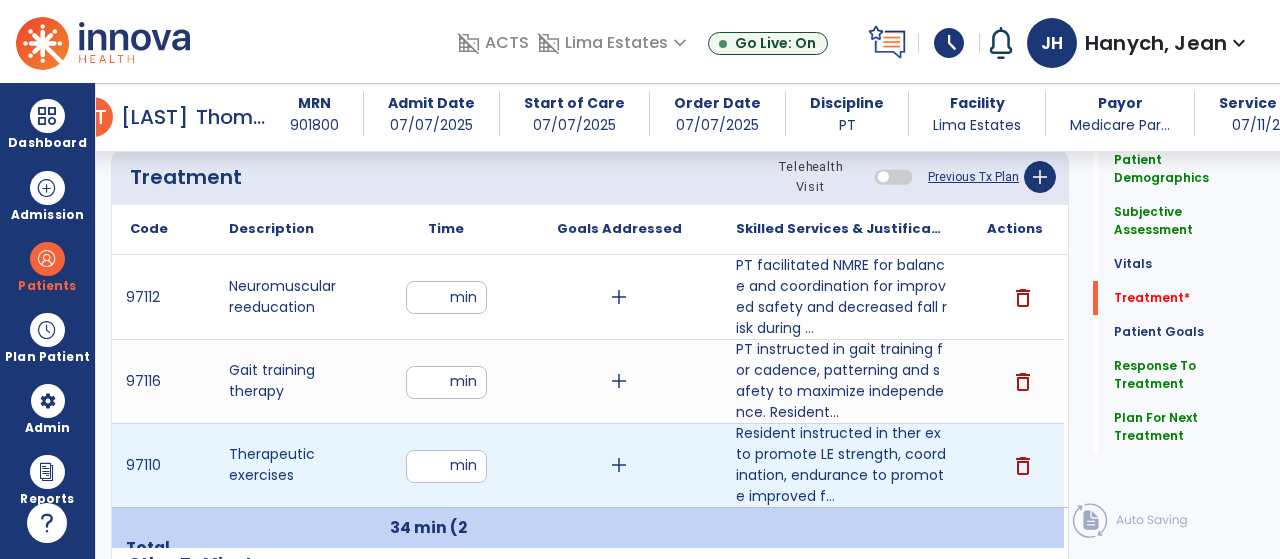 type on "**" 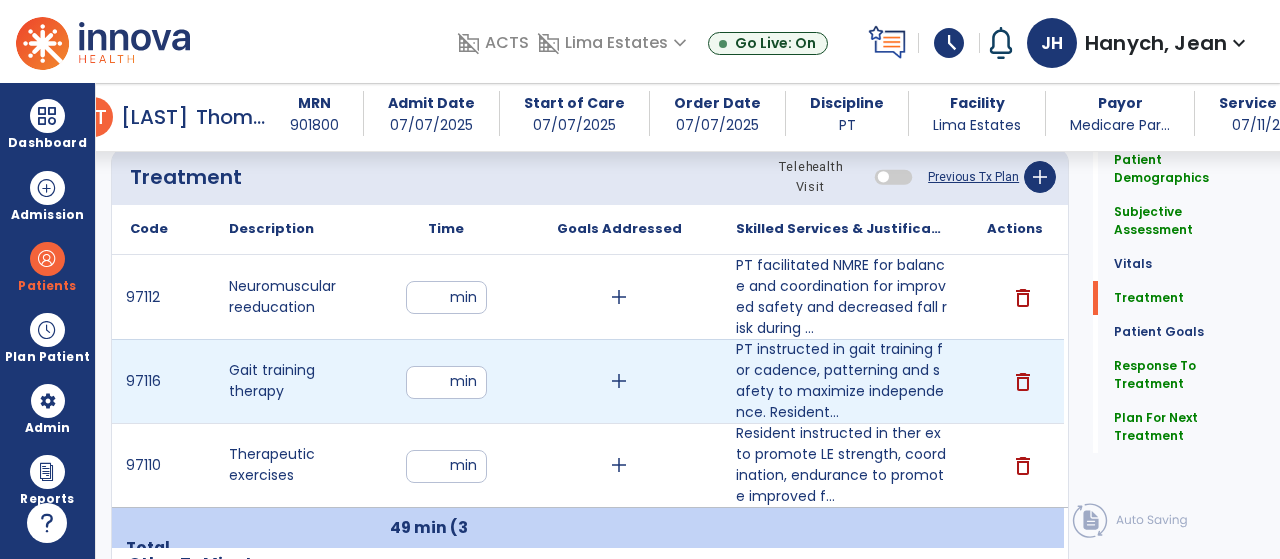 click on "**" at bounding box center (446, 382) 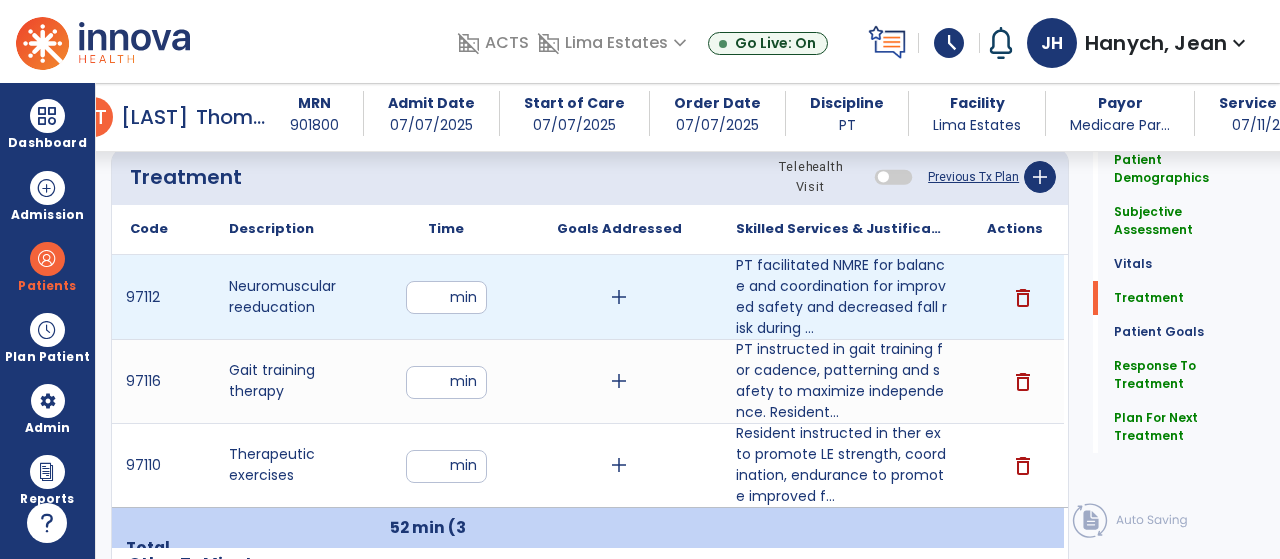 click on "**" at bounding box center [446, 297] 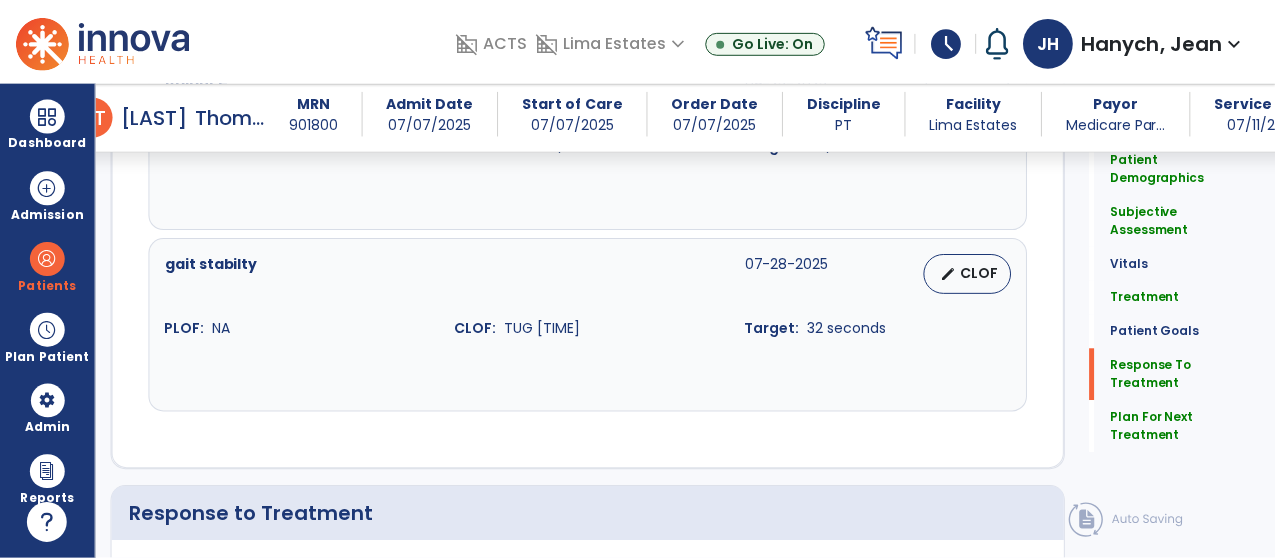scroll, scrollTop: 2726, scrollLeft: 0, axis: vertical 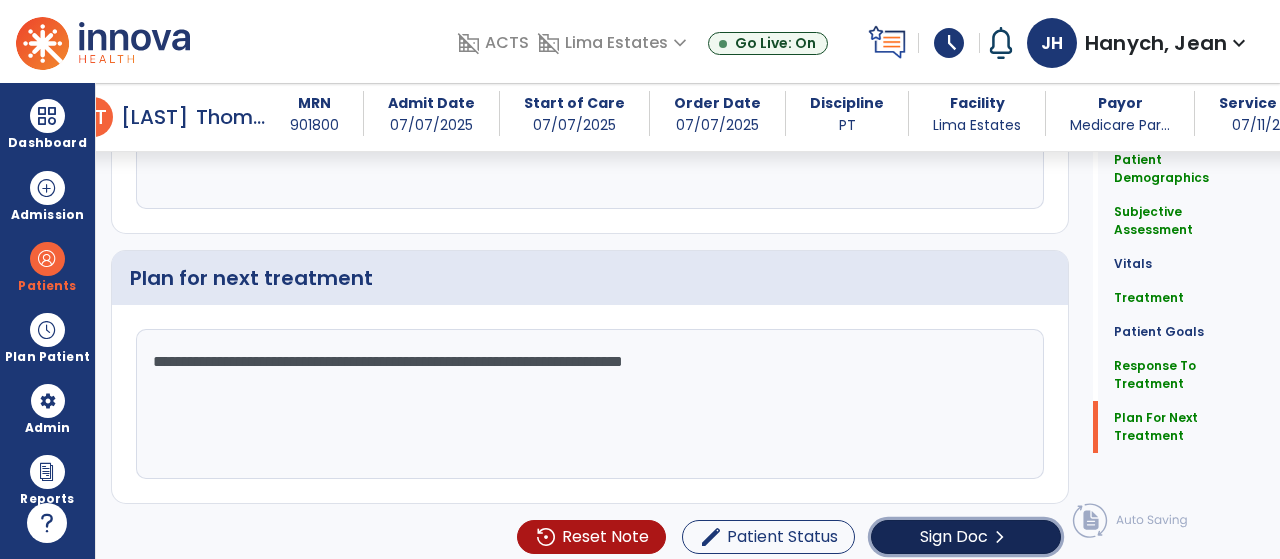 click on "Sign Doc" 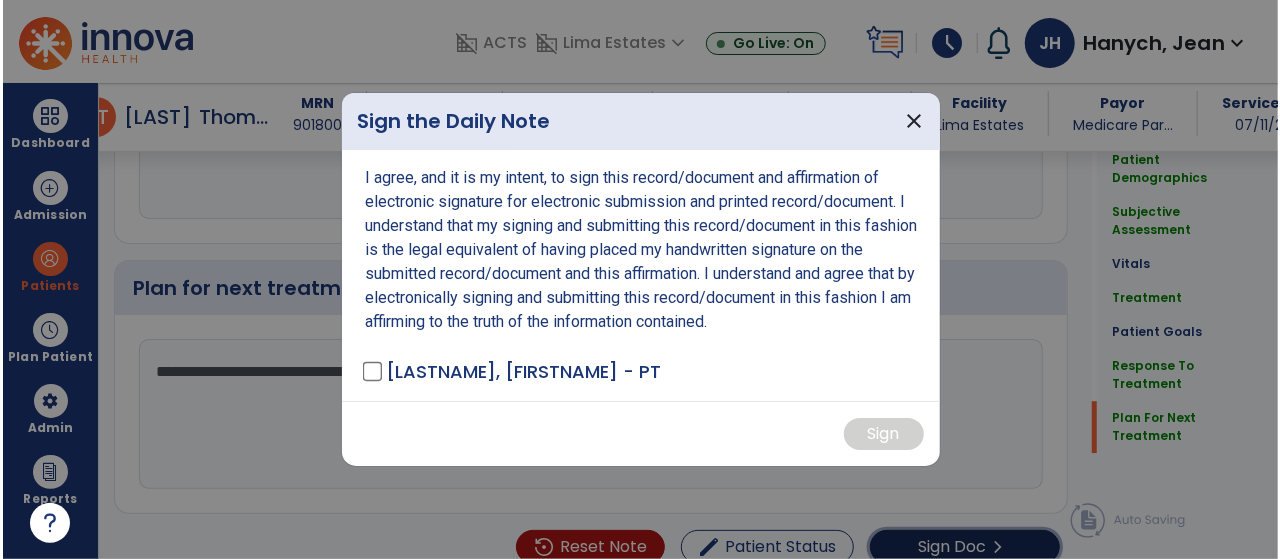 scroll, scrollTop: 2726, scrollLeft: 0, axis: vertical 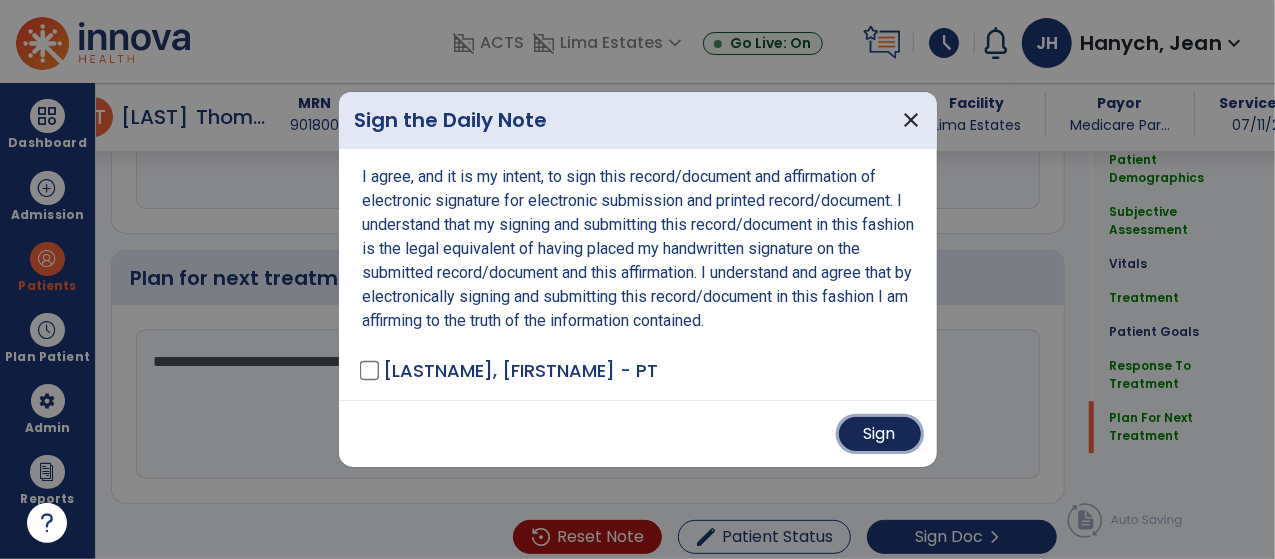 click on "Sign" at bounding box center [880, 434] 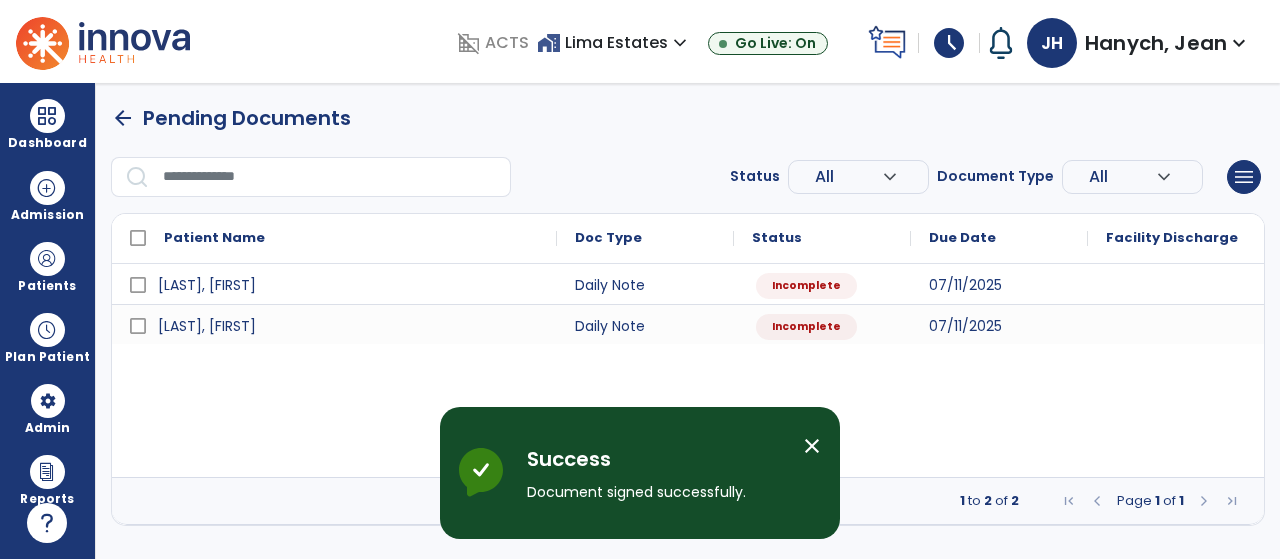 scroll, scrollTop: 0, scrollLeft: 0, axis: both 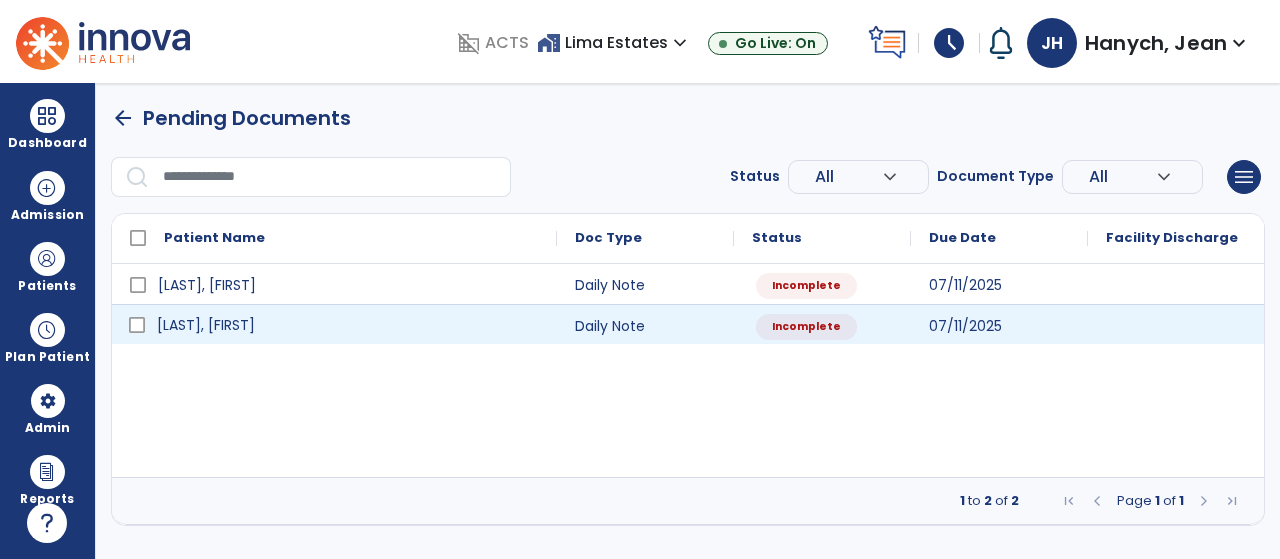 click on "[LAST], [FIRST]" at bounding box center (206, 325) 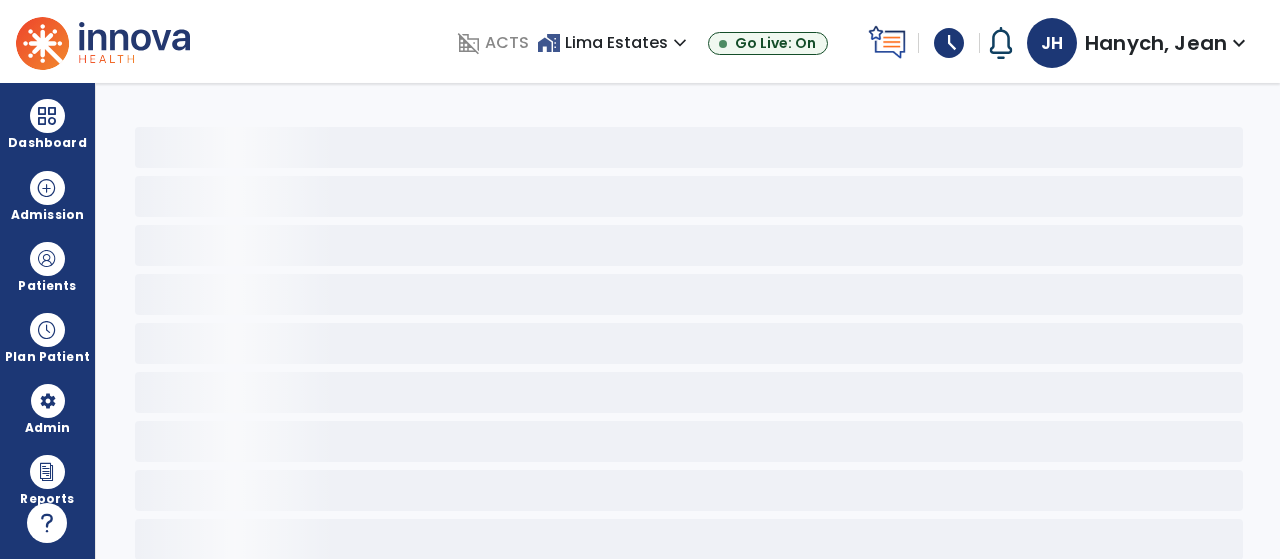 select on "*" 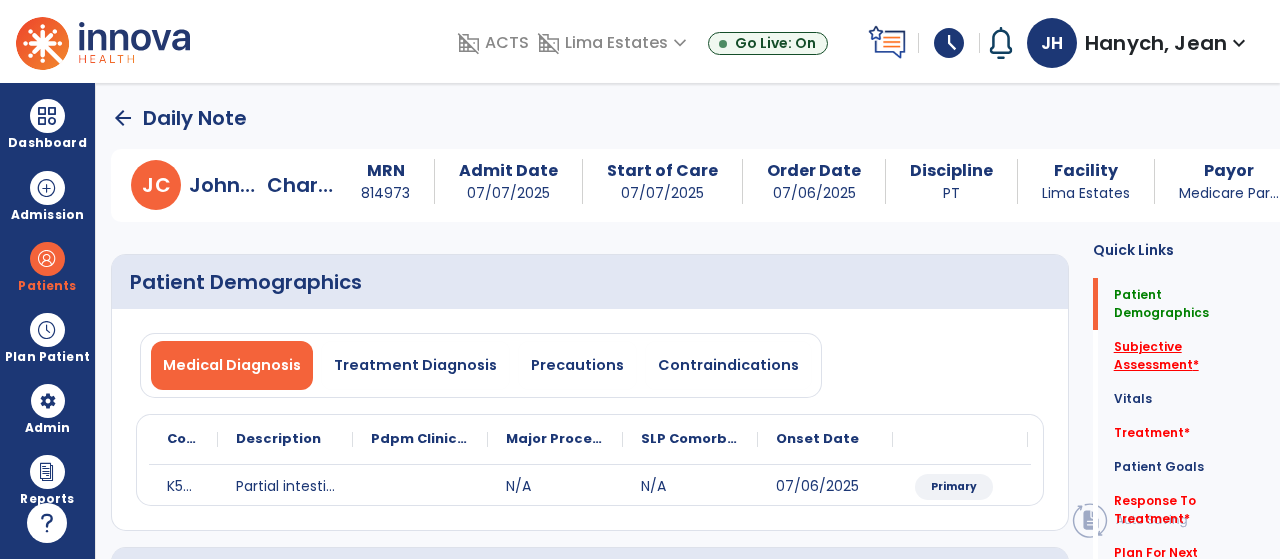 click on "Subjective Assessment   *" 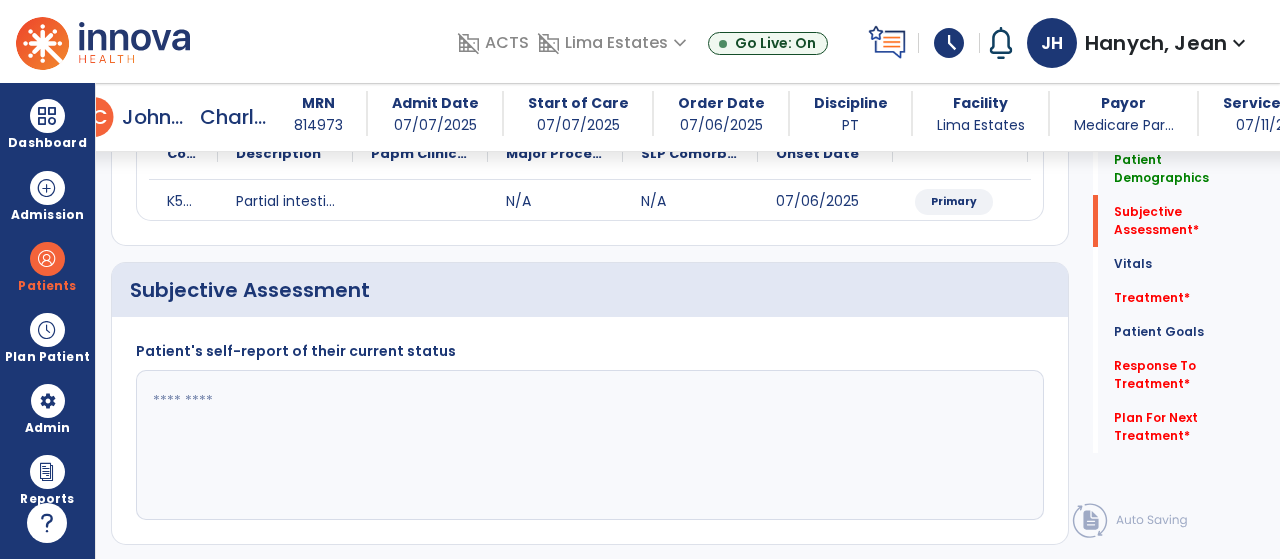 scroll, scrollTop: 365, scrollLeft: 0, axis: vertical 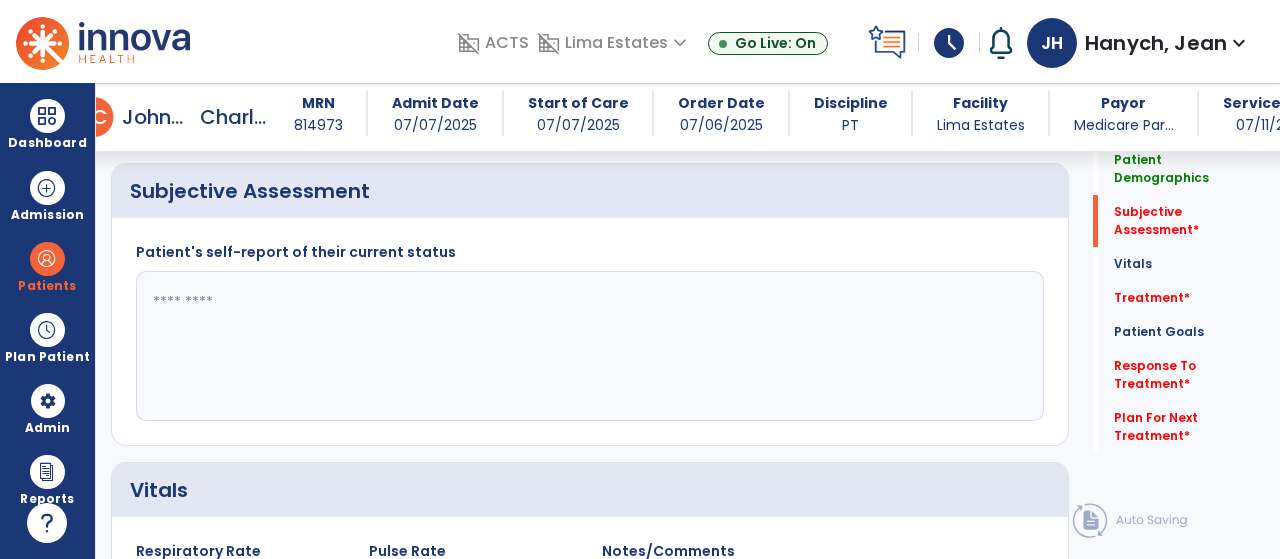 click 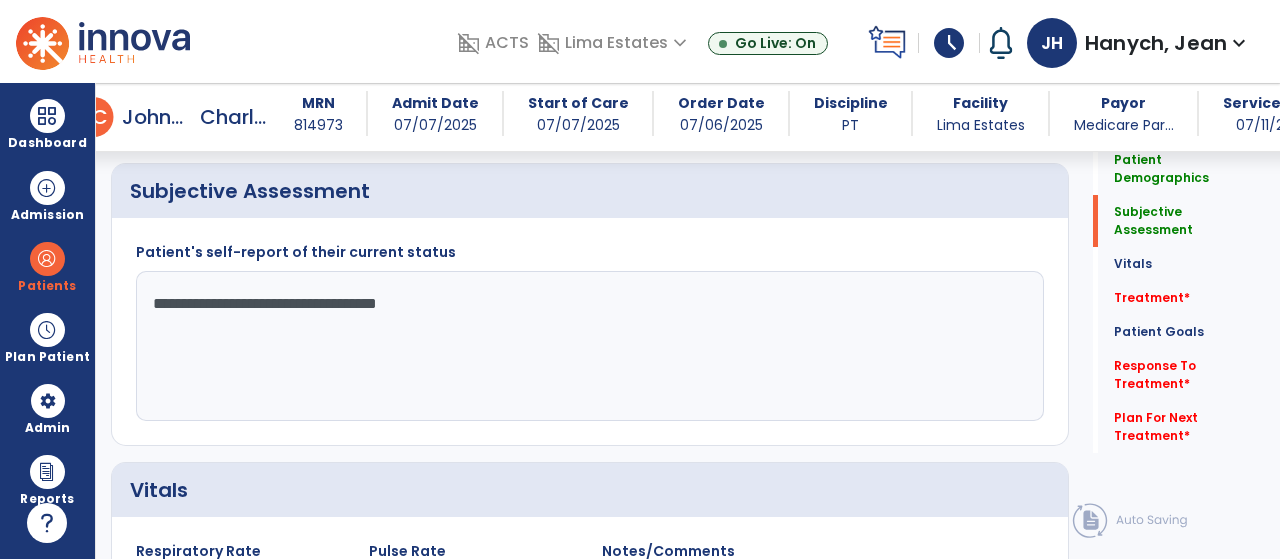 type on "**********" 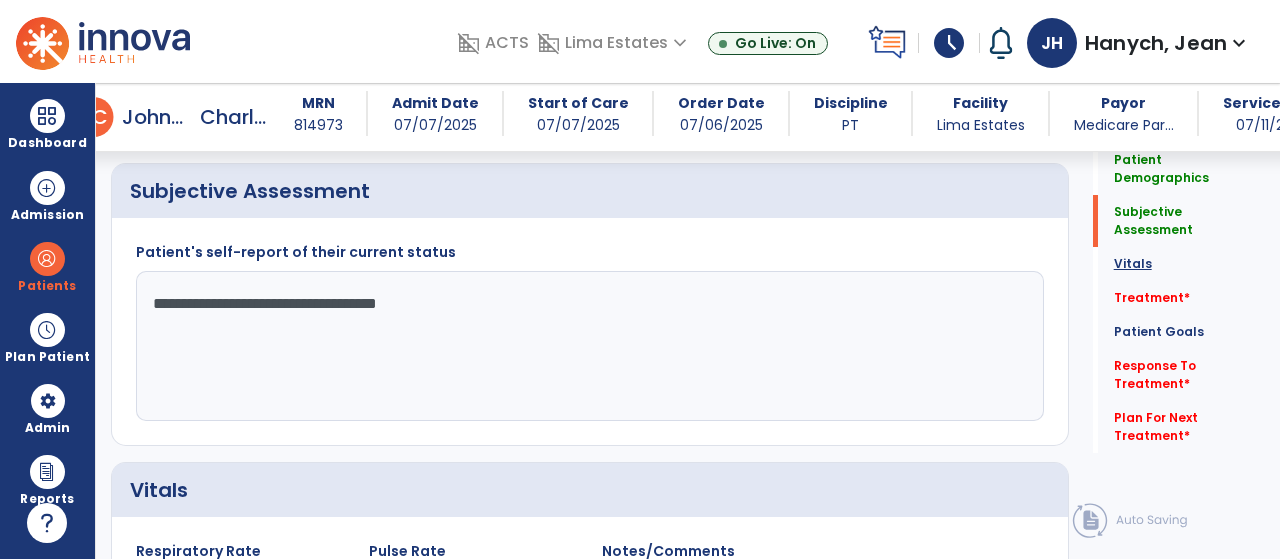 click on "Vitals" 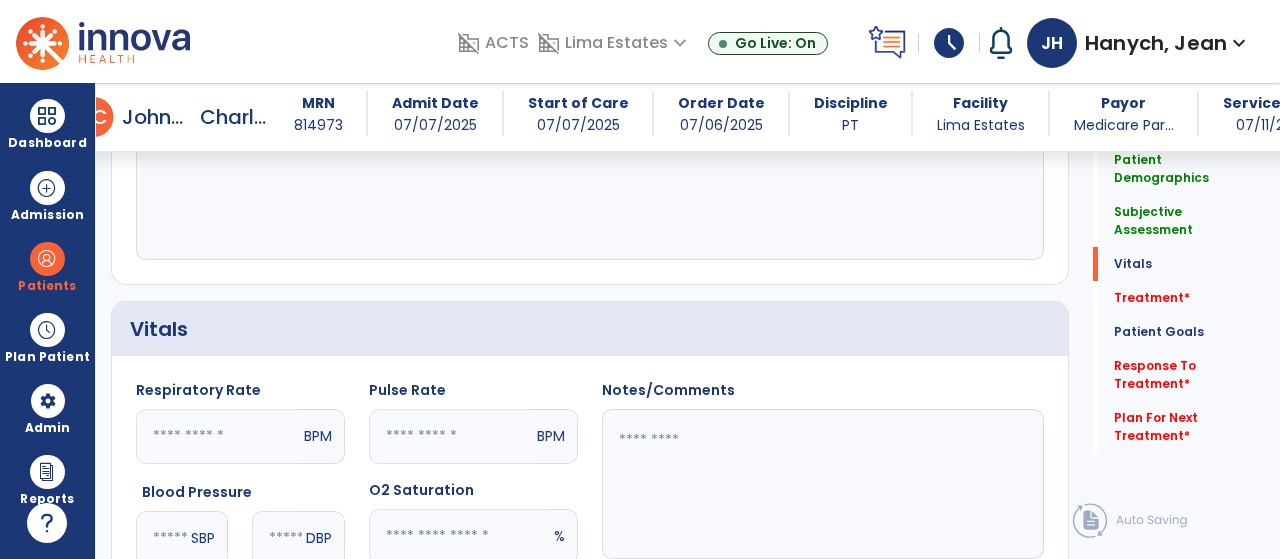 scroll, scrollTop: 706, scrollLeft: 0, axis: vertical 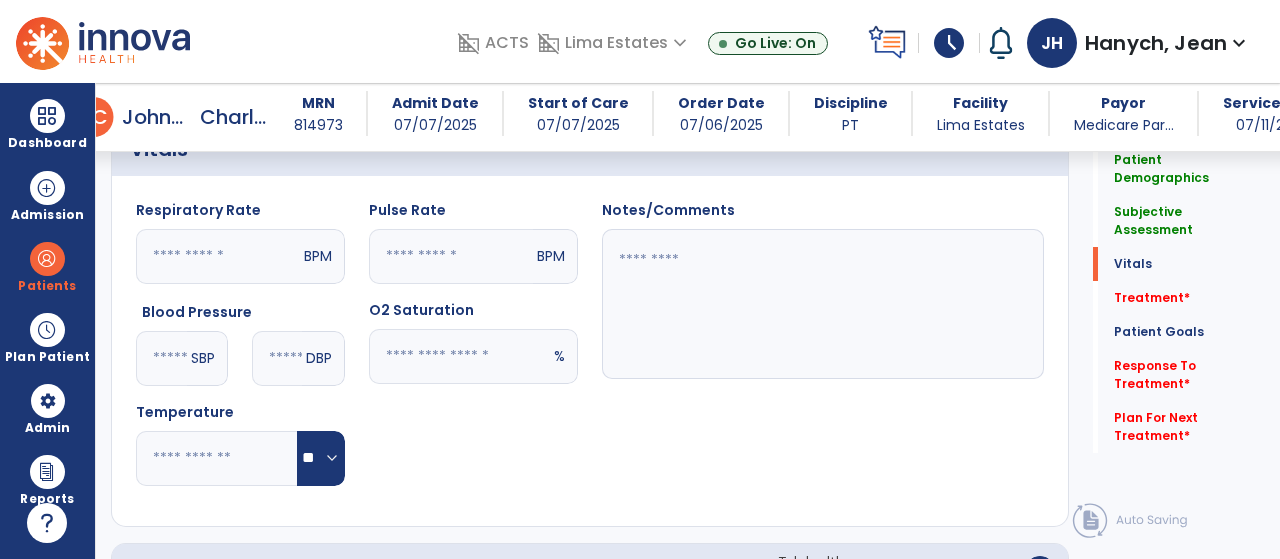 click 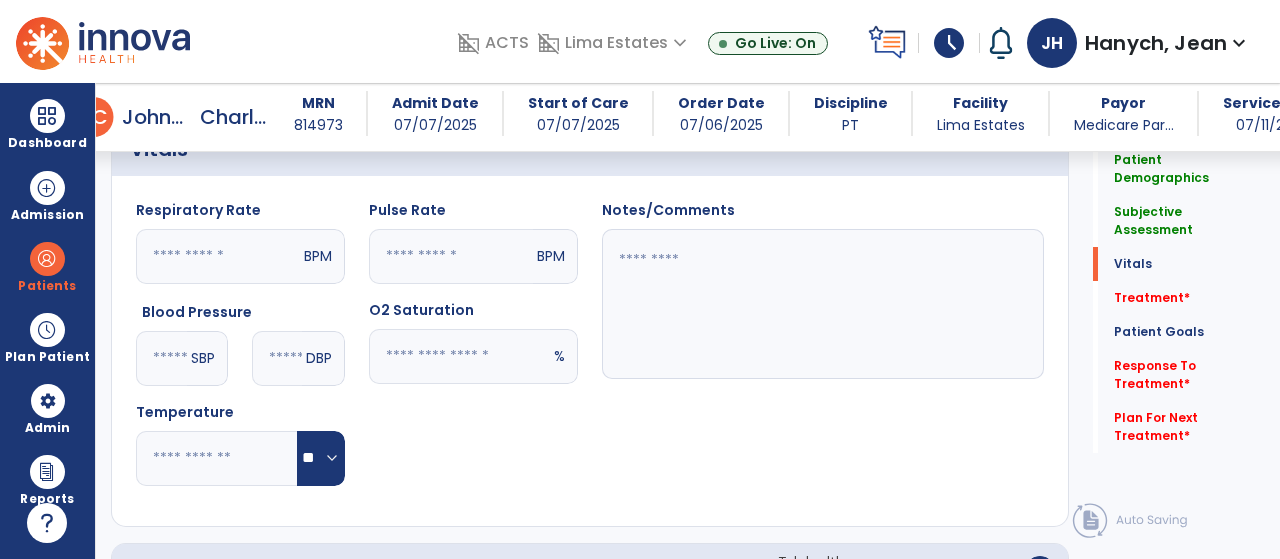 click 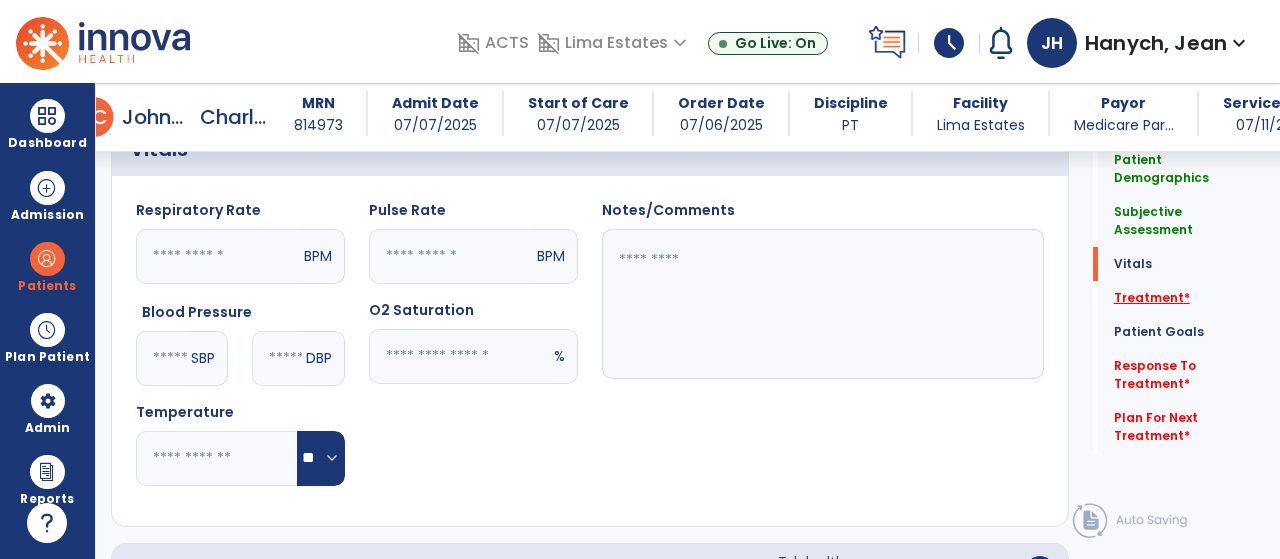 type on "**" 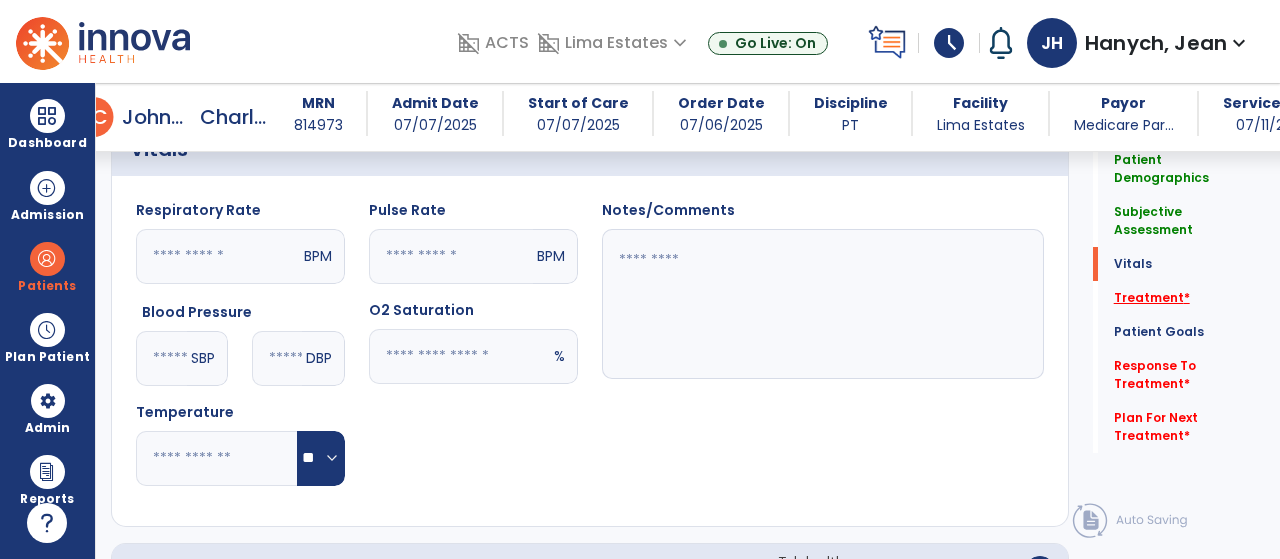 click on "Treatment   *" 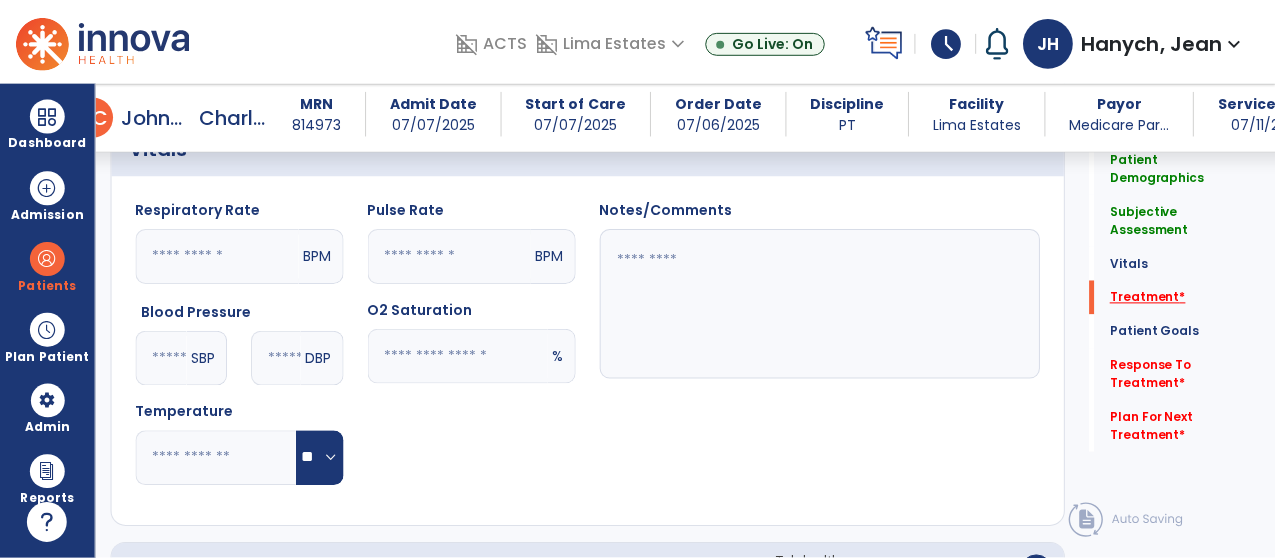 scroll, scrollTop: 1100, scrollLeft: 0, axis: vertical 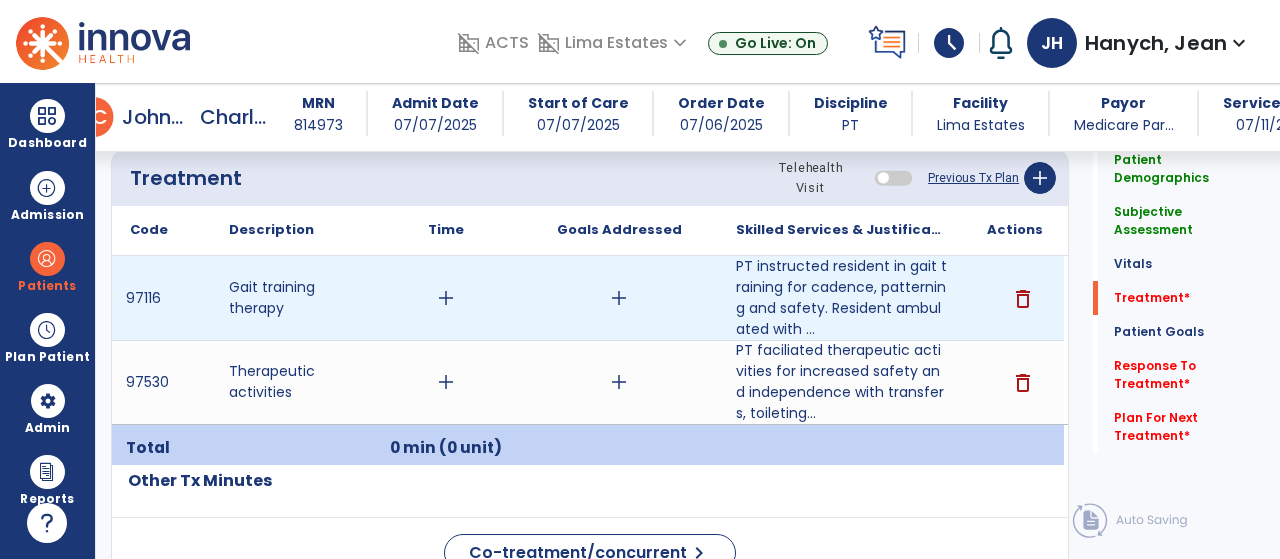 click on "delete" at bounding box center [1023, 299] 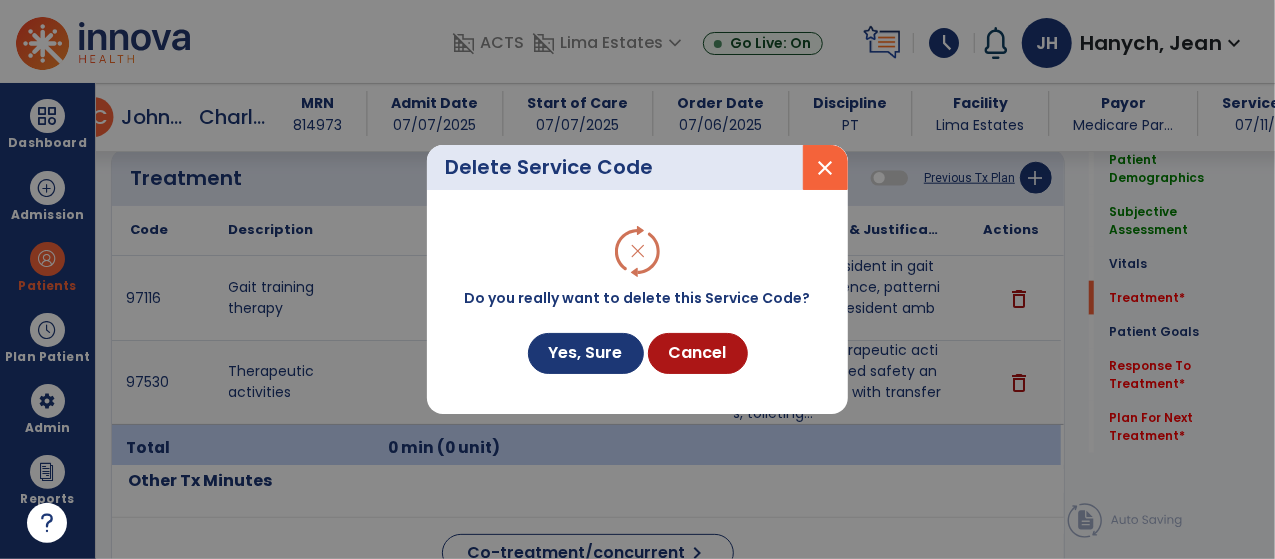scroll, scrollTop: 1100, scrollLeft: 0, axis: vertical 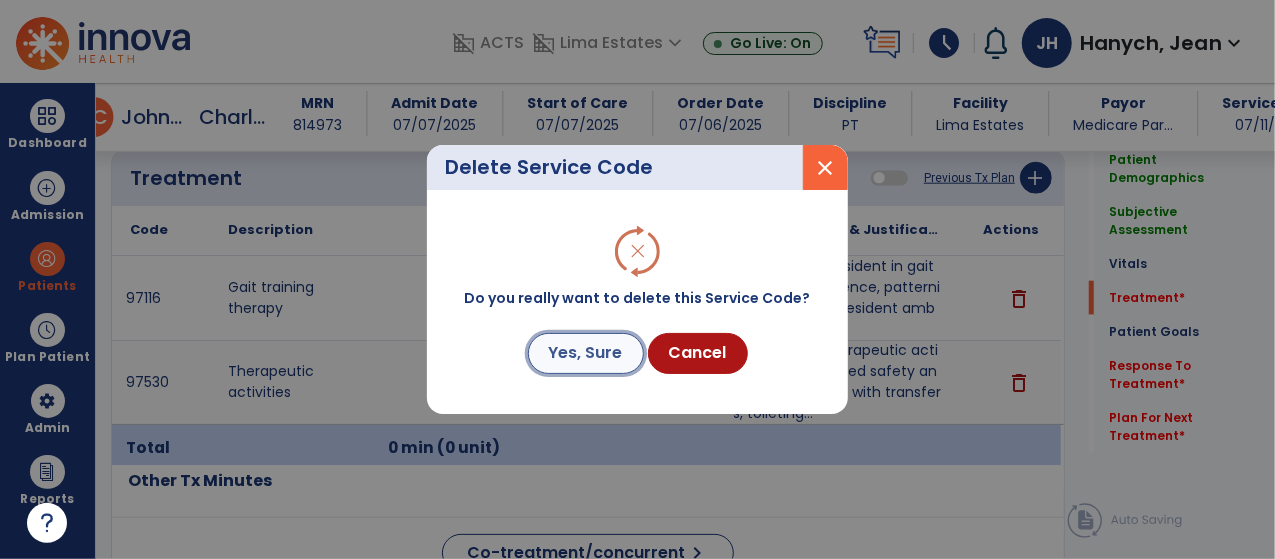 click on "Yes, Sure" at bounding box center [586, 353] 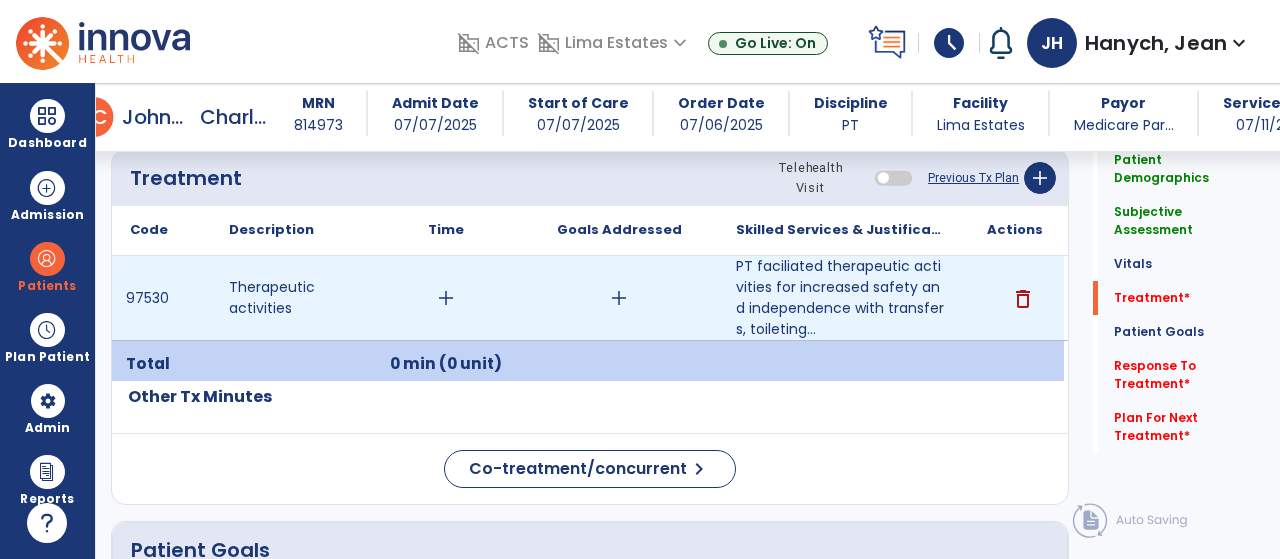 click on "delete" at bounding box center (1023, 299) 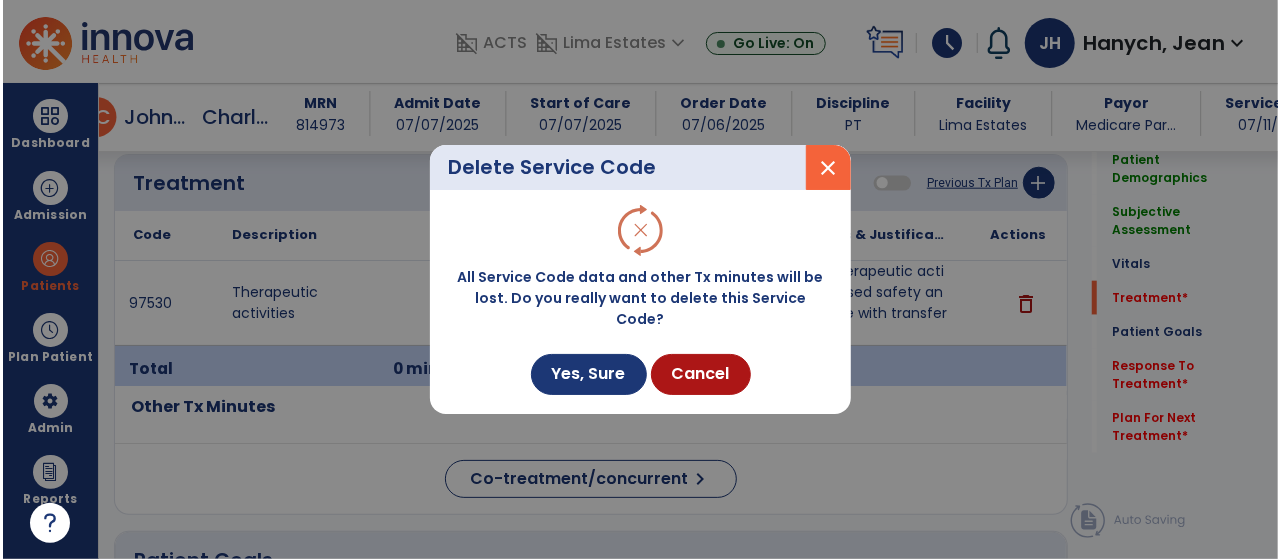 scroll, scrollTop: 1100, scrollLeft: 0, axis: vertical 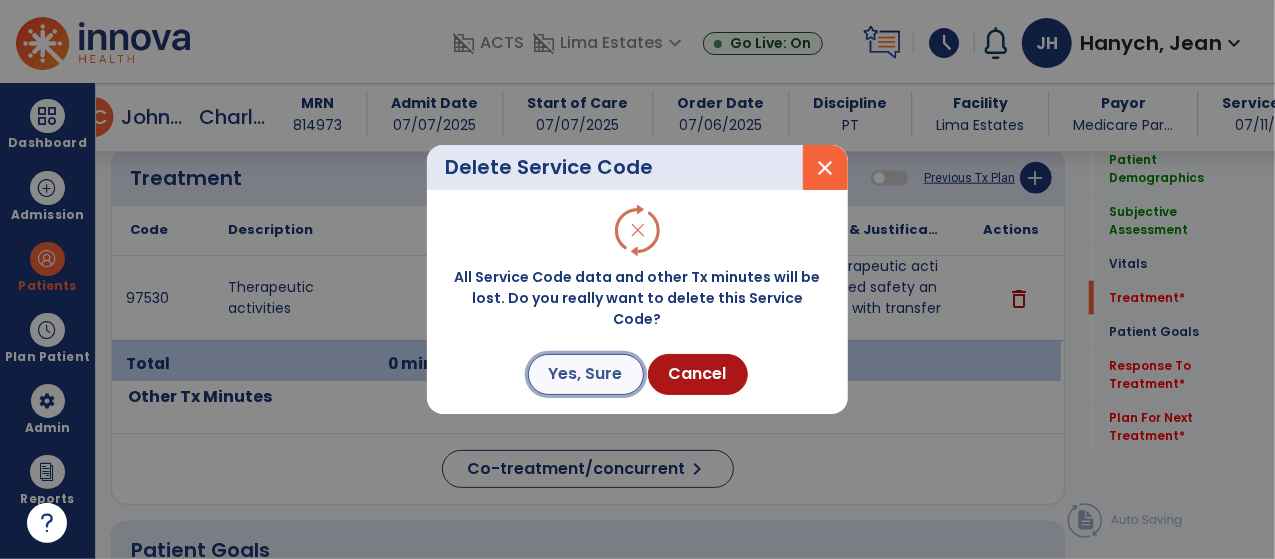 click on "Yes, Sure" at bounding box center (586, 374) 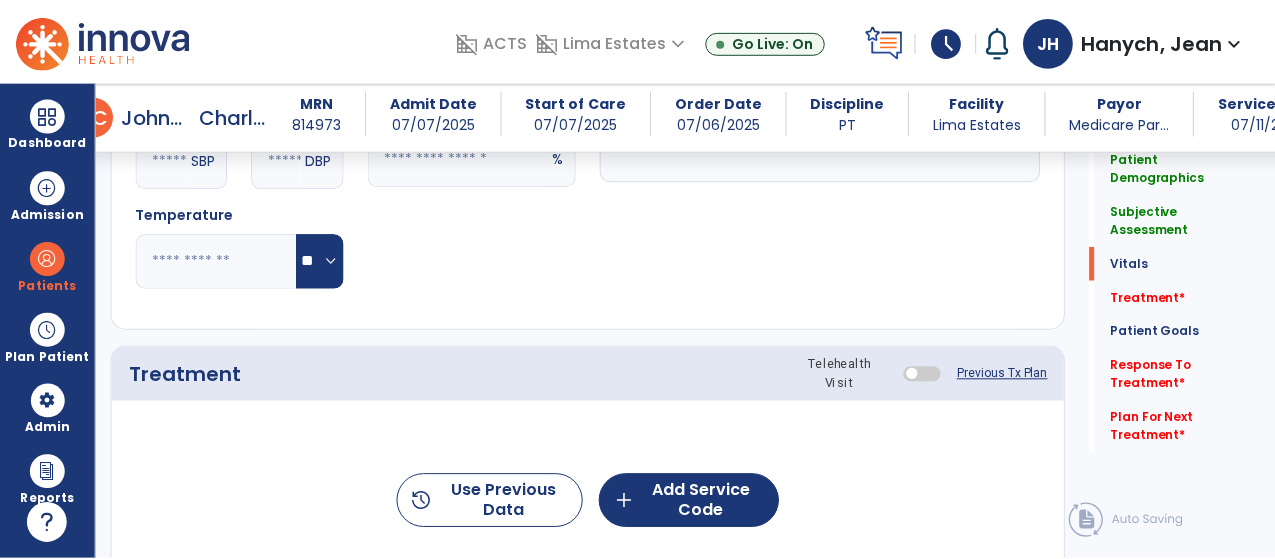 scroll, scrollTop: 908, scrollLeft: 0, axis: vertical 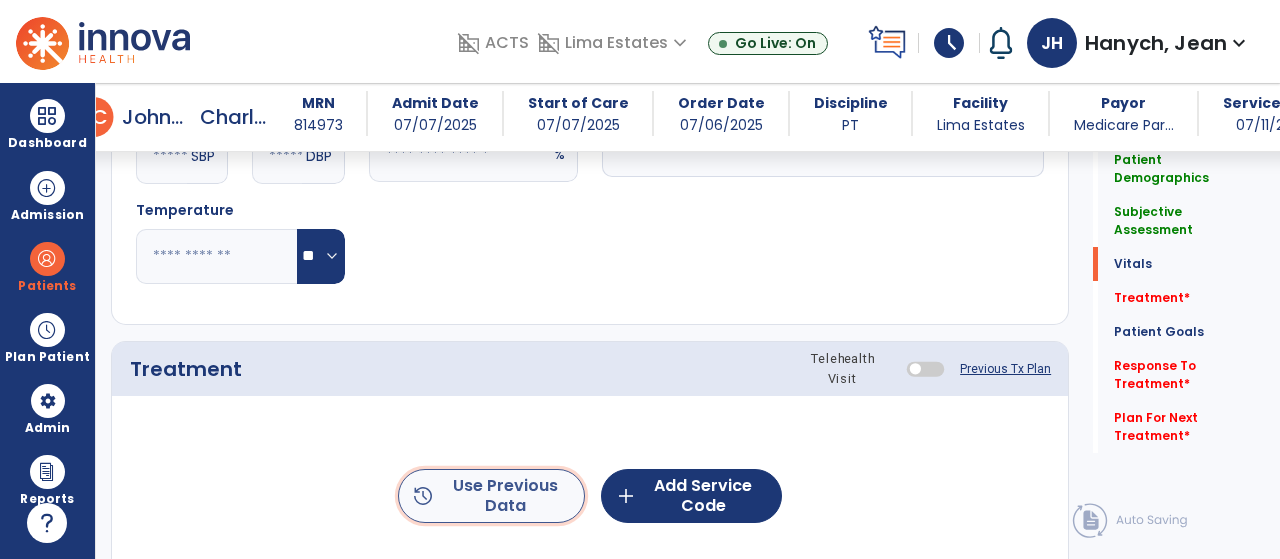 click on "history  Use Previous Data" 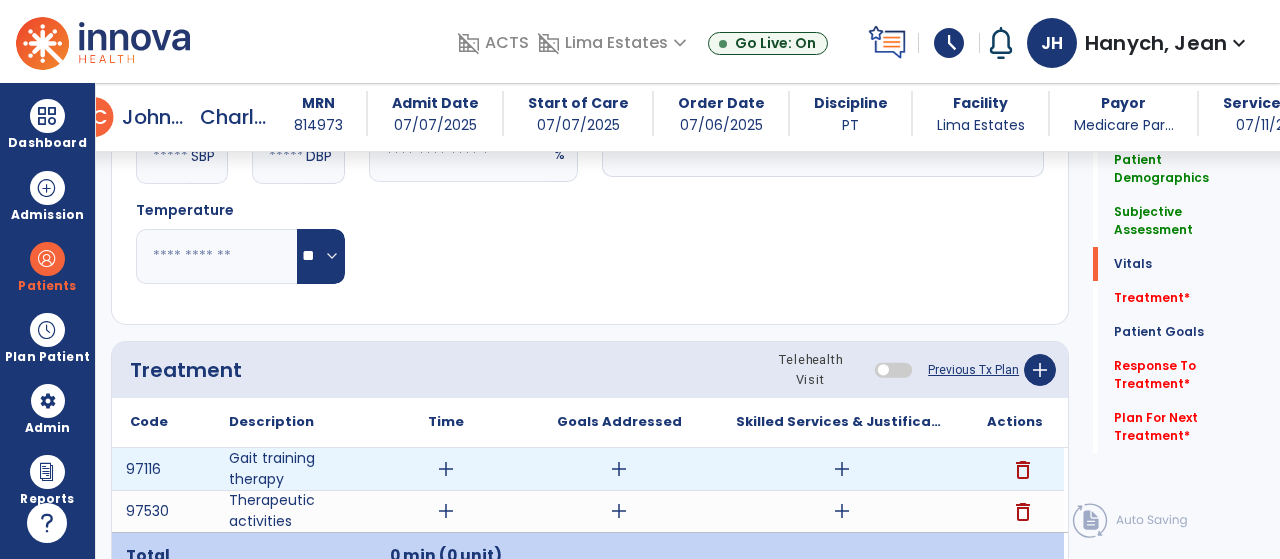click on "delete" at bounding box center (1023, 470) 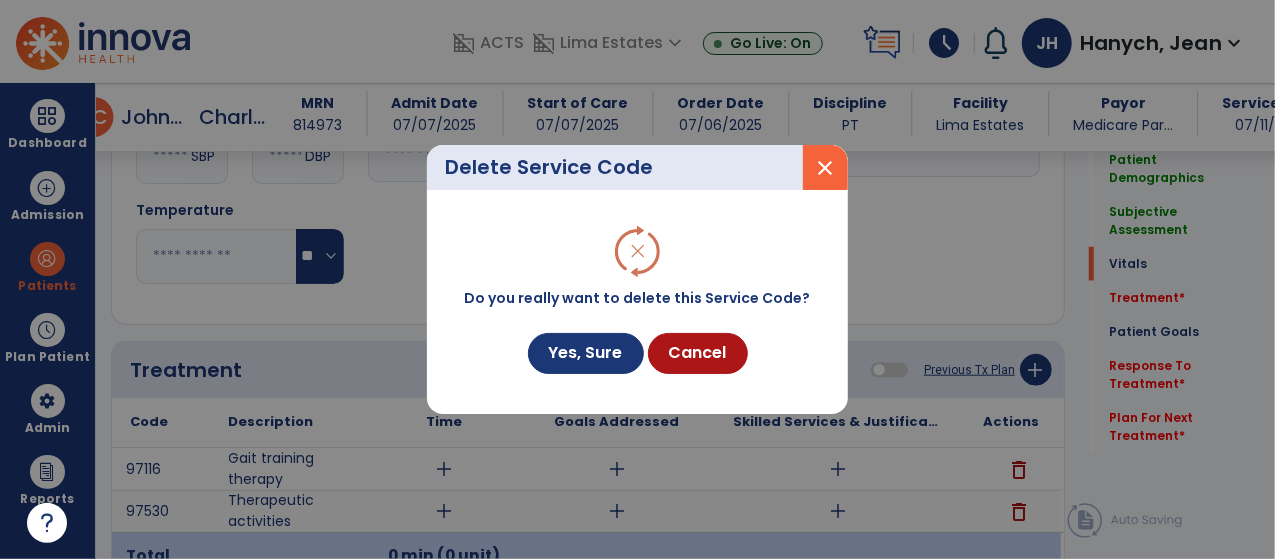 scroll, scrollTop: 908, scrollLeft: 0, axis: vertical 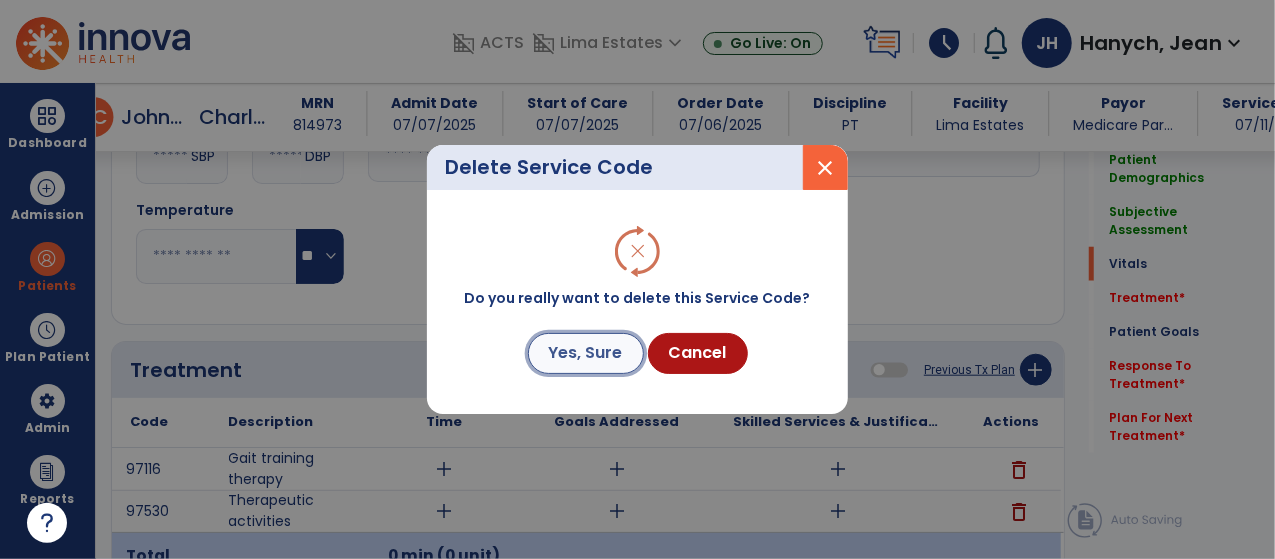 click on "Yes, Sure" at bounding box center (586, 353) 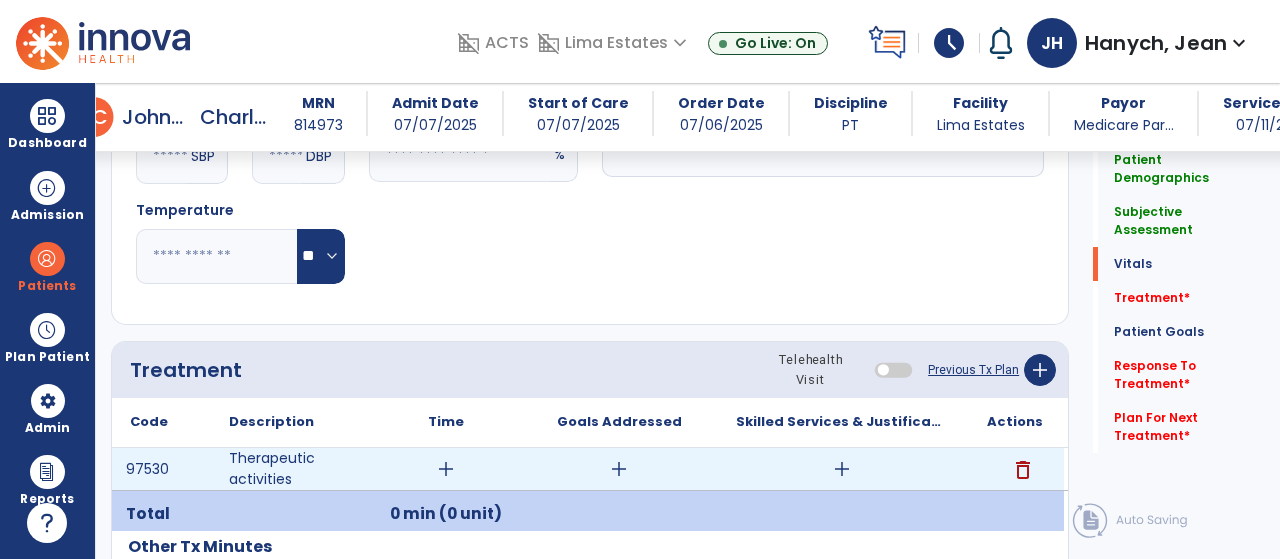 click on "delete" at bounding box center (1023, 470) 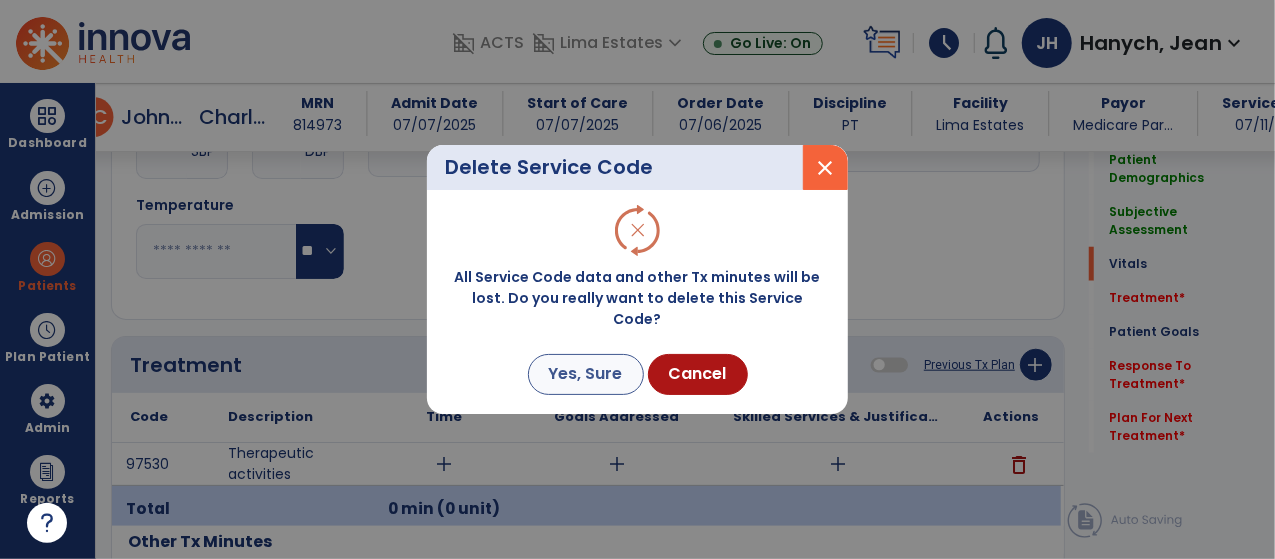 scroll, scrollTop: 908, scrollLeft: 0, axis: vertical 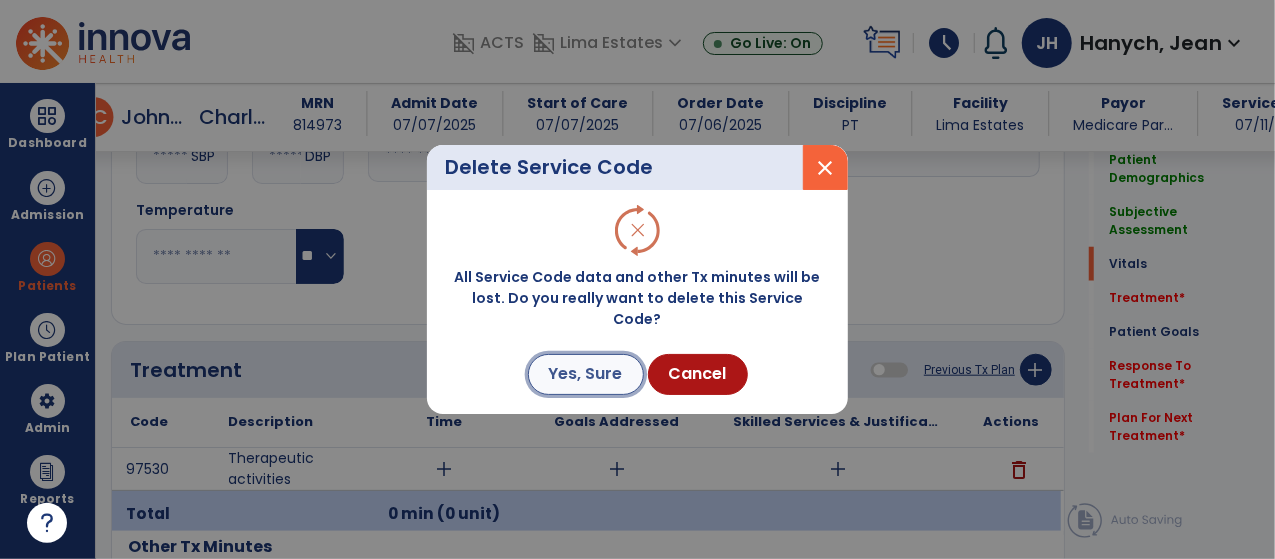 click on "Yes, Sure" at bounding box center [586, 374] 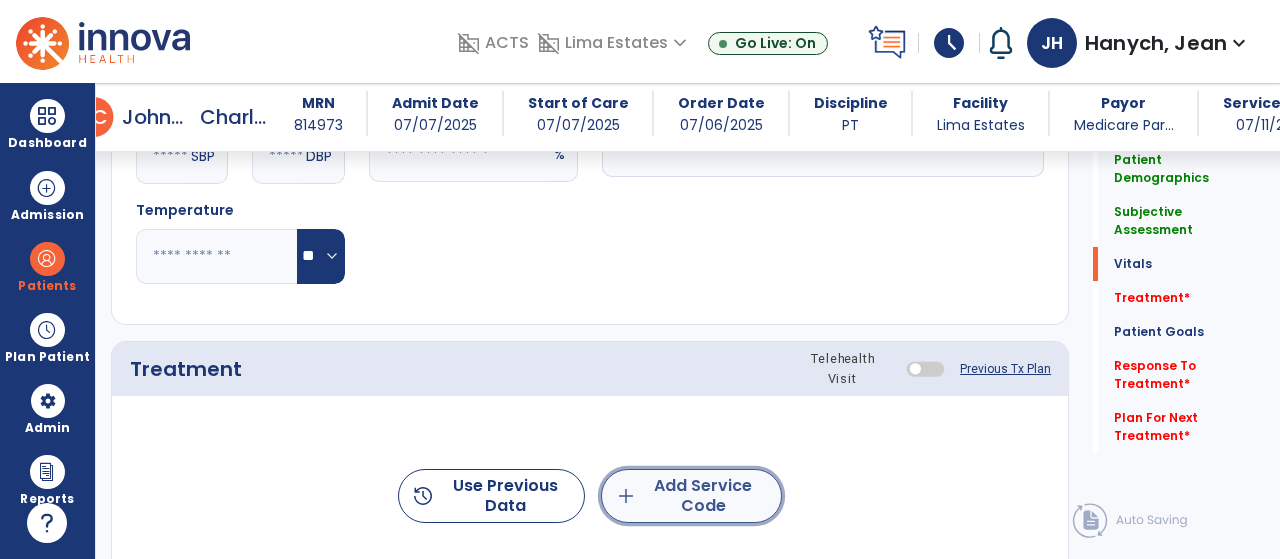 click on "add  Add Service Code" 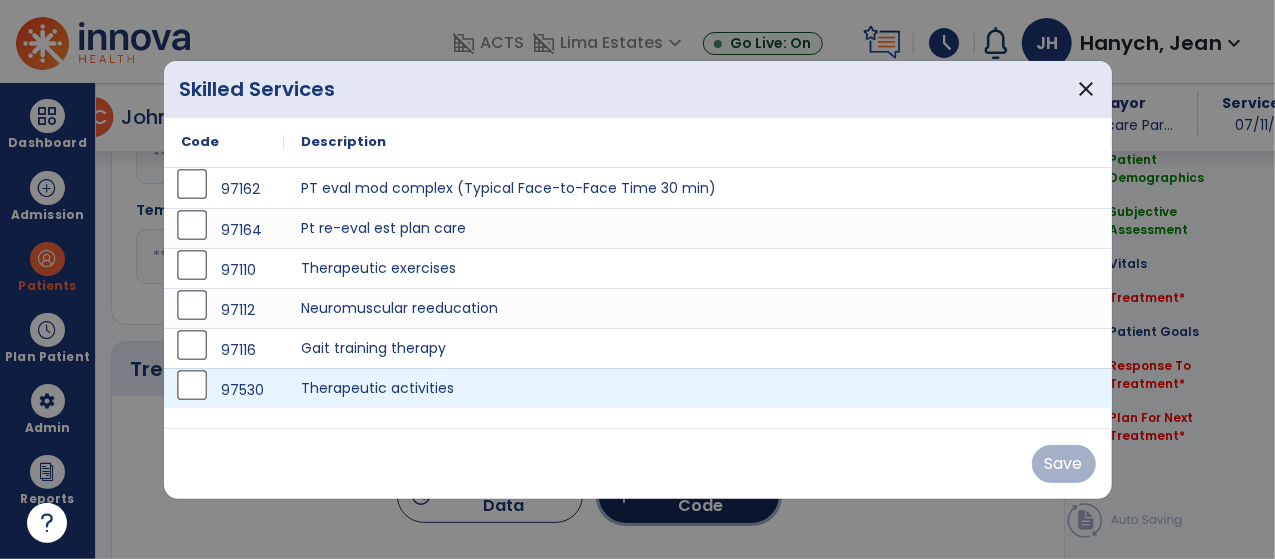 scroll, scrollTop: 908, scrollLeft: 0, axis: vertical 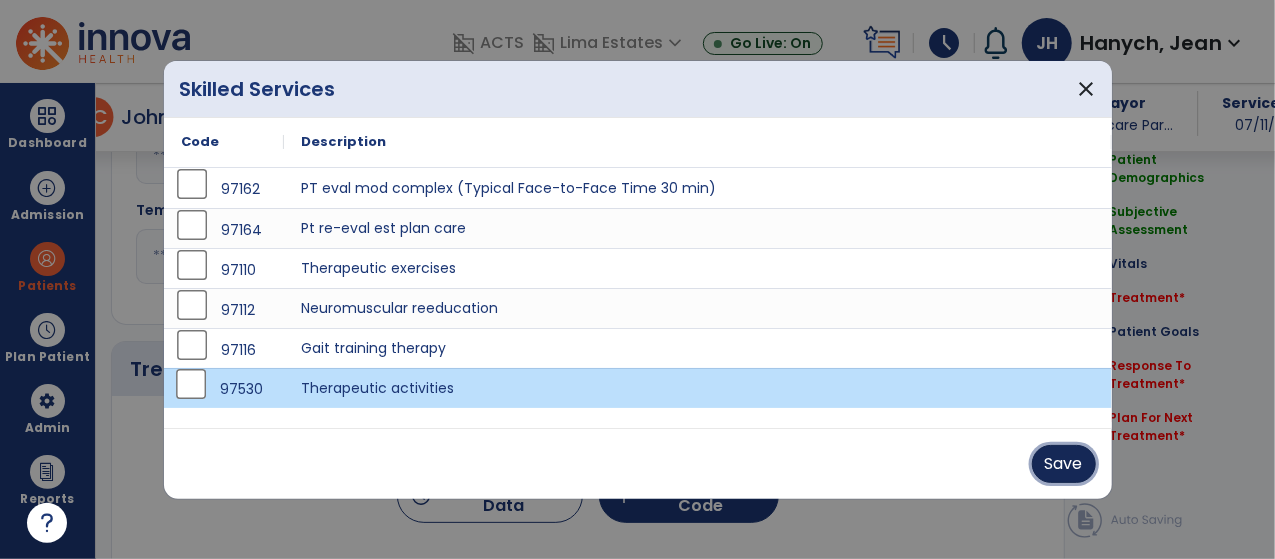 click on "Save" at bounding box center (1064, 464) 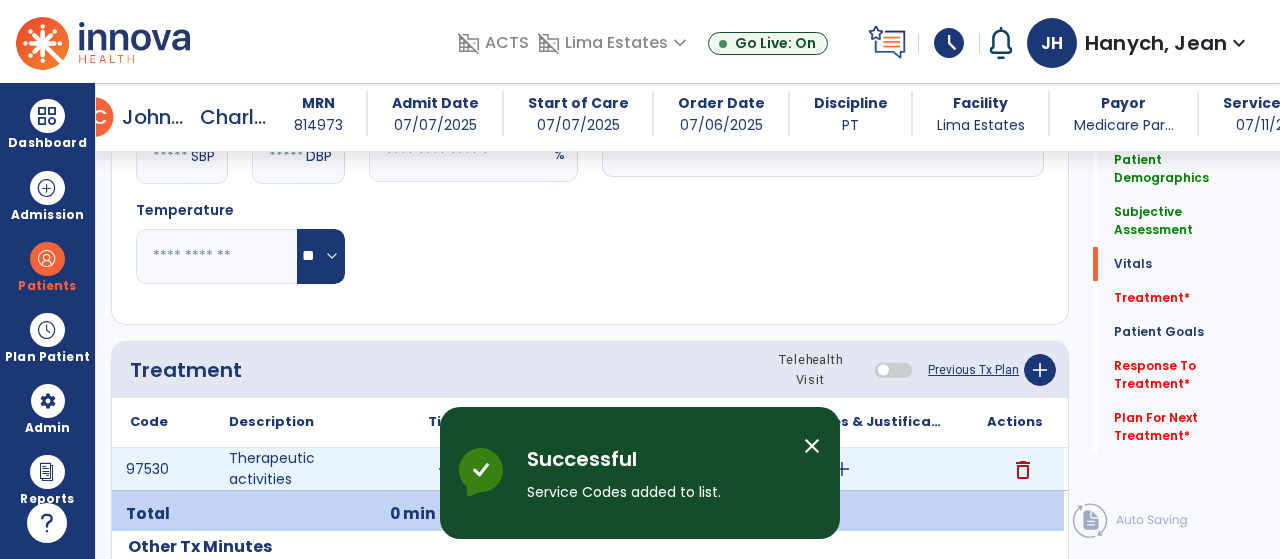 click on "add" at bounding box center [842, 469] 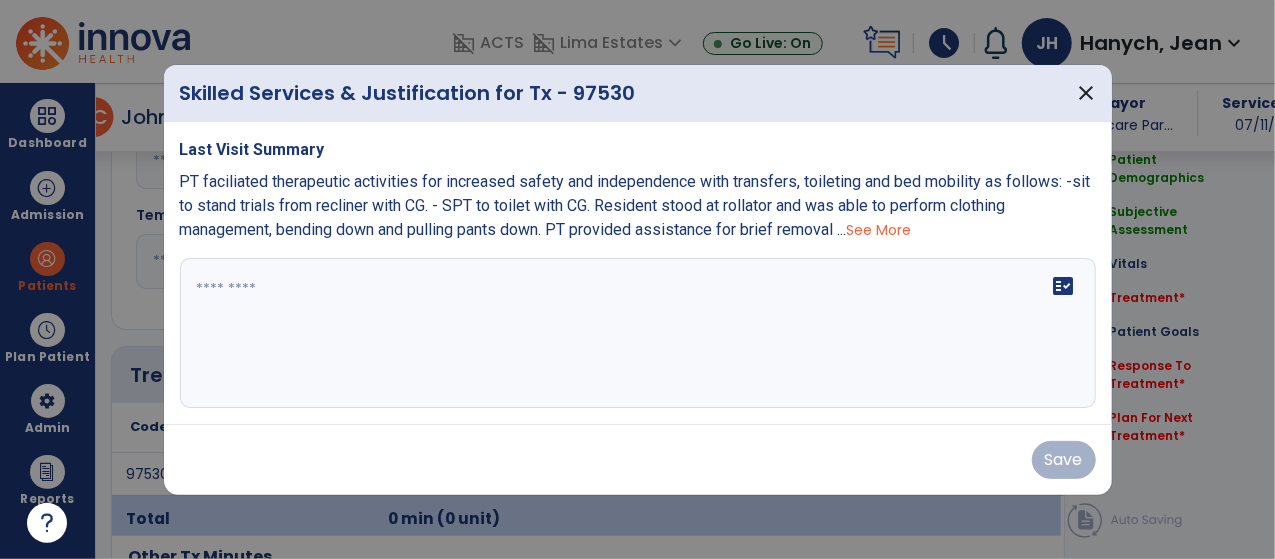 scroll, scrollTop: 908, scrollLeft: 0, axis: vertical 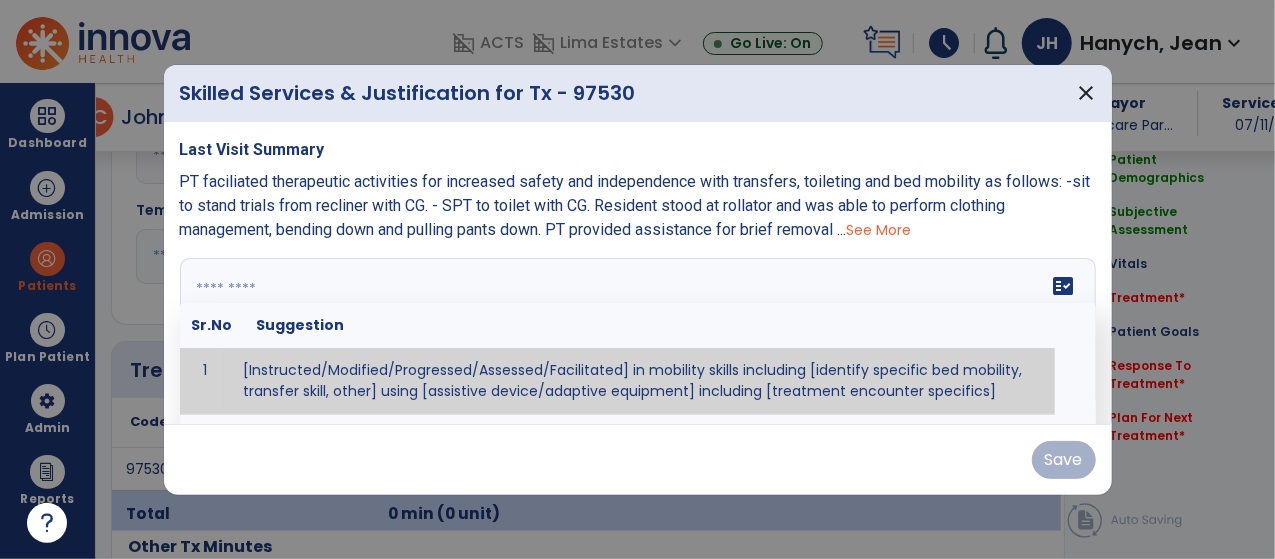 click at bounding box center (638, 333) 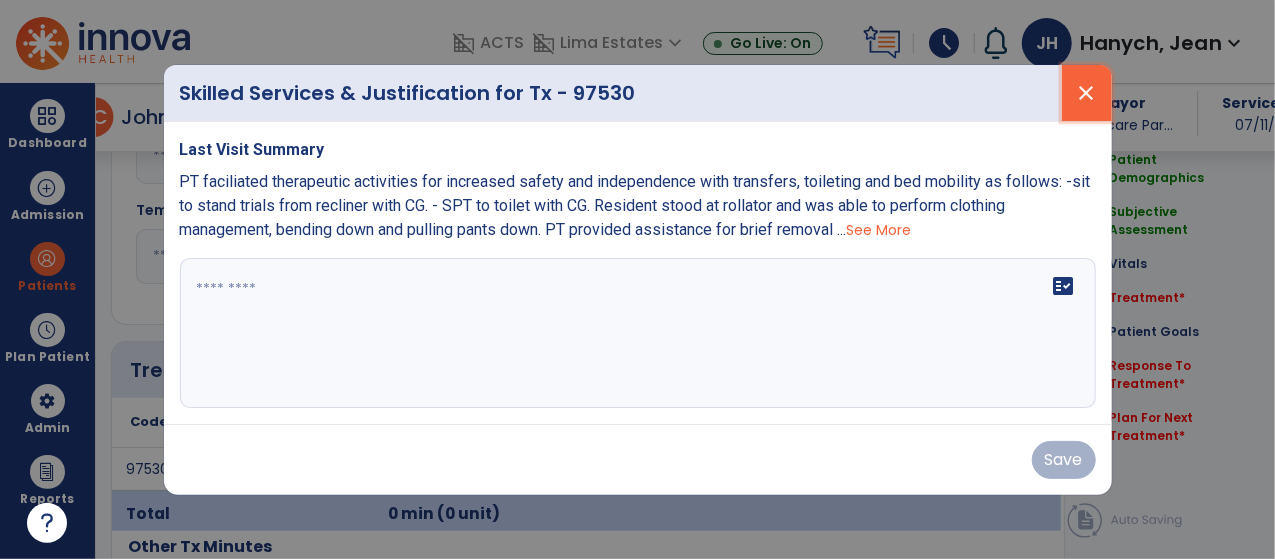 click on "close" at bounding box center (1087, 93) 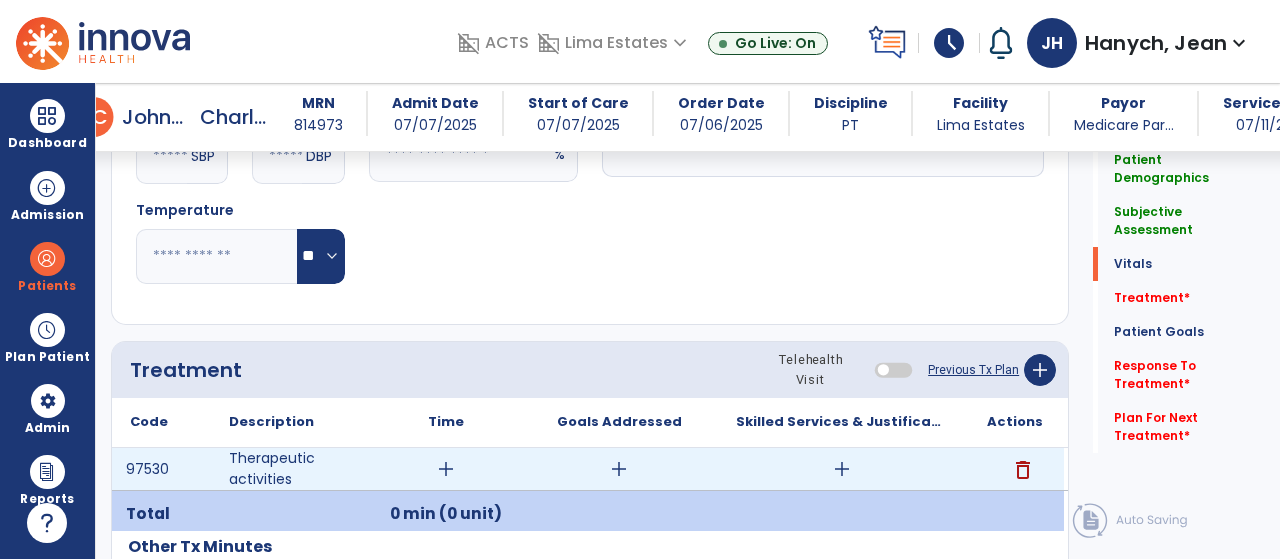 click on "delete" at bounding box center [1023, 470] 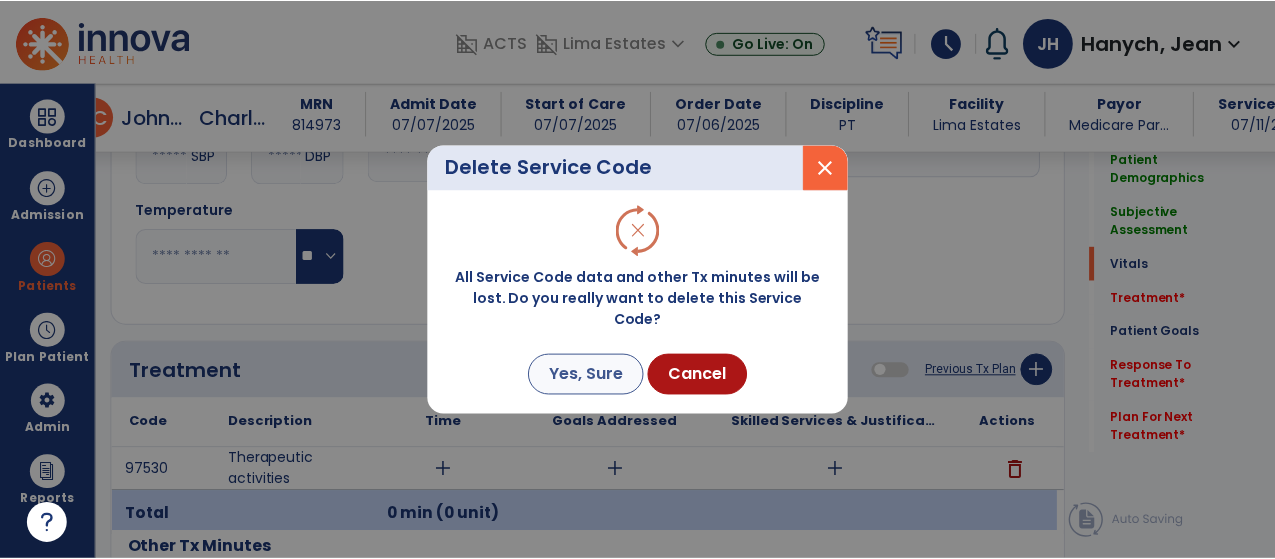 scroll, scrollTop: 908, scrollLeft: 0, axis: vertical 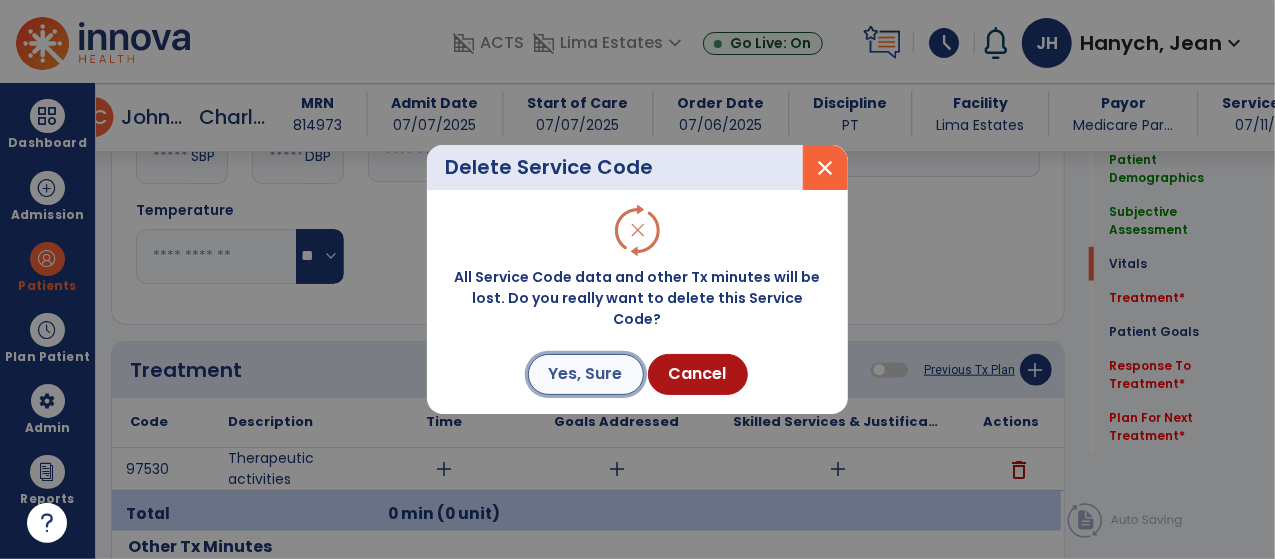 click on "Yes, Sure" at bounding box center [586, 374] 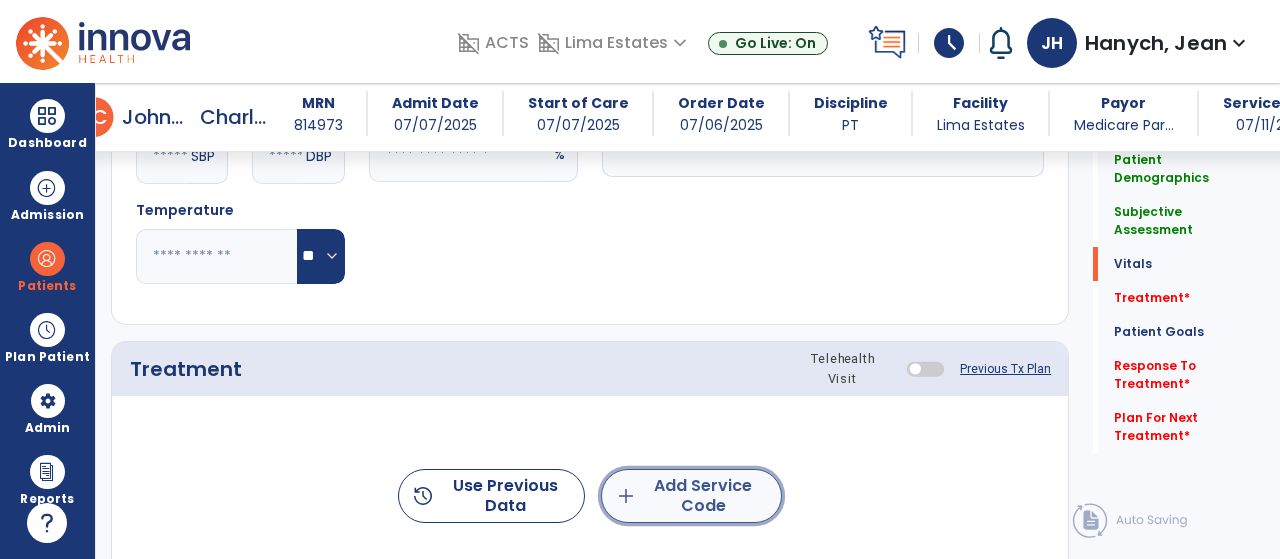 click on "add  Add Service Code" 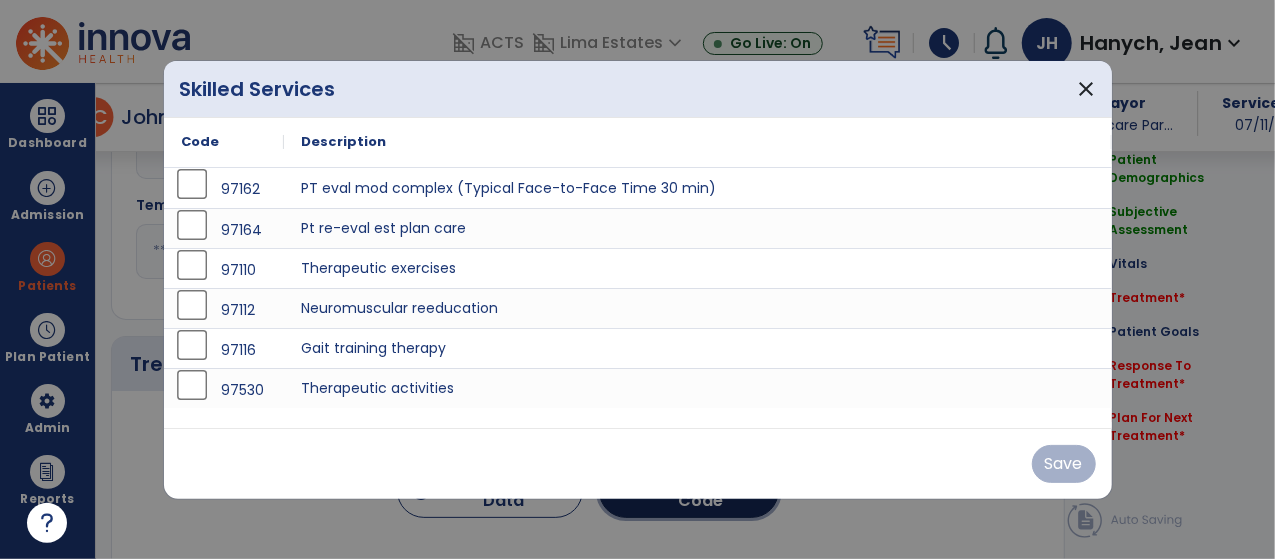 scroll, scrollTop: 908, scrollLeft: 0, axis: vertical 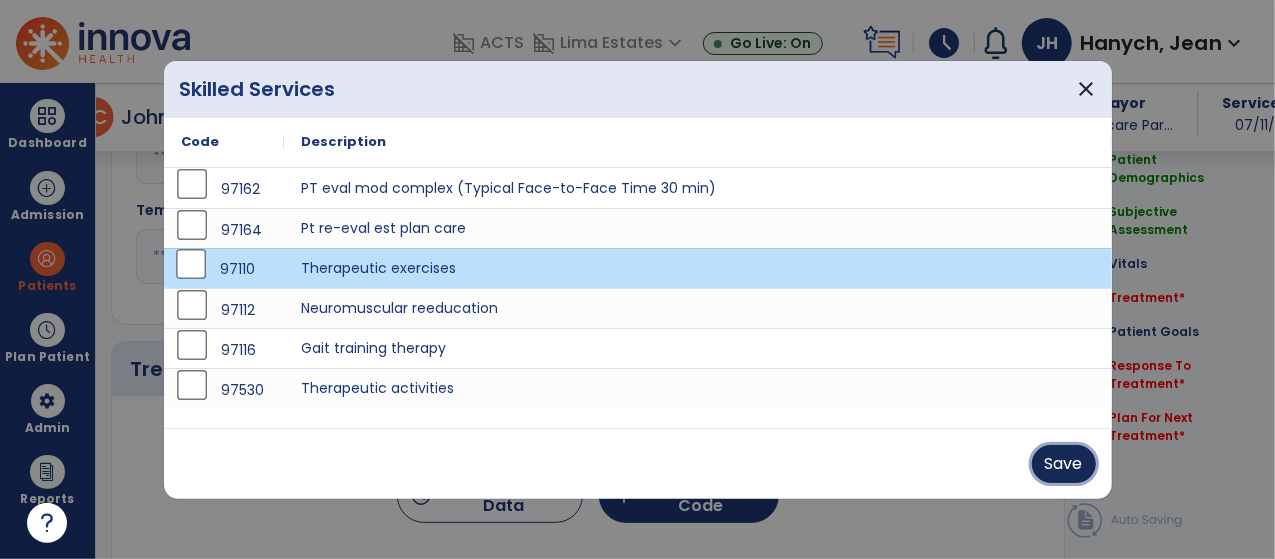 click on "Save" at bounding box center (1064, 464) 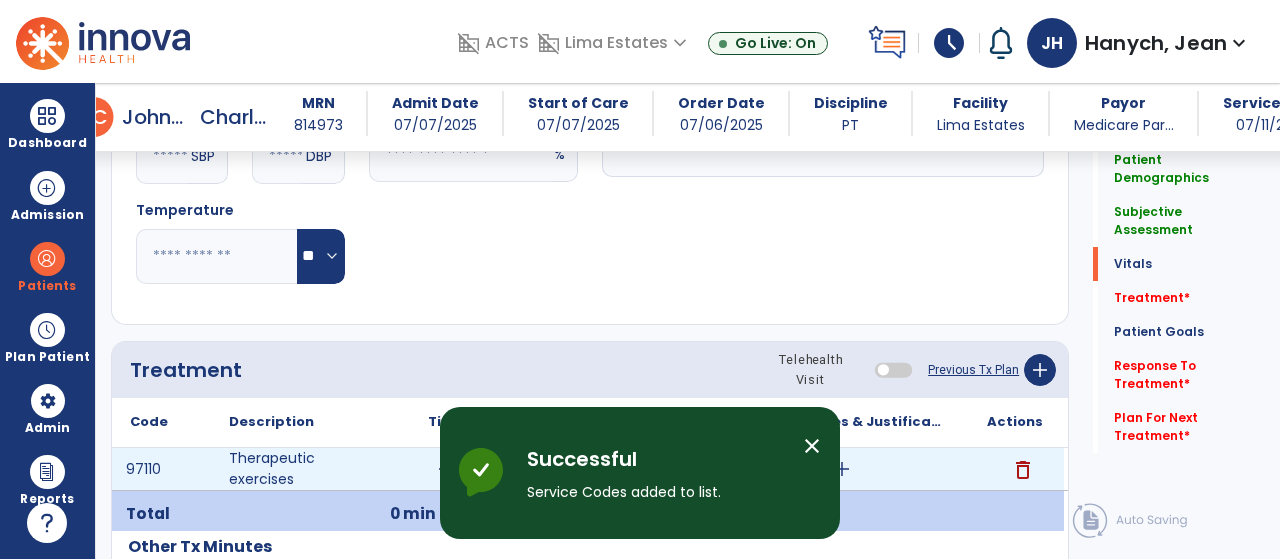 click on "add" at bounding box center [842, 469] 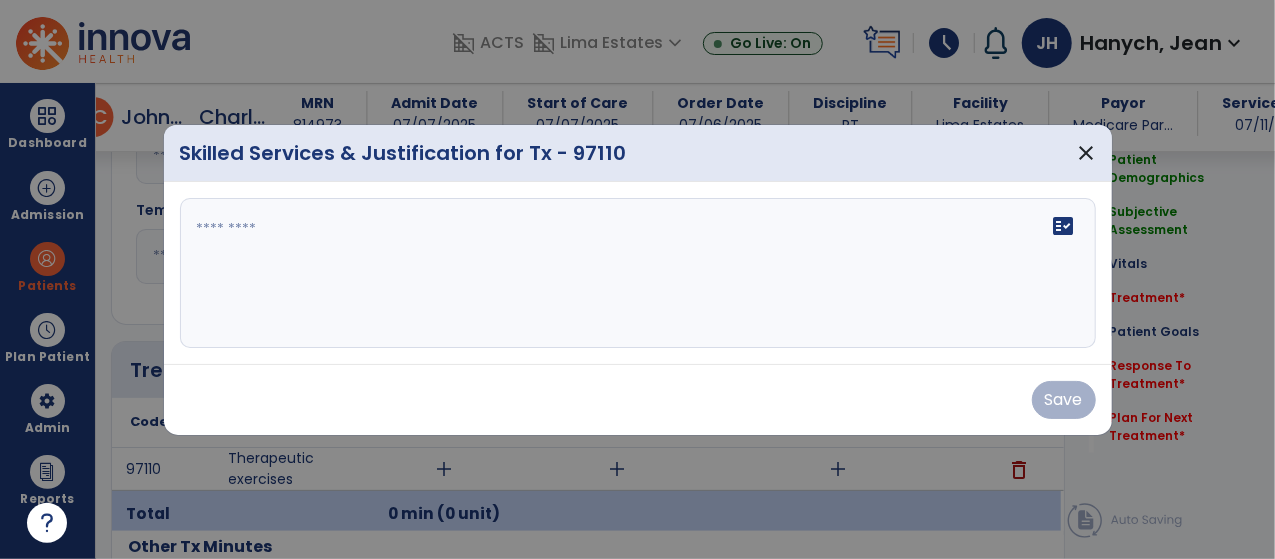 scroll, scrollTop: 908, scrollLeft: 0, axis: vertical 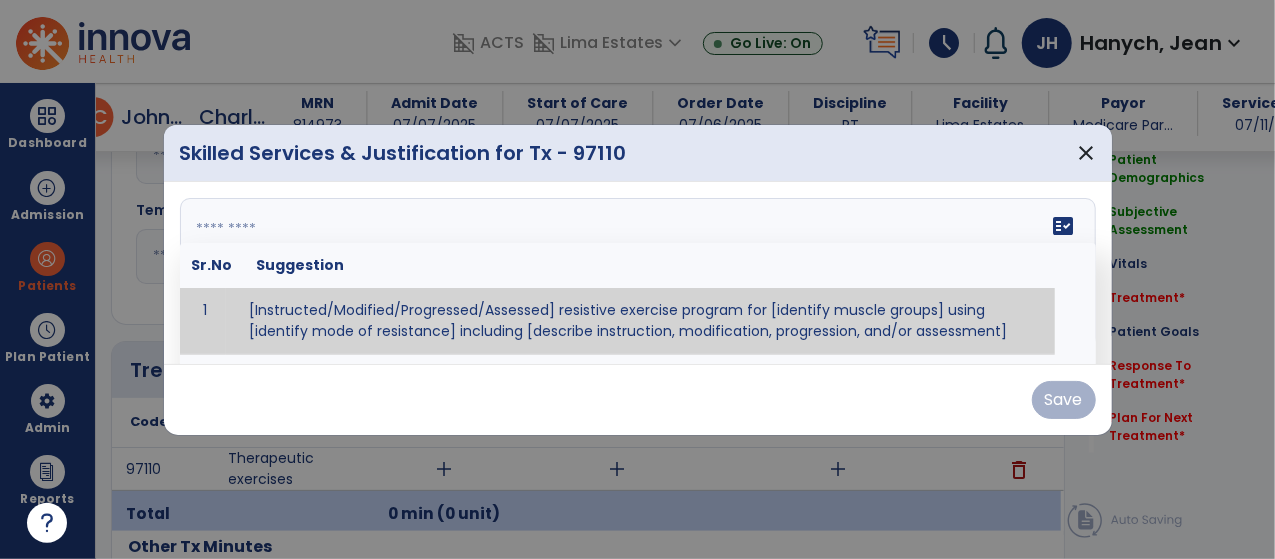 click at bounding box center (636, 273) 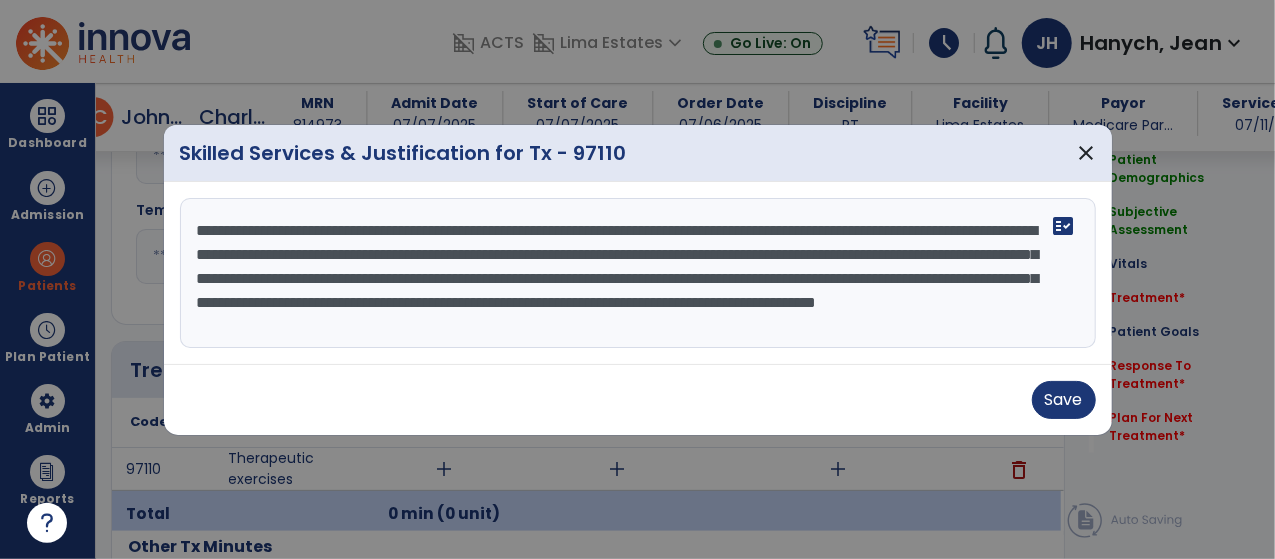 scroll, scrollTop: 14, scrollLeft: 0, axis: vertical 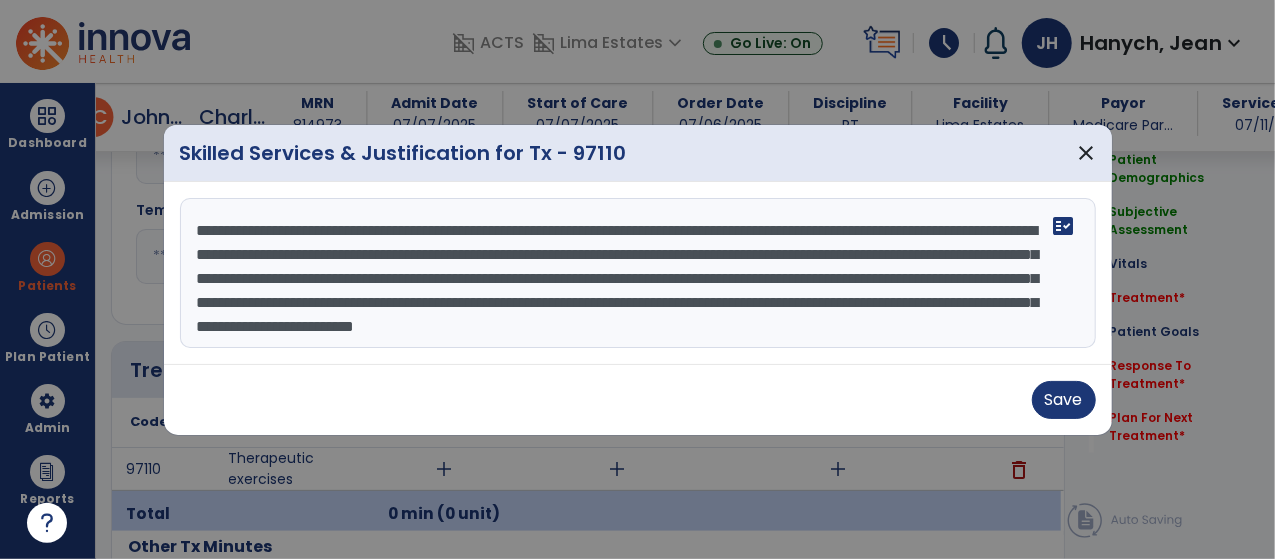click on "**********" at bounding box center (638, 273) 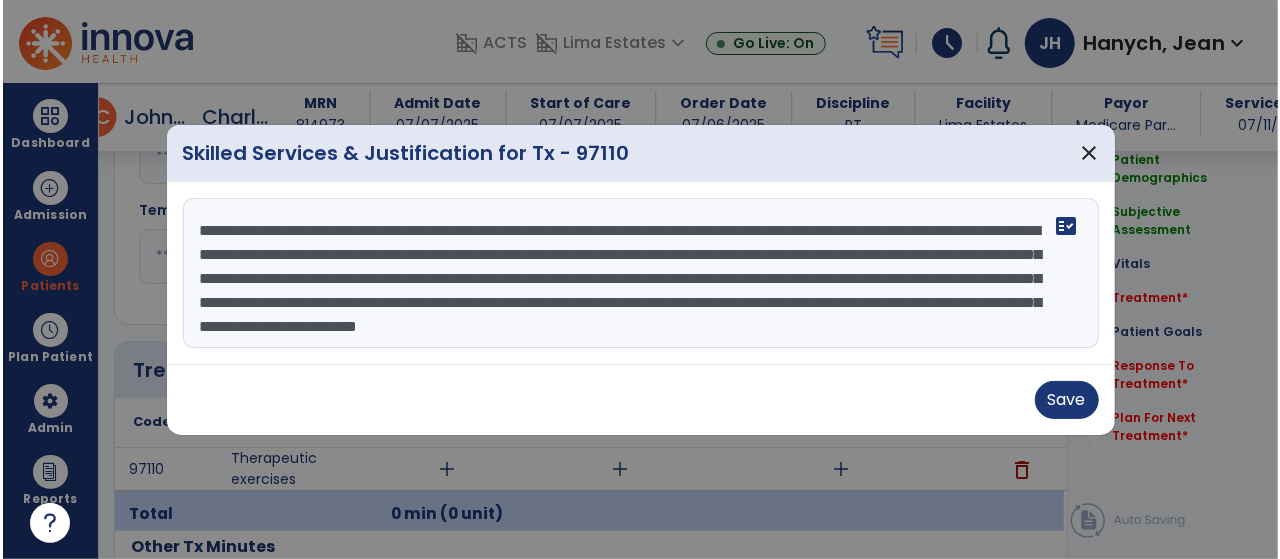 scroll, scrollTop: 0, scrollLeft: 0, axis: both 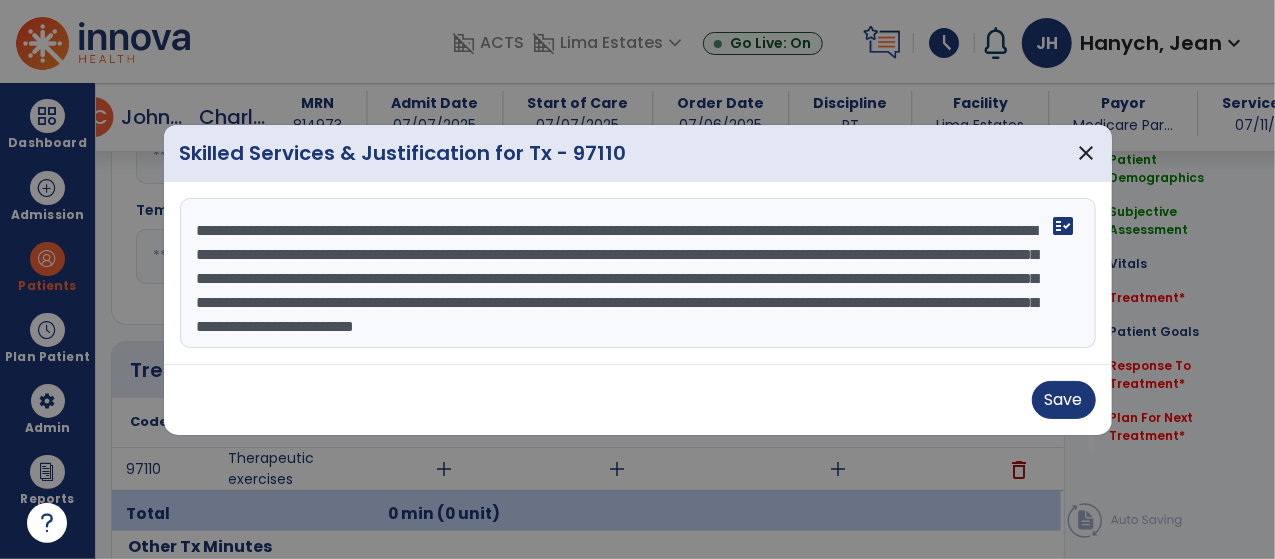 drag, startPoint x: 760, startPoint y: 332, endPoint x: 167, endPoint y: 184, distance: 611.1898 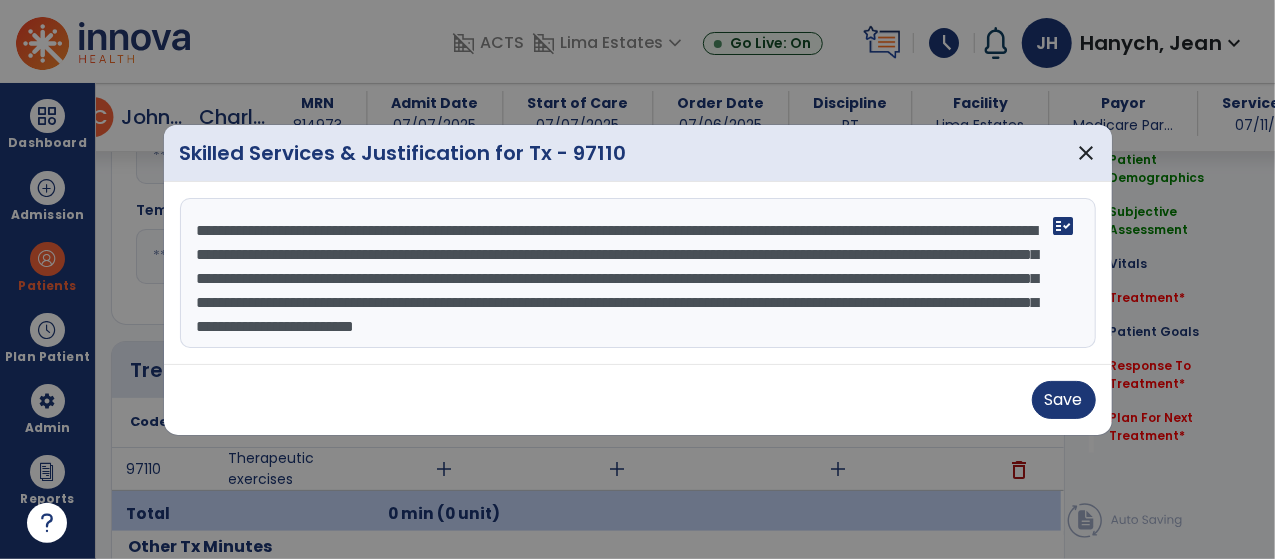 type on "**********" 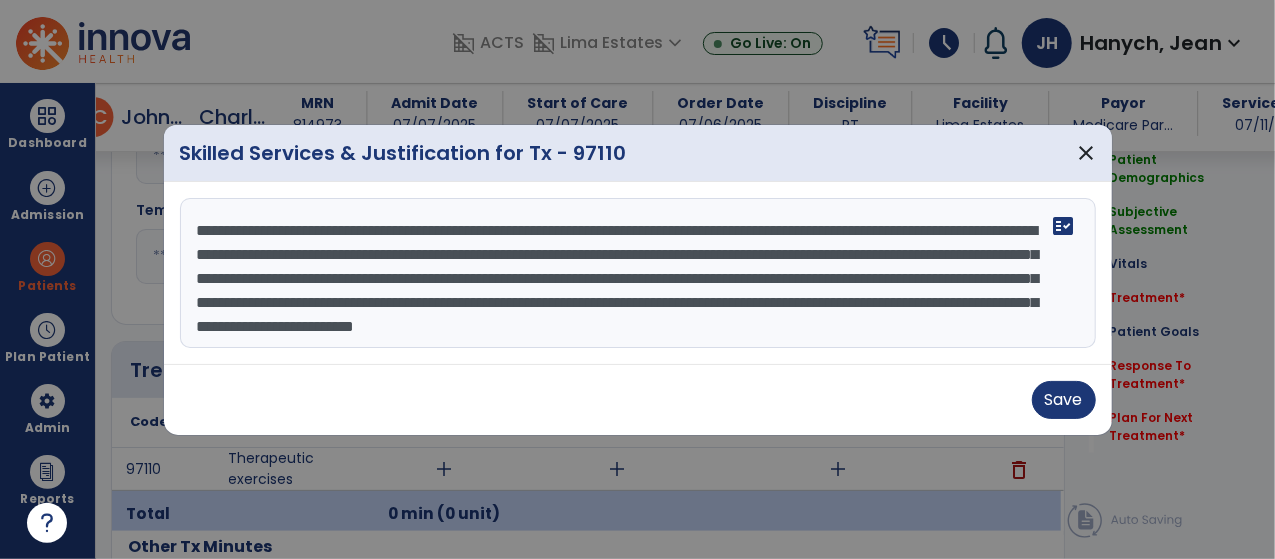 click on "Save" at bounding box center [638, 400] 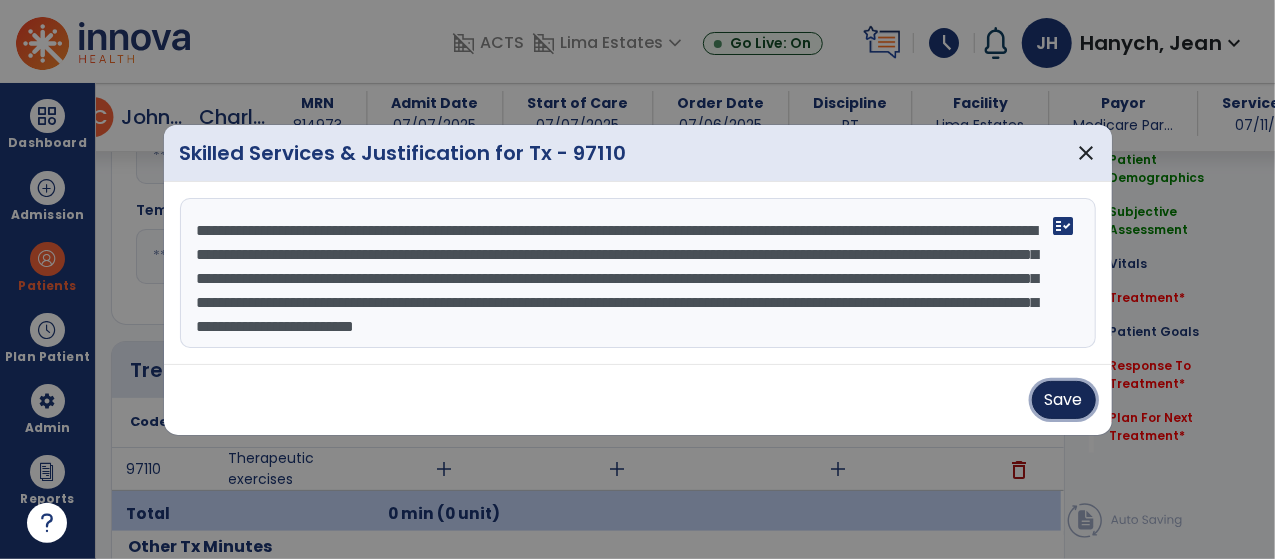 click on "Save" at bounding box center (1064, 400) 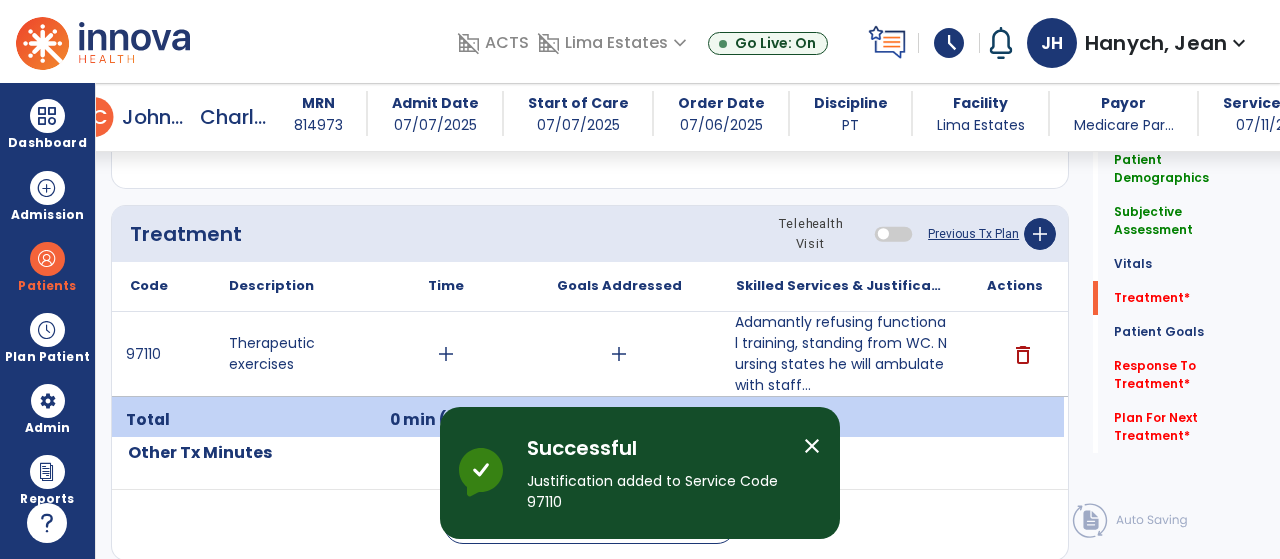 scroll, scrollTop: 1061, scrollLeft: 0, axis: vertical 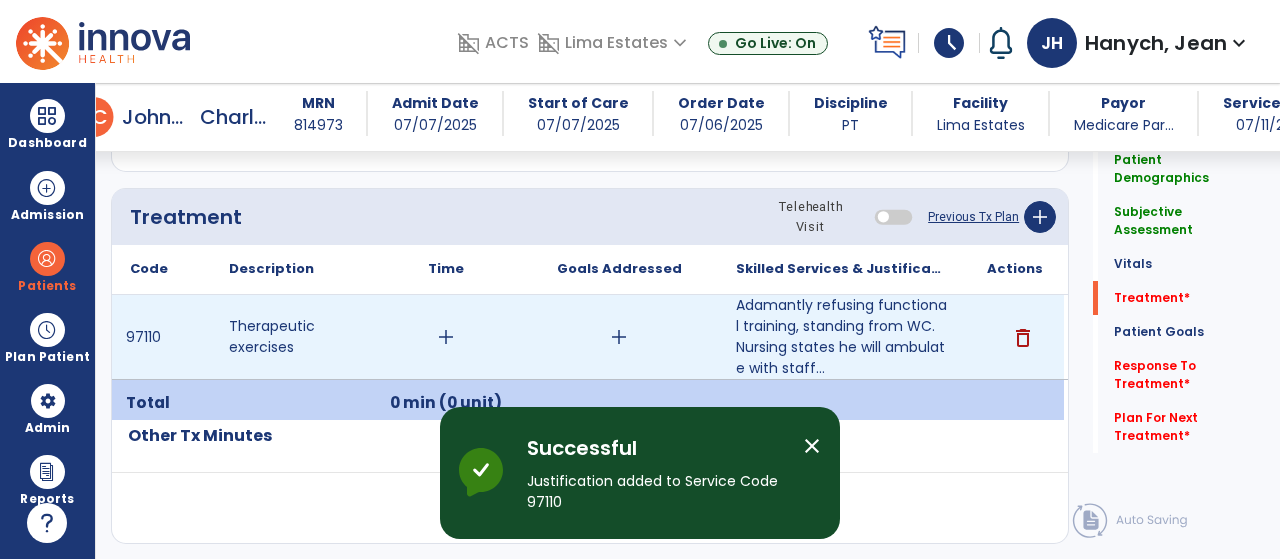 click on "add" at bounding box center [446, 337] 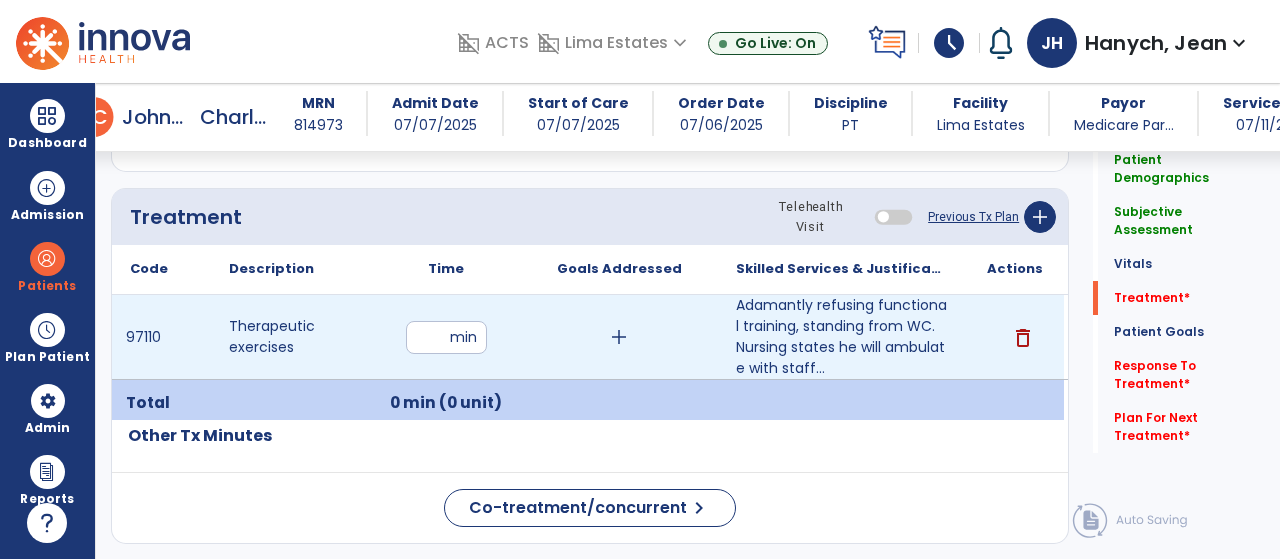 type on "**" 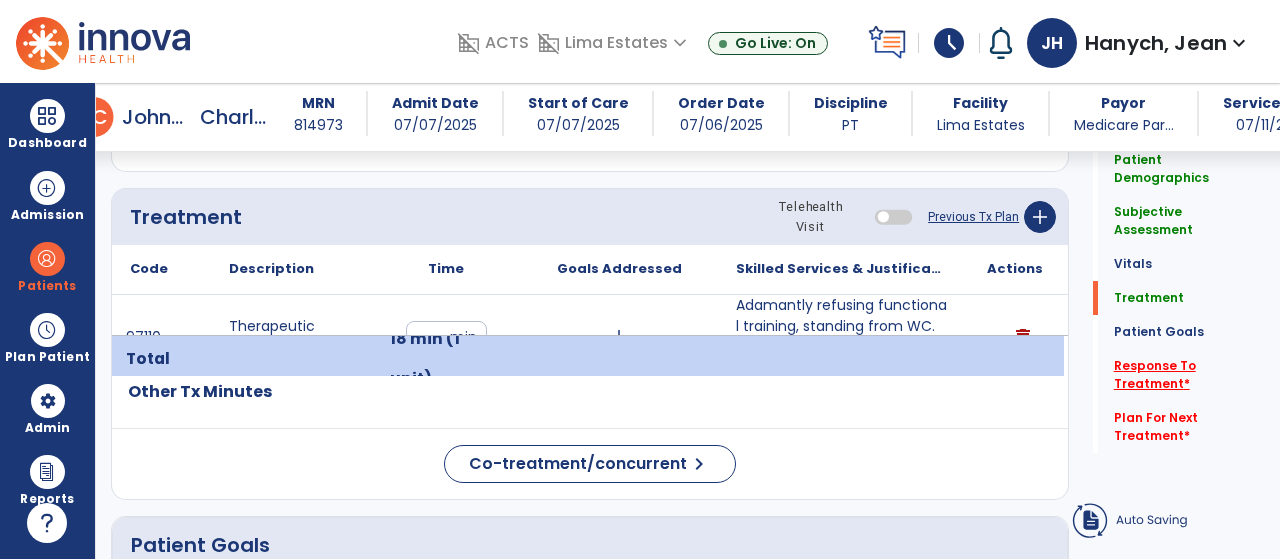 click on "Response To Treatment   *" 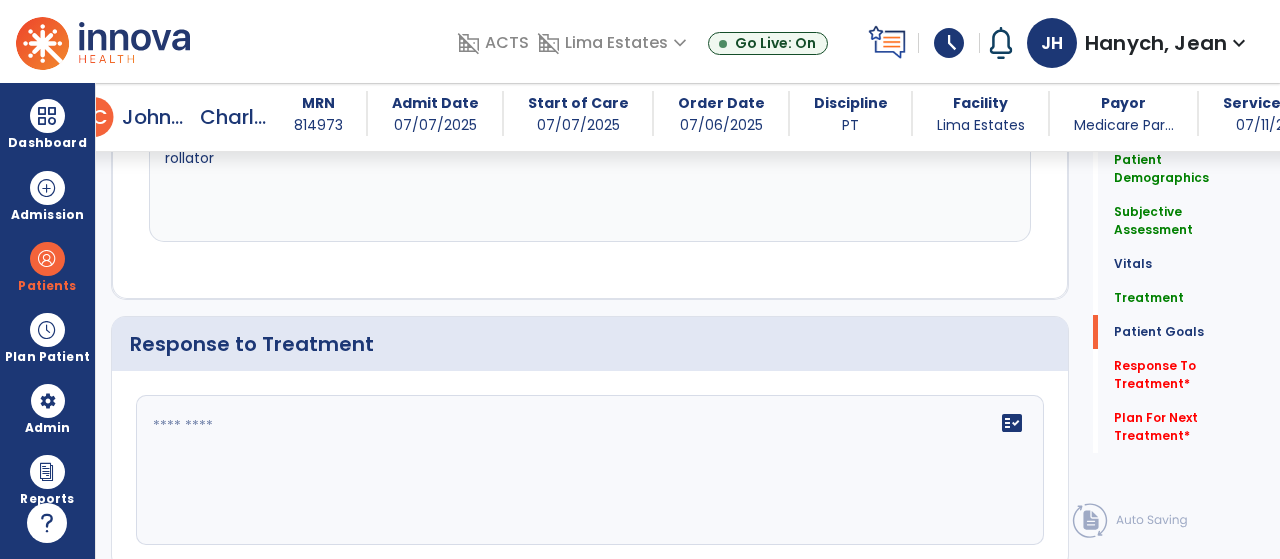 scroll, scrollTop: 2293, scrollLeft: 0, axis: vertical 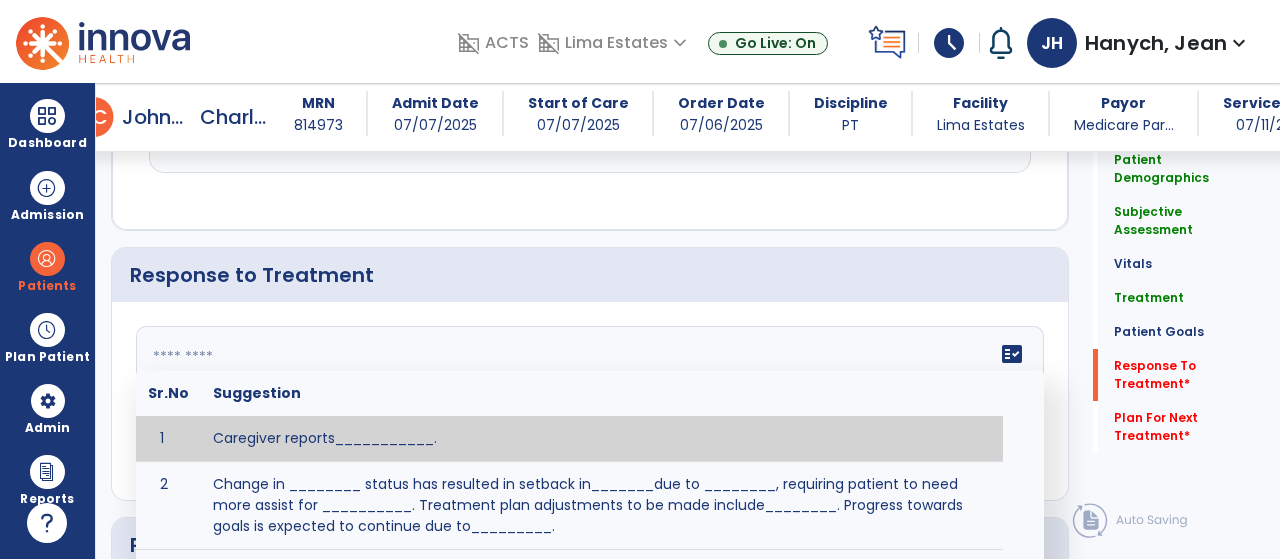 click 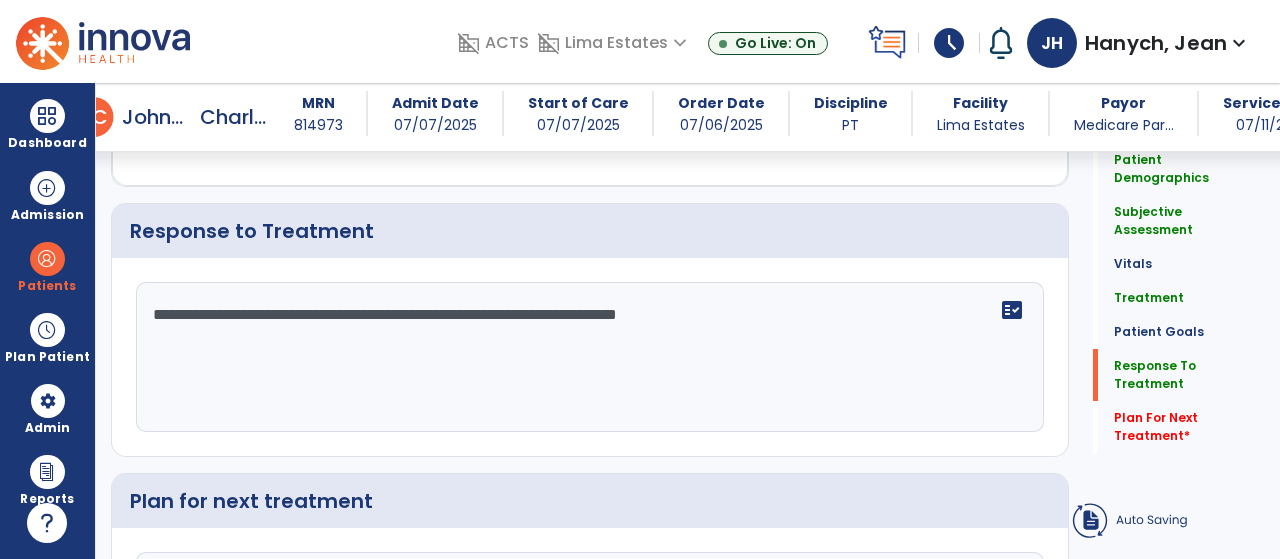 drag, startPoint x: 156, startPoint y: 355, endPoint x: 889, endPoint y: 348, distance: 733.03345 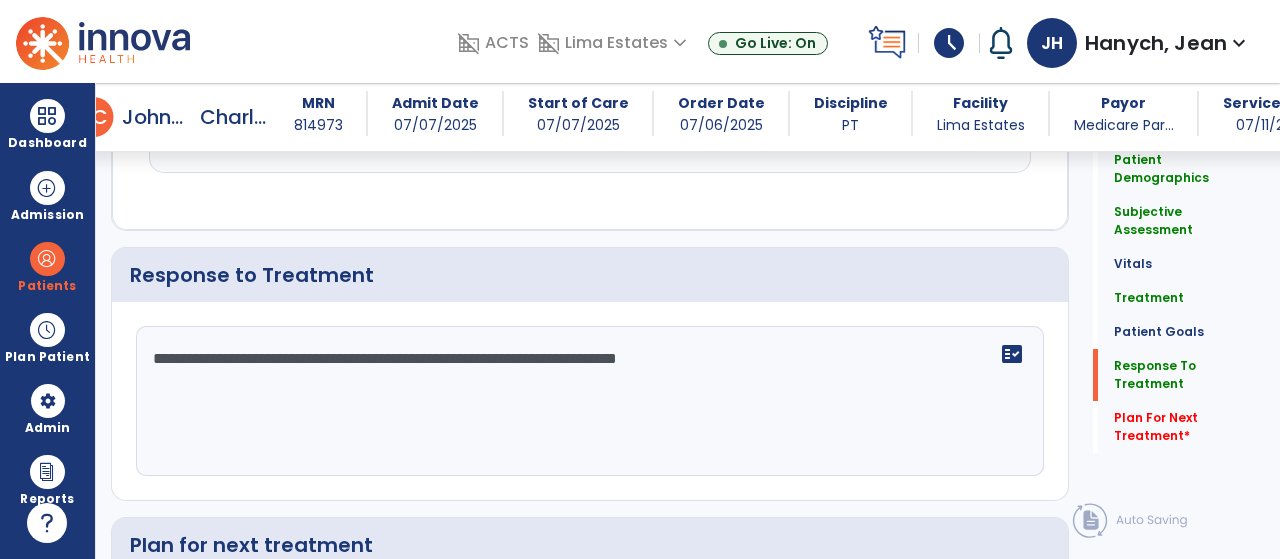 scroll, scrollTop: 2293, scrollLeft: 0, axis: vertical 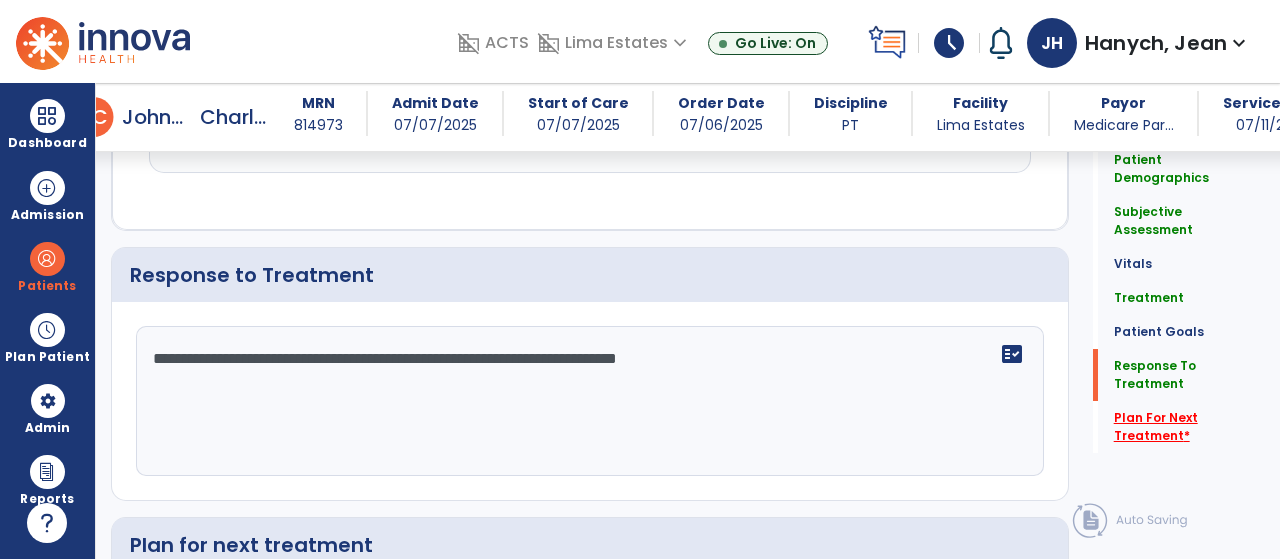 click on "Plan For Next Treatment   *" 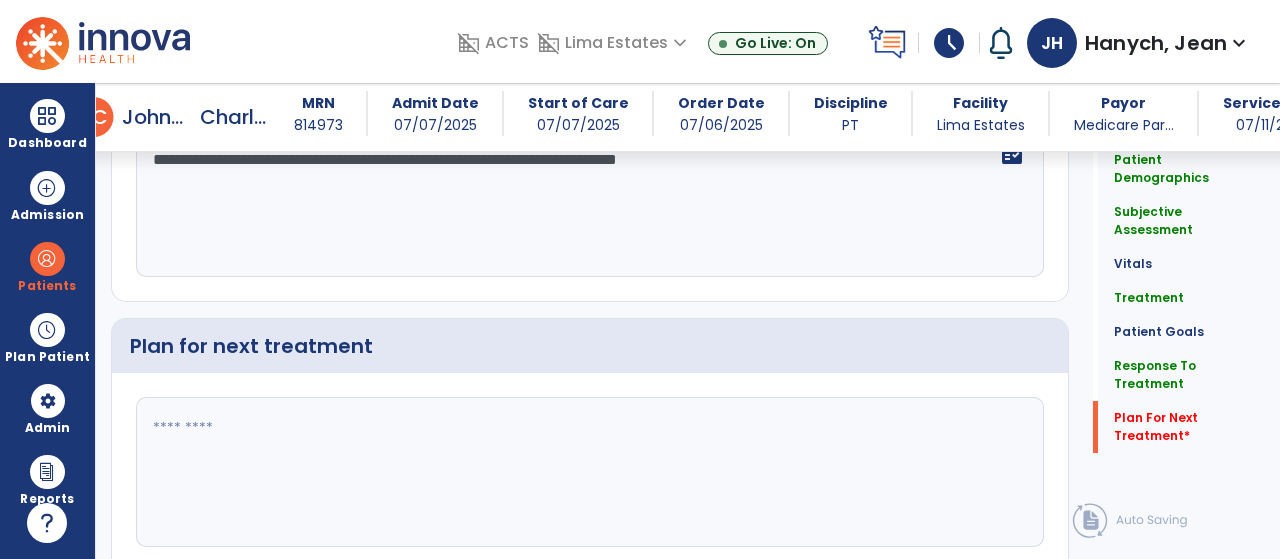 scroll, scrollTop: 2559, scrollLeft: 0, axis: vertical 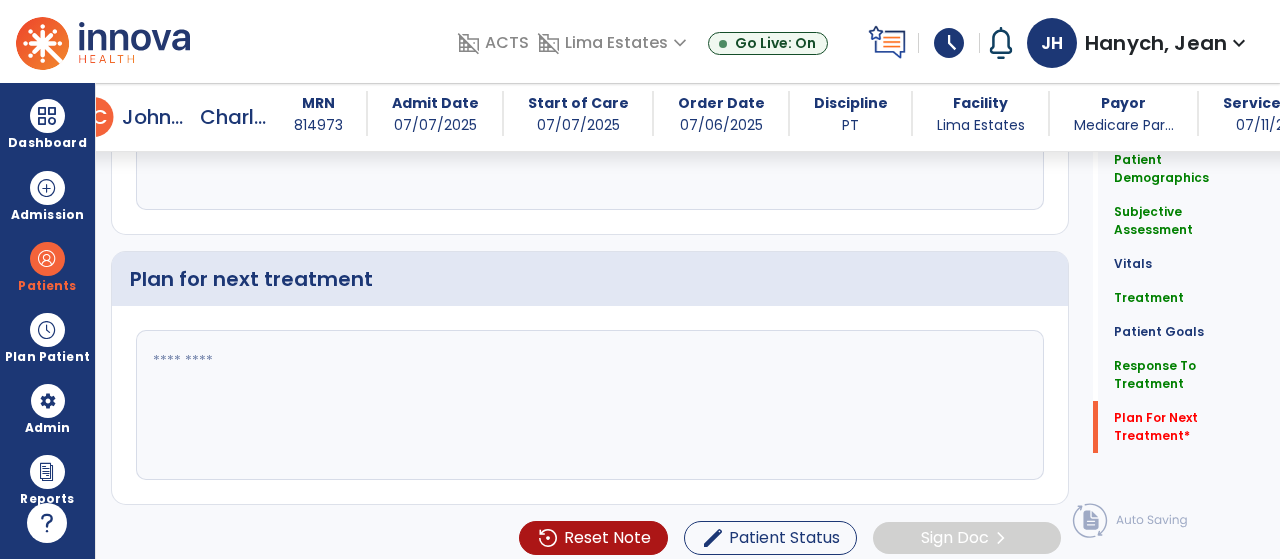click 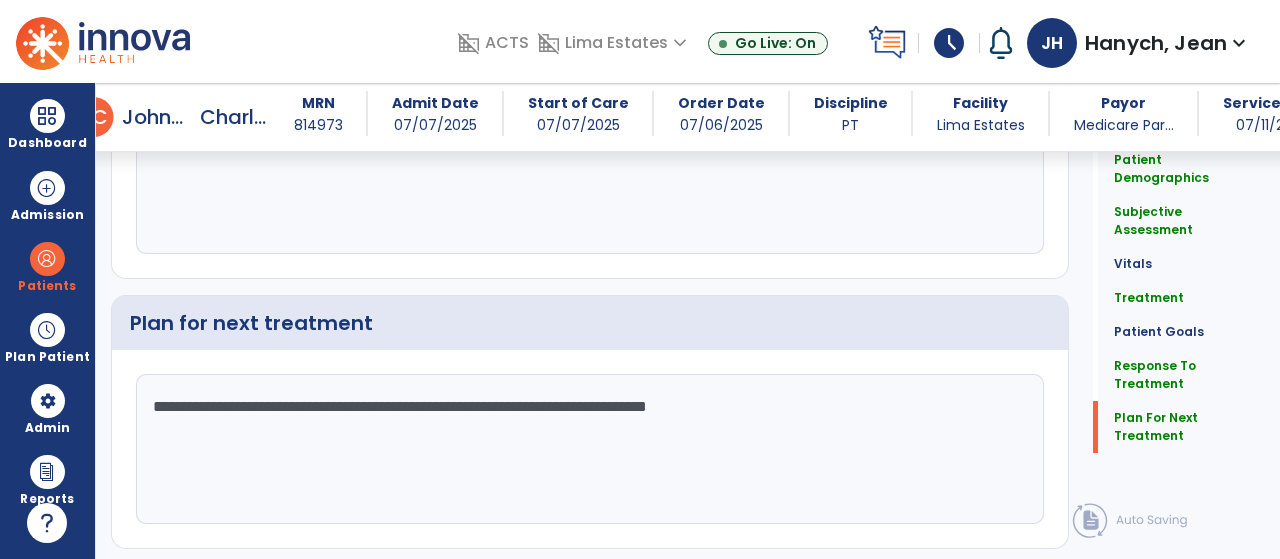 scroll, scrollTop: 2559, scrollLeft: 0, axis: vertical 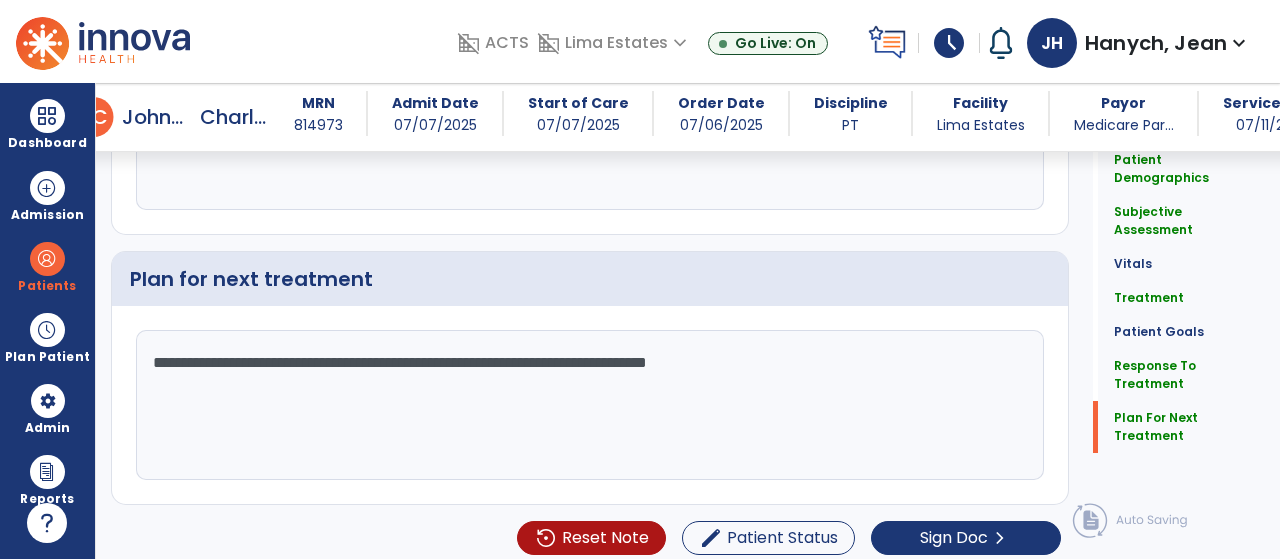 drag, startPoint x: 148, startPoint y: 351, endPoint x: 890, endPoint y: 321, distance: 742.6062 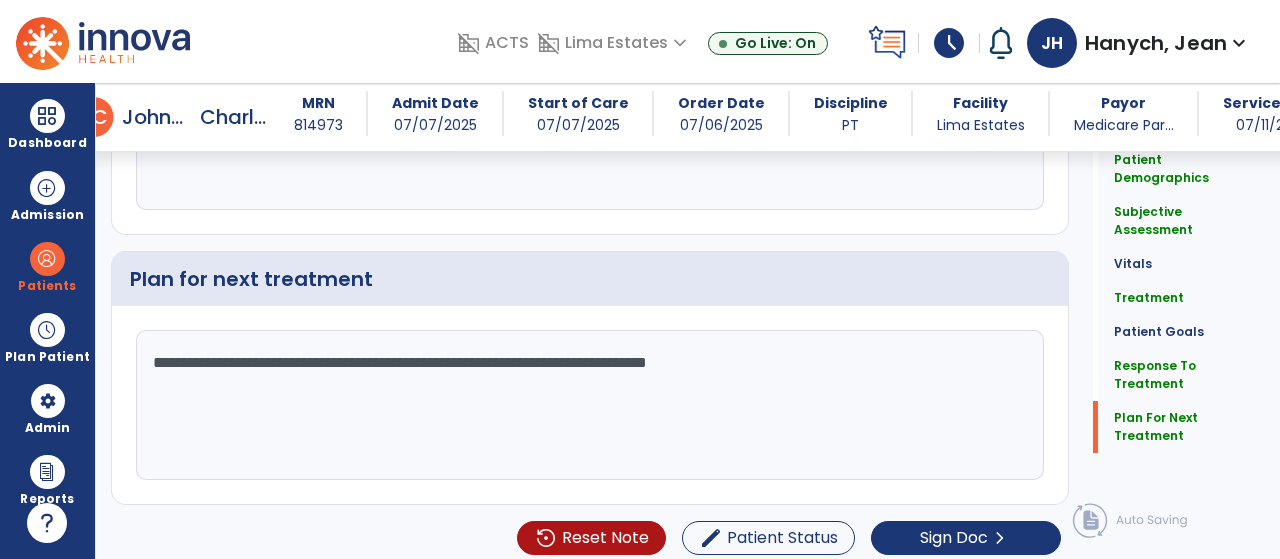 click on "**********" 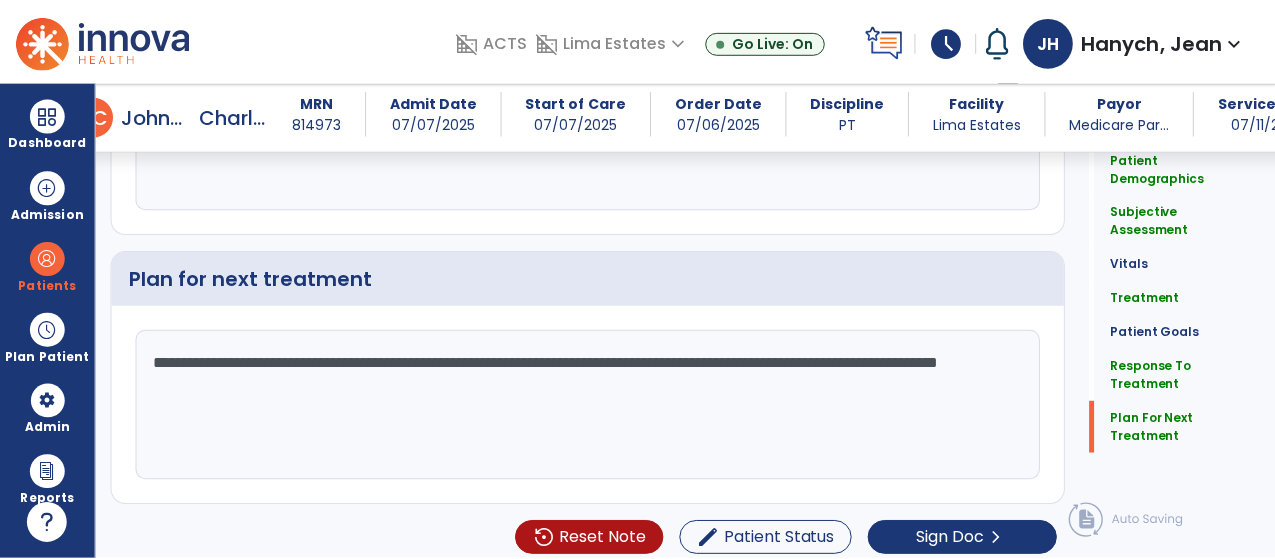 scroll, scrollTop: 2559, scrollLeft: 0, axis: vertical 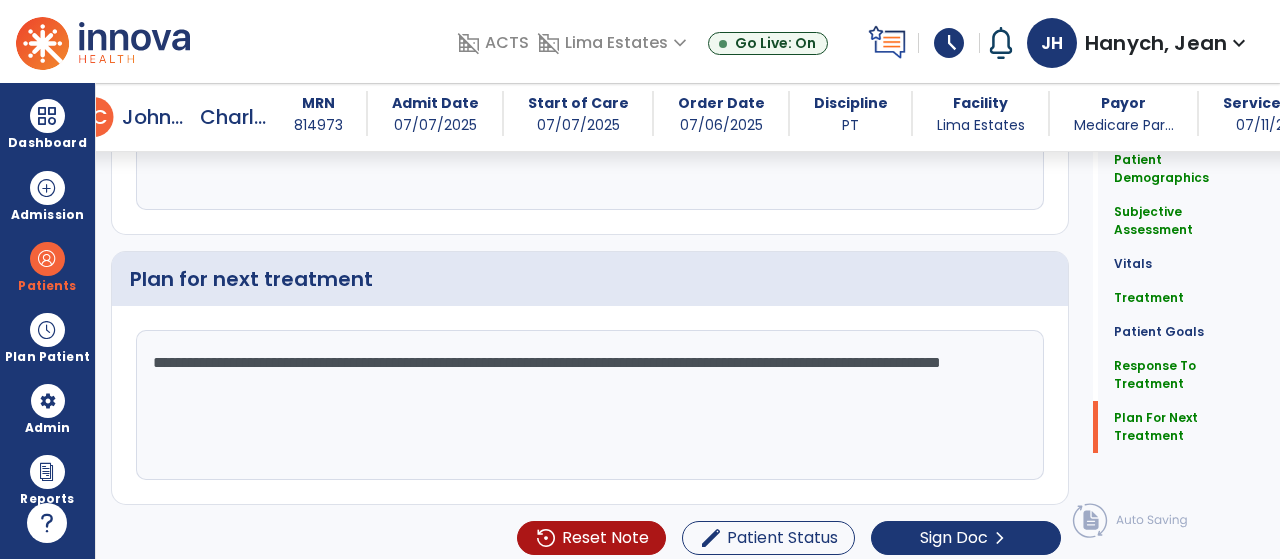 drag, startPoint x: 350, startPoint y: 377, endPoint x: 121, endPoint y: 340, distance: 231.96982 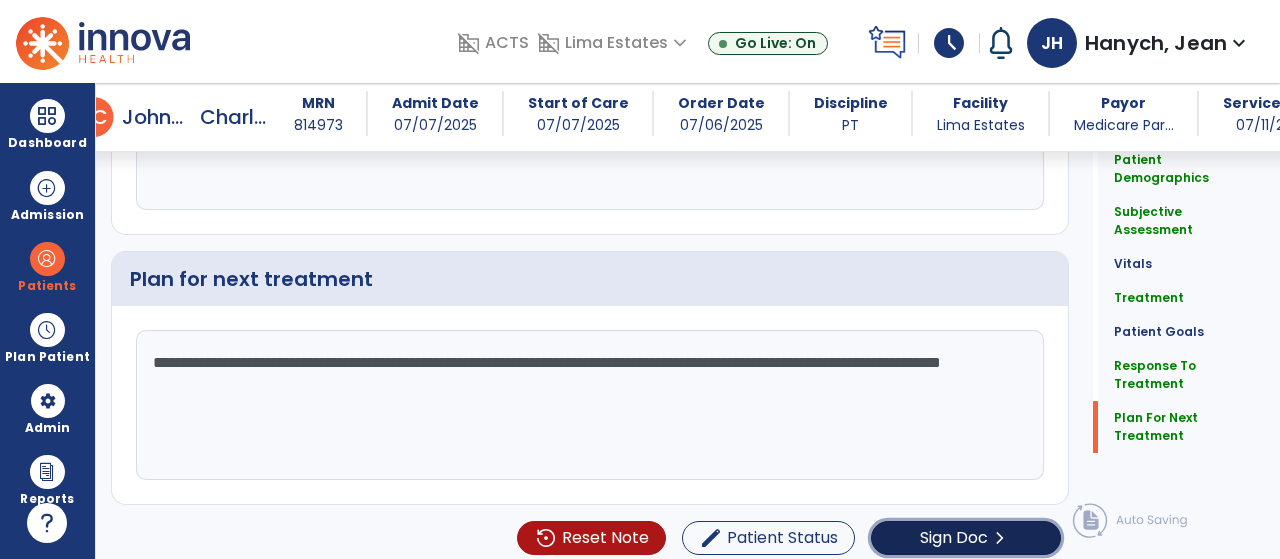 click on "Sign Doc  chevron_right" 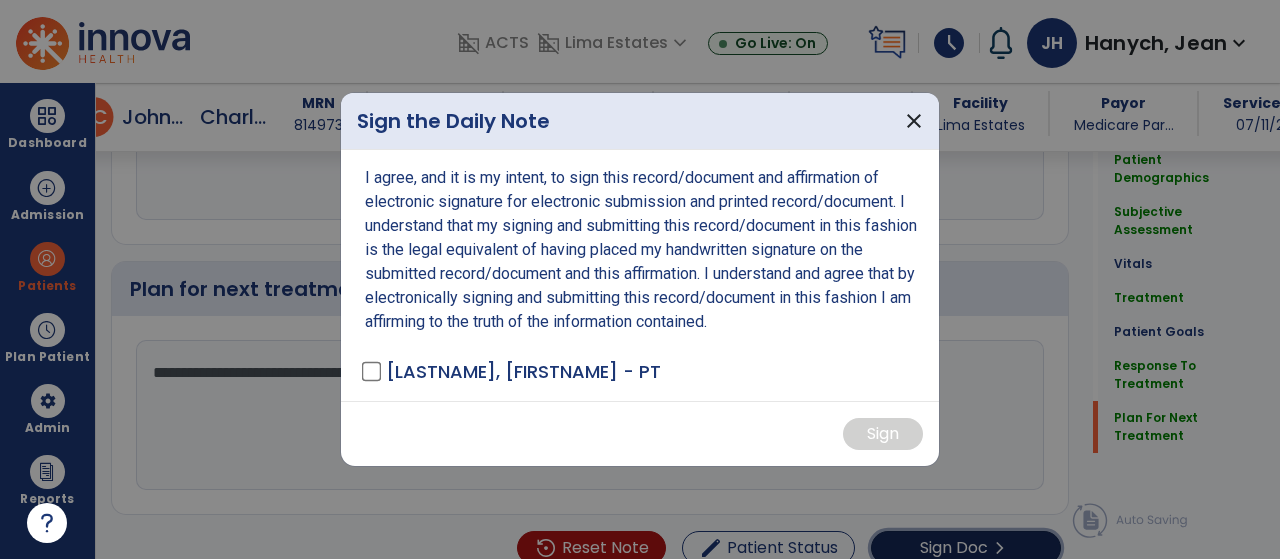 scroll, scrollTop: 2559, scrollLeft: 0, axis: vertical 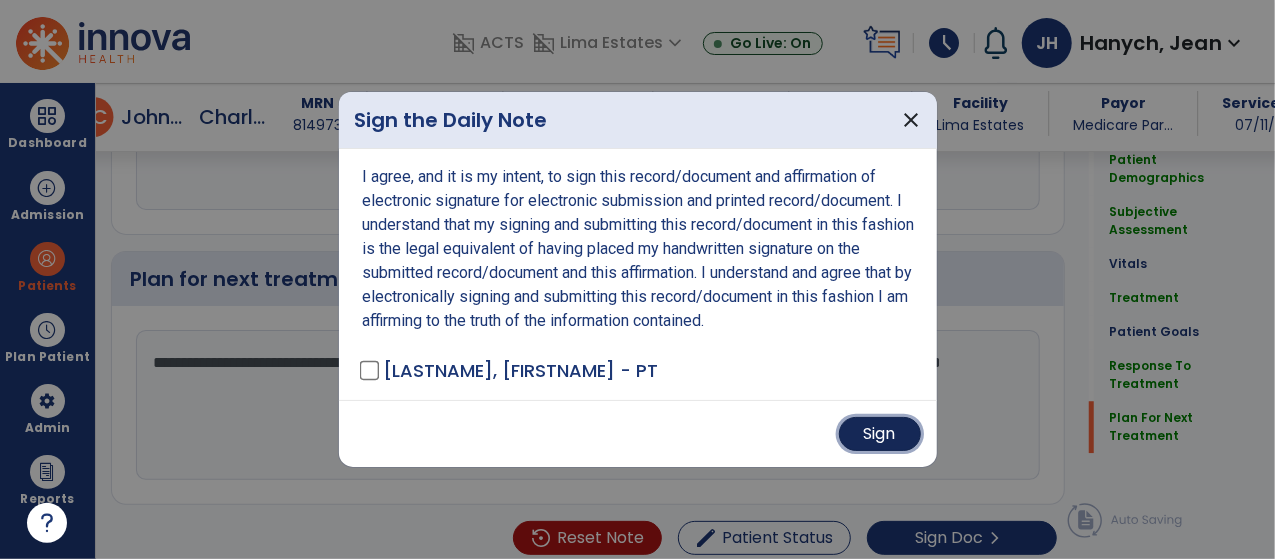 click on "Sign" at bounding box center [880, 434] 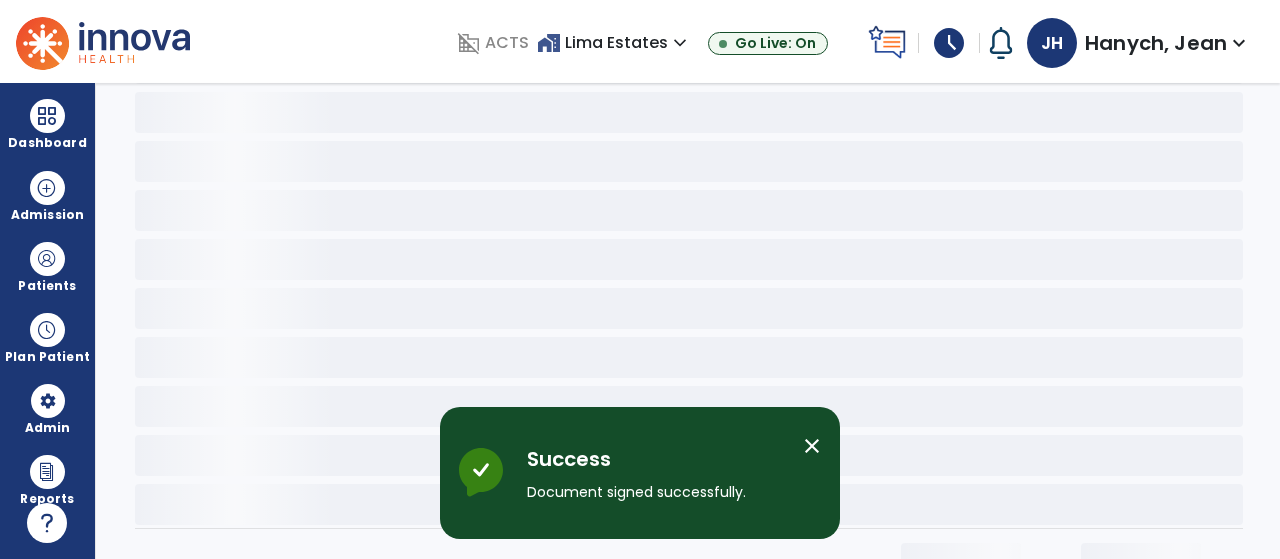 scroll, scrollTop: 0, scrollLeft: 0, axis: both 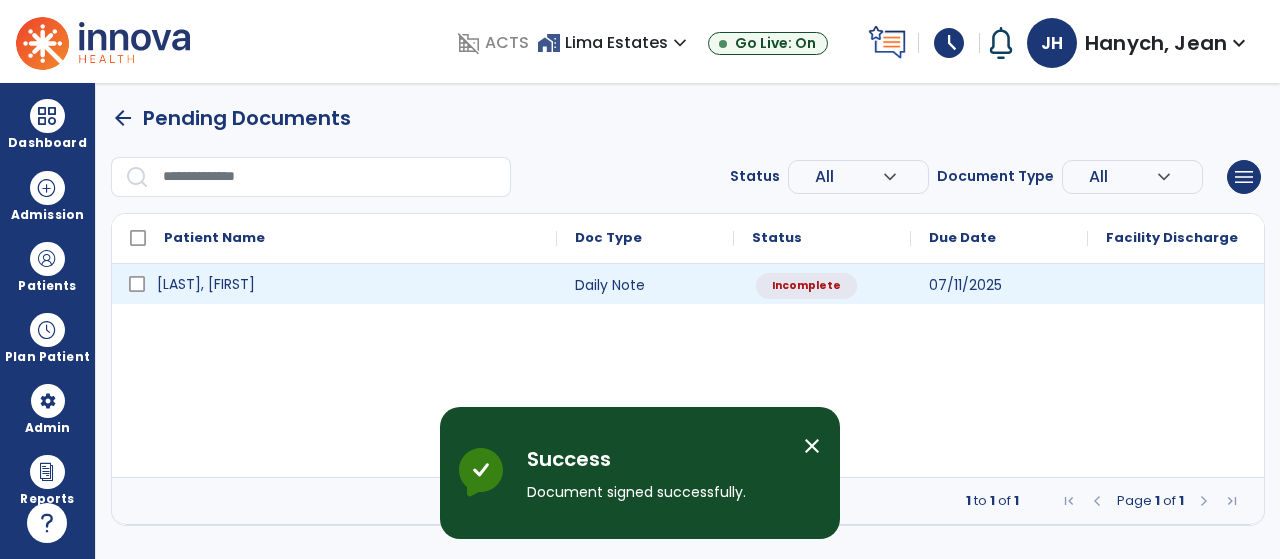 click on "[LAST], [FIRST]" at bounding box center (206, 284) 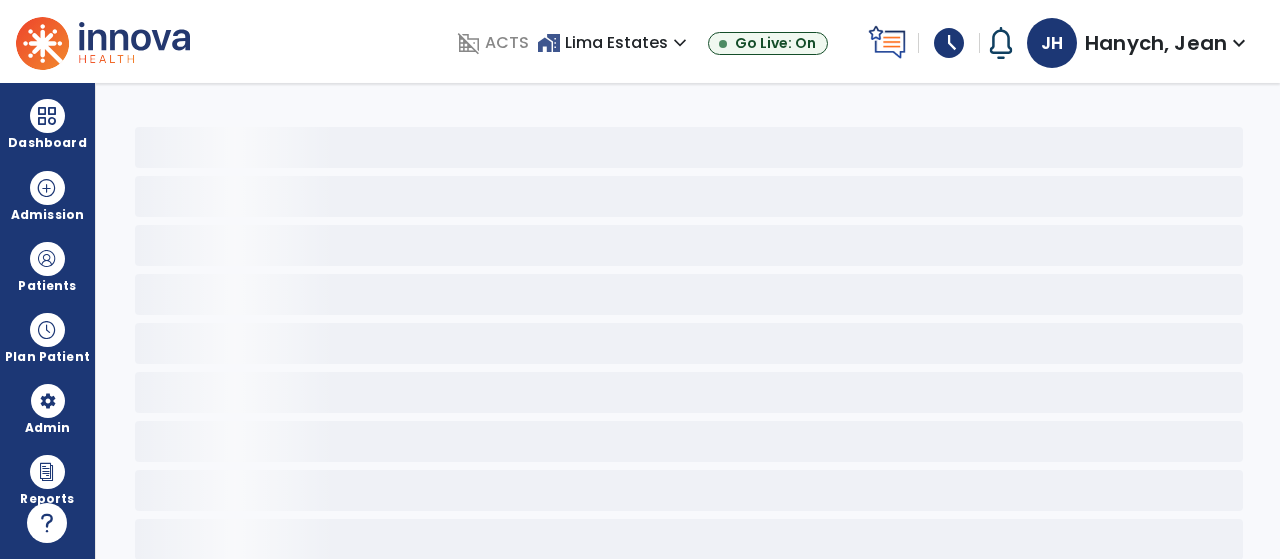select on "*" 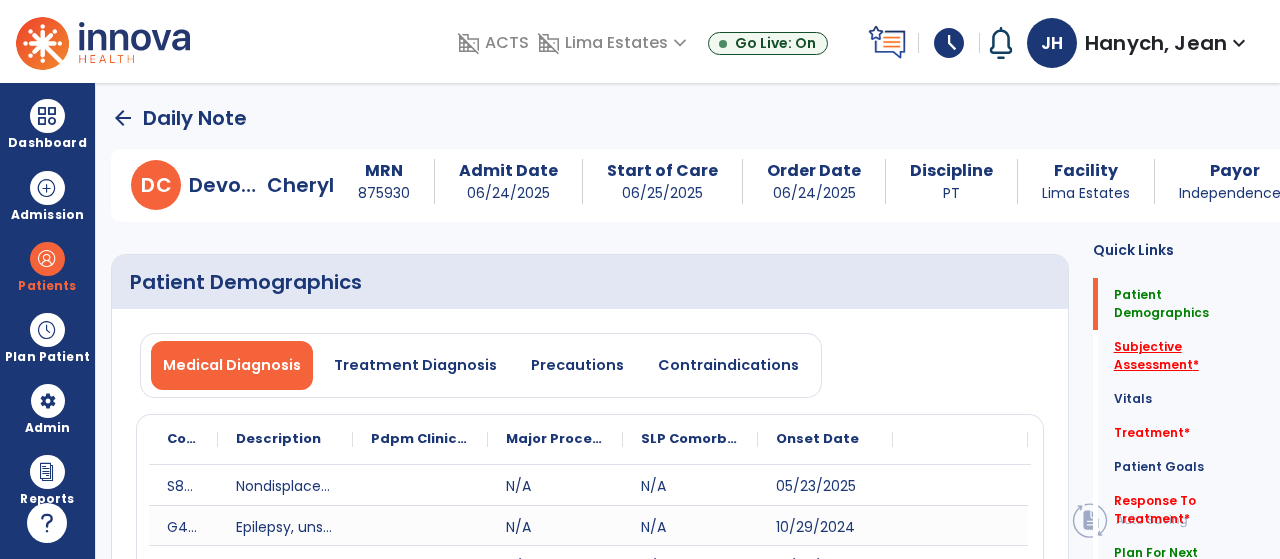 click on "Subjective Assessment   *" 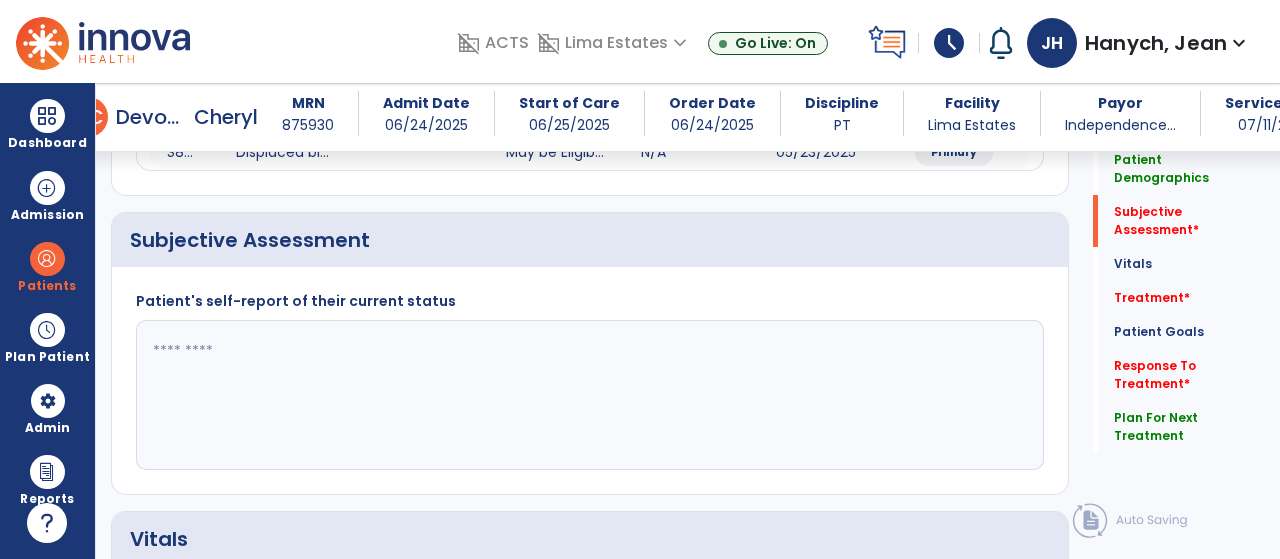 scroll, scrollTop: 485, scrollLeft: 0, axis: vertical 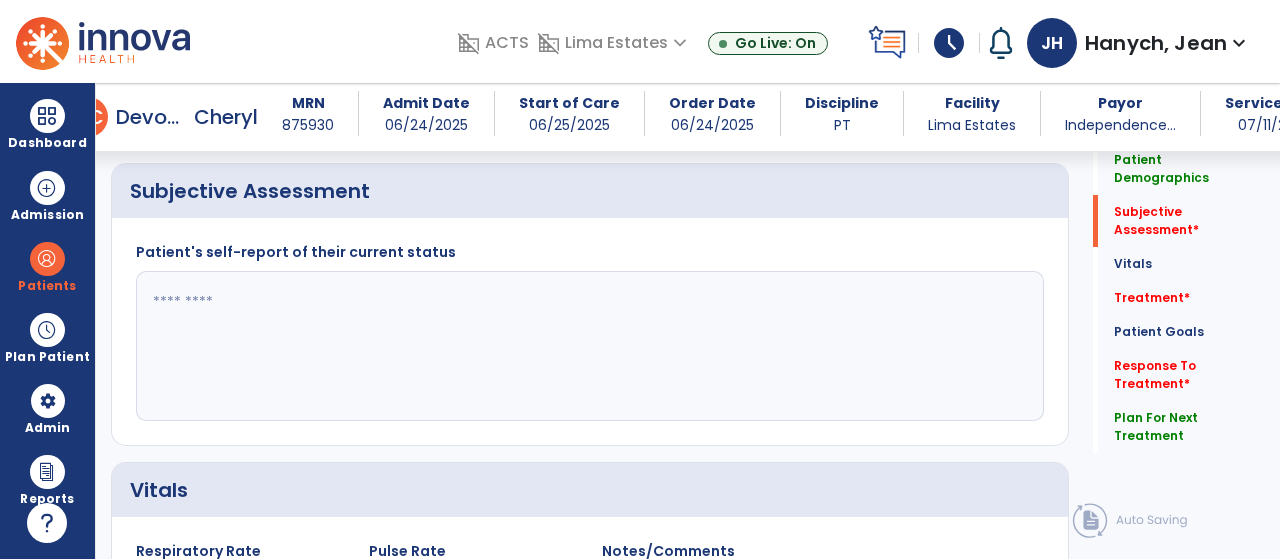 click 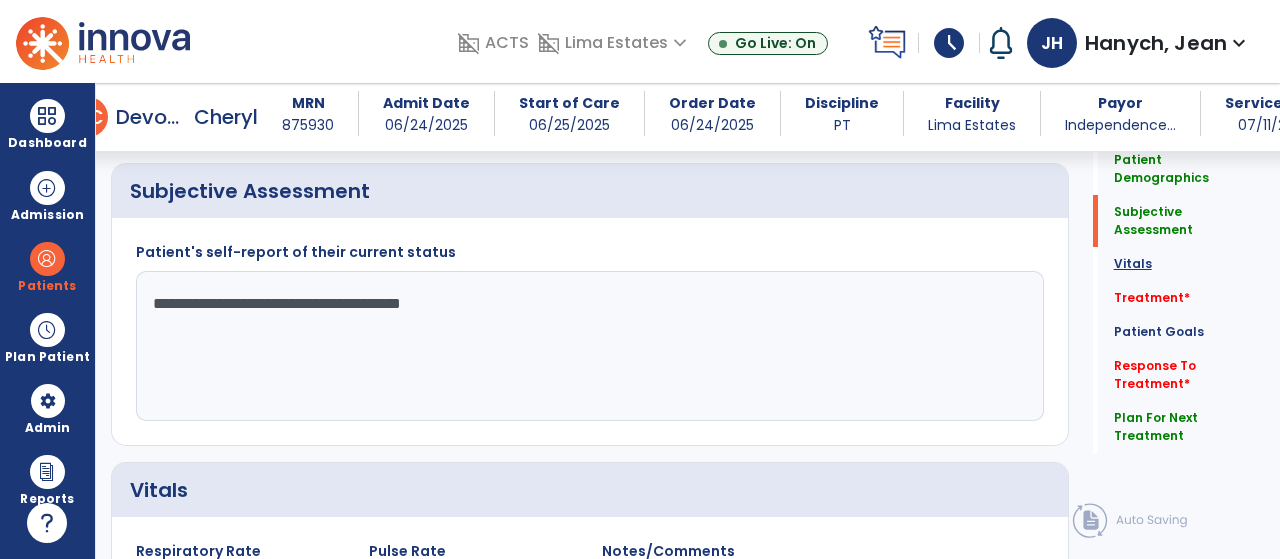 type on "**********" 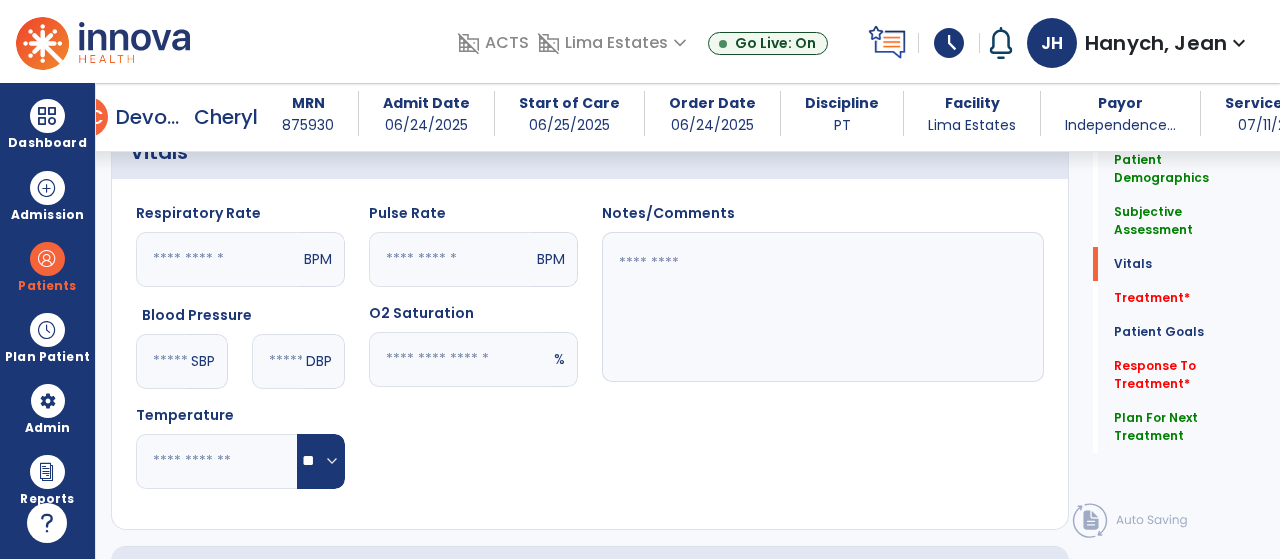scroll, scrollTop: 826, scrollLeft: 0, axis: vertical 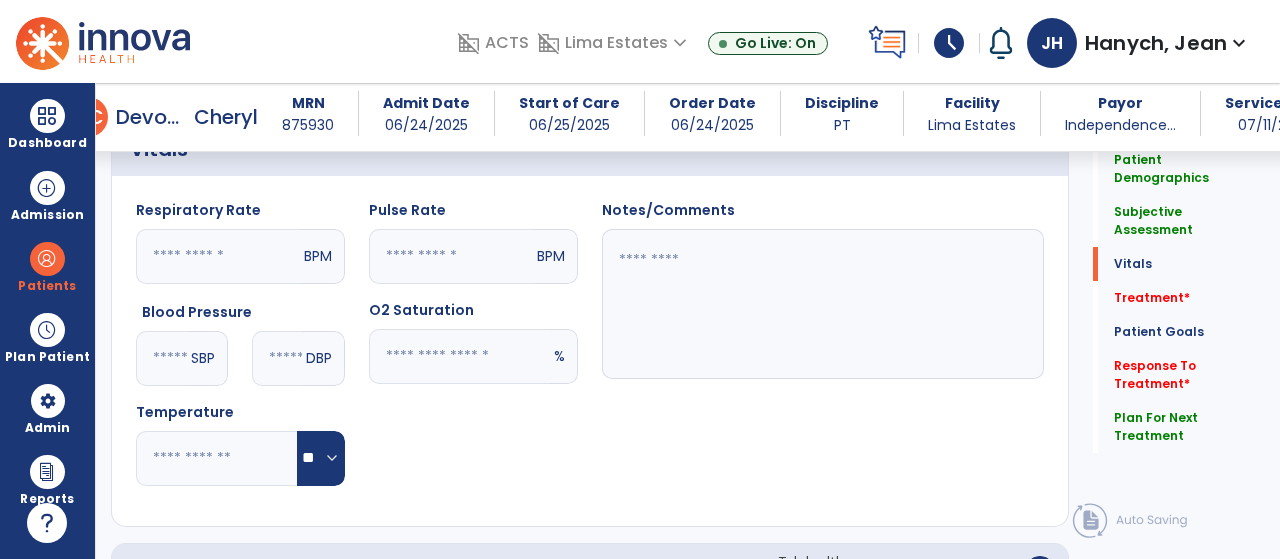click 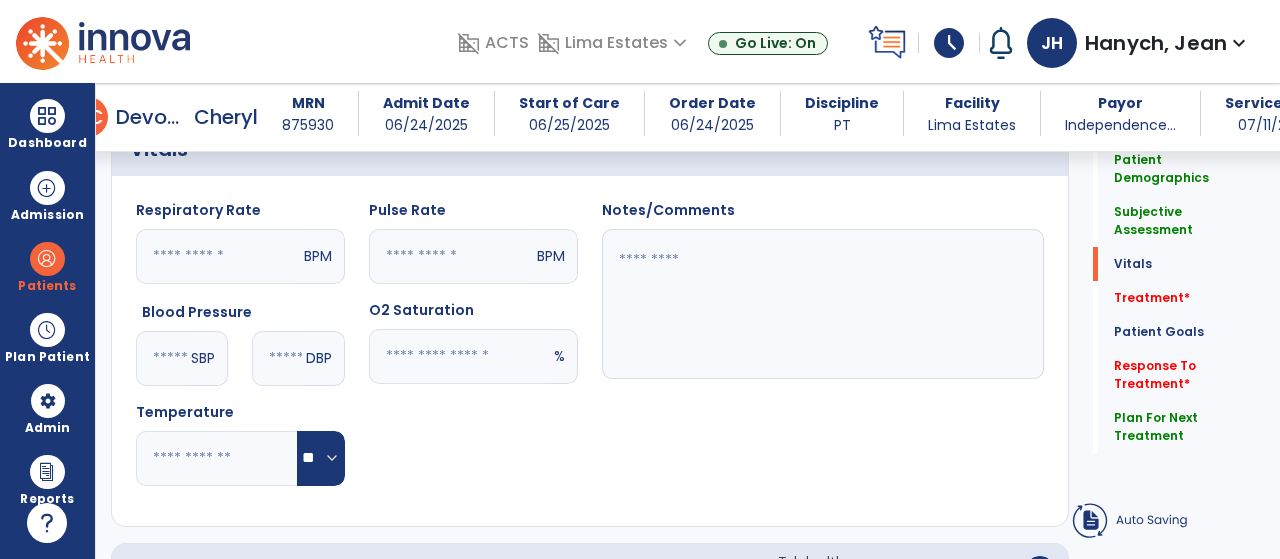 click 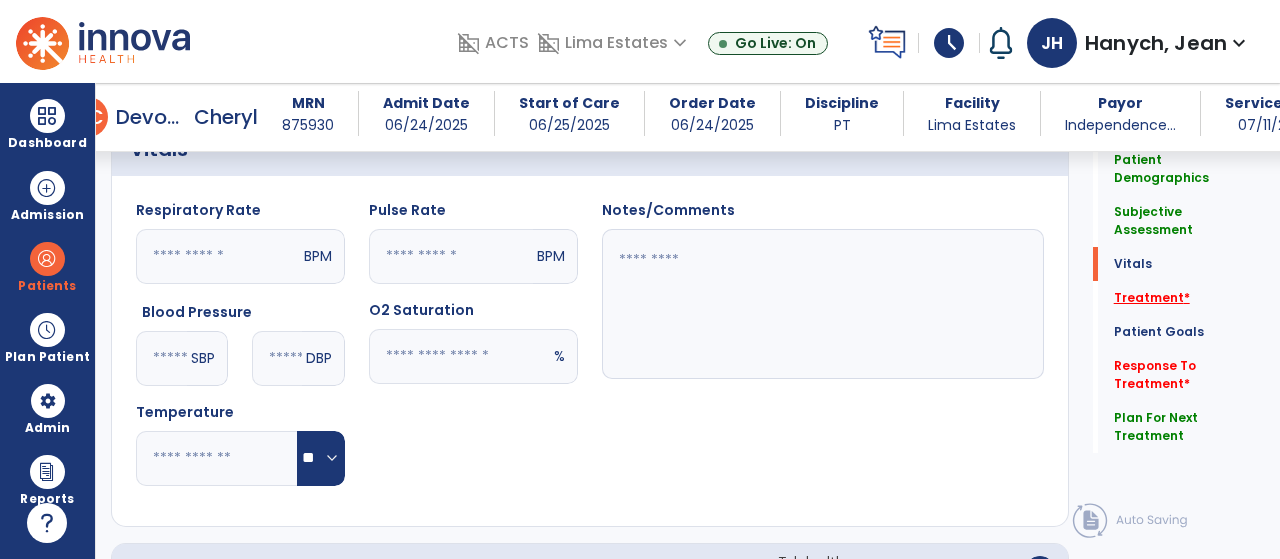 type on "**" 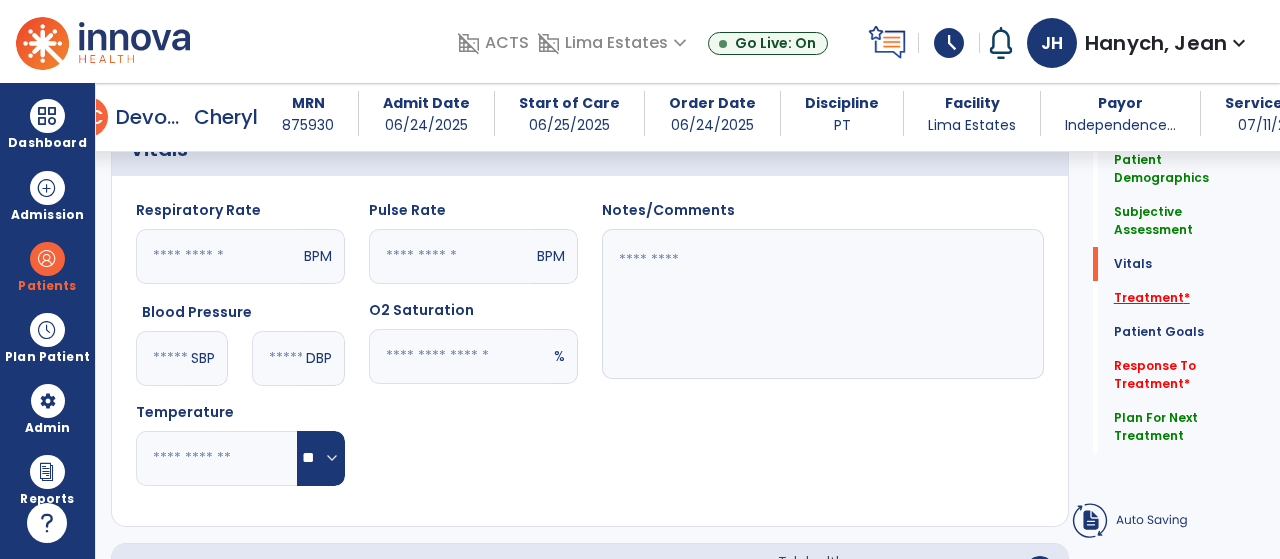 click on "Treatment   *" 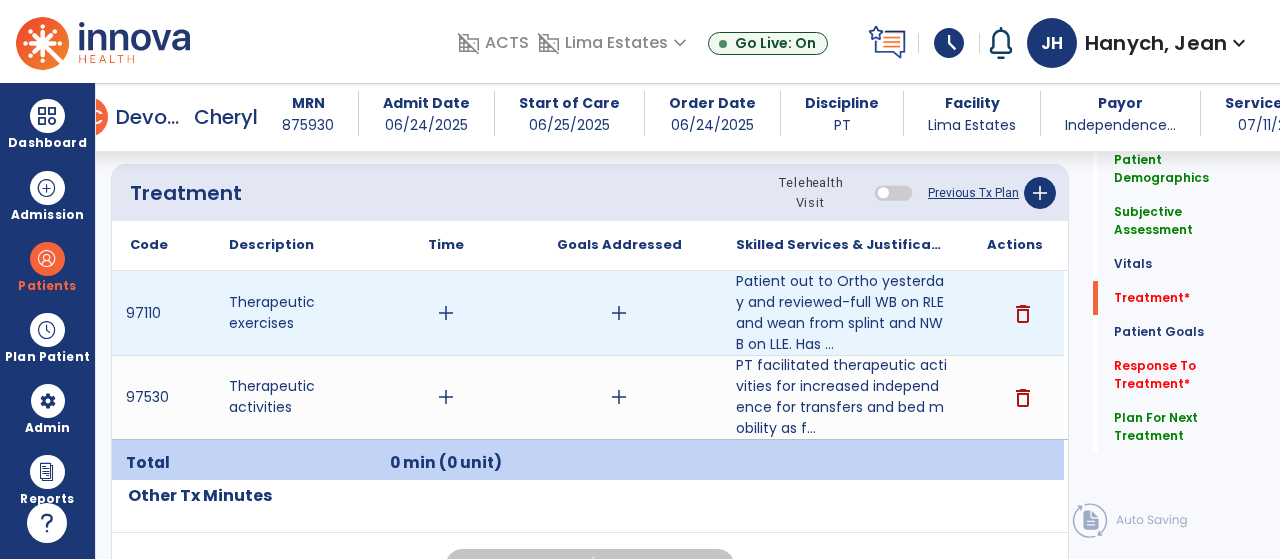 scroll, scrollTop: 1220, scrollLeft: 0, axis: vertical 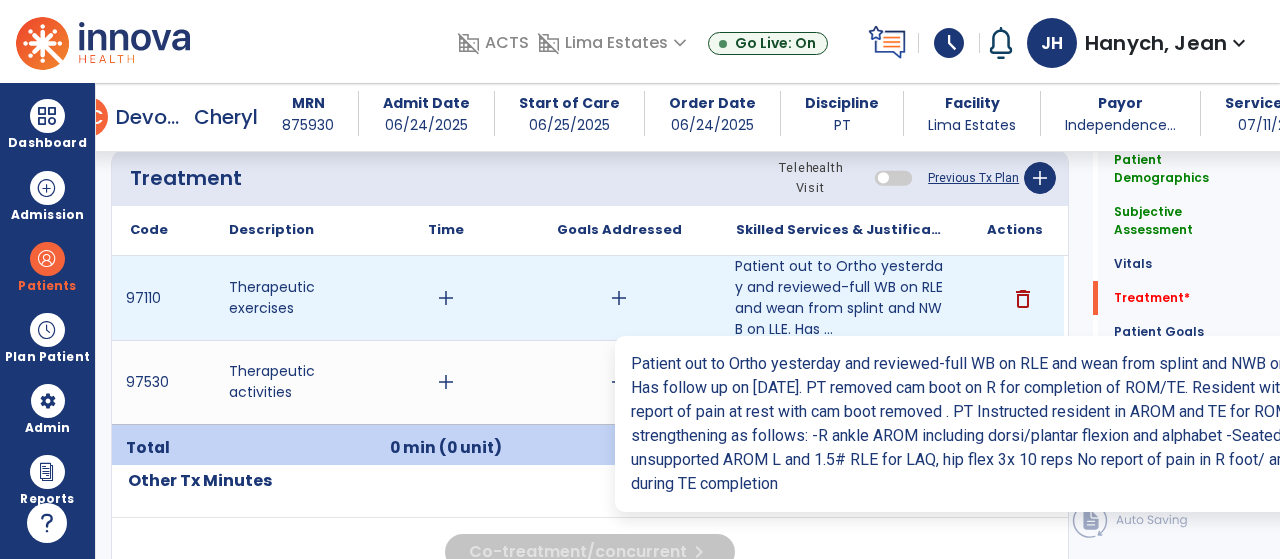 click on "Patient out to Ortho yesterday and reviewed-full WB on RLE and wean from splint and NWB on LLE. Has ..." at bounding box center (841, 298) 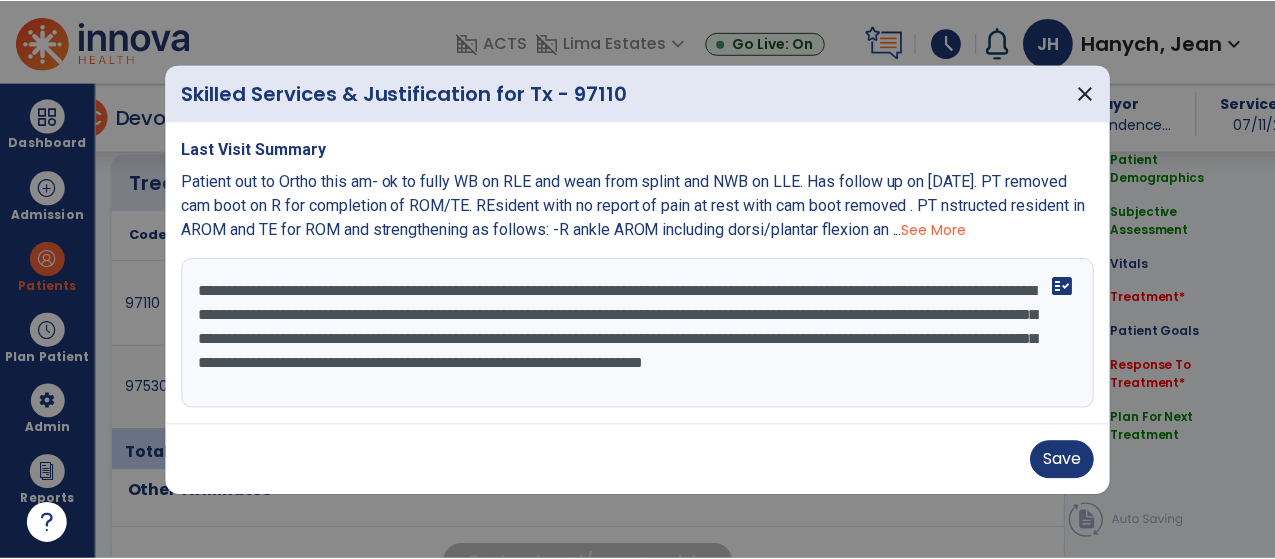 scroll, scrollTop: 1220, scrollLeft: 0, axis: vertical 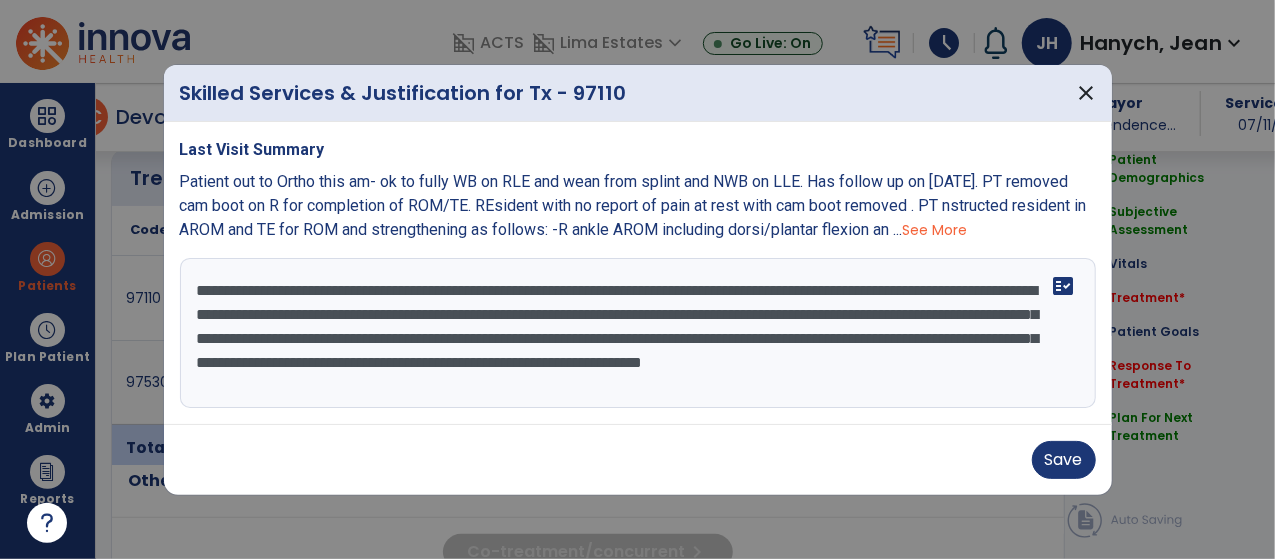 drag, startPoint x: 298, startPoint y: 289, endPoint x: 180, endPoint y: 290, distance: 118.004234 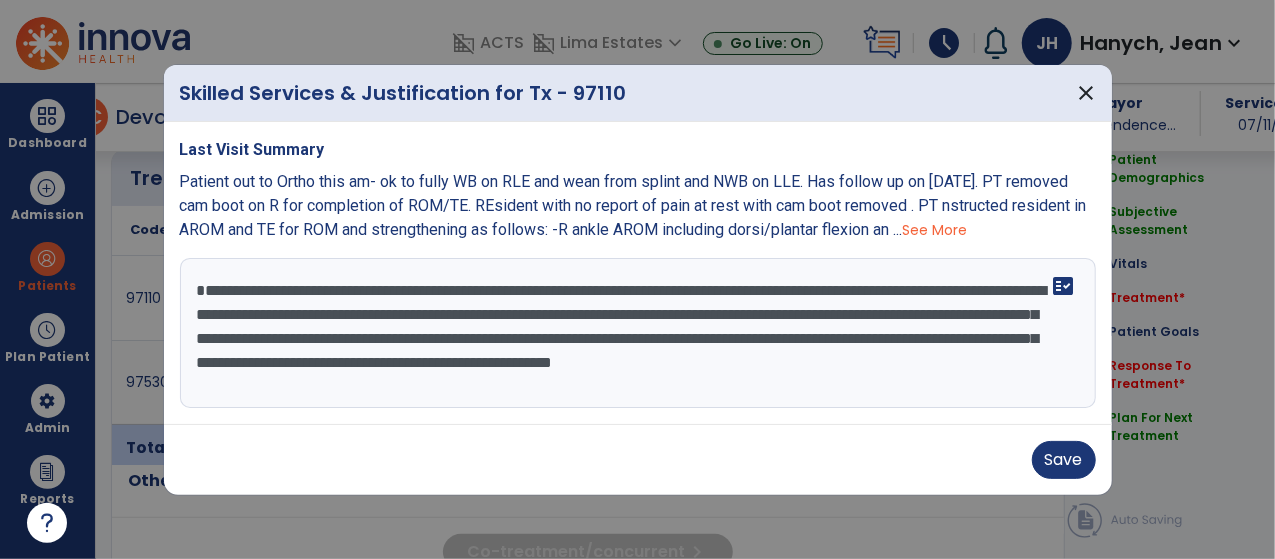 drag, startPoint x: 248, startPoint y: 292, endPoint x: 325, endPoint y: 297, distance: 77.16217 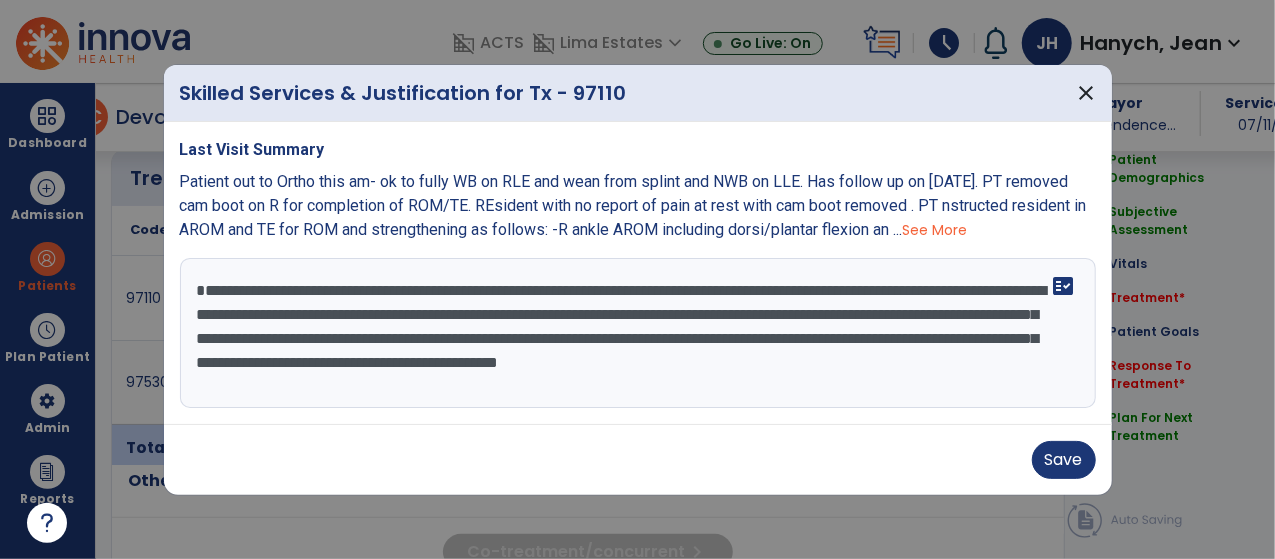 click on "**********" at bounding box center [638, 333] 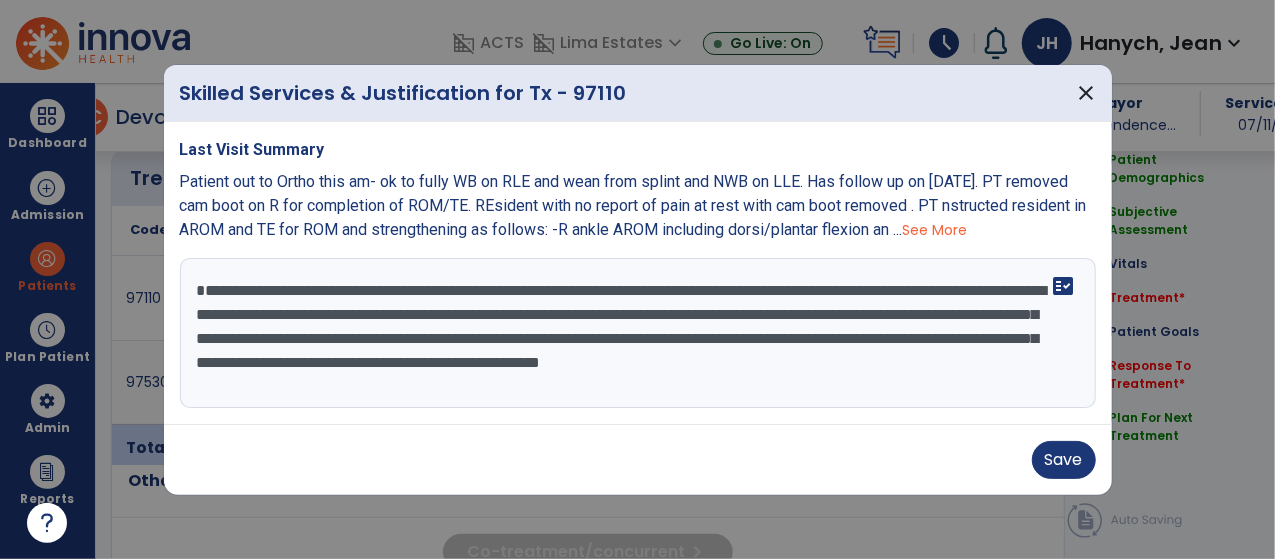 click on "**********" at bounding box center [638, 333] 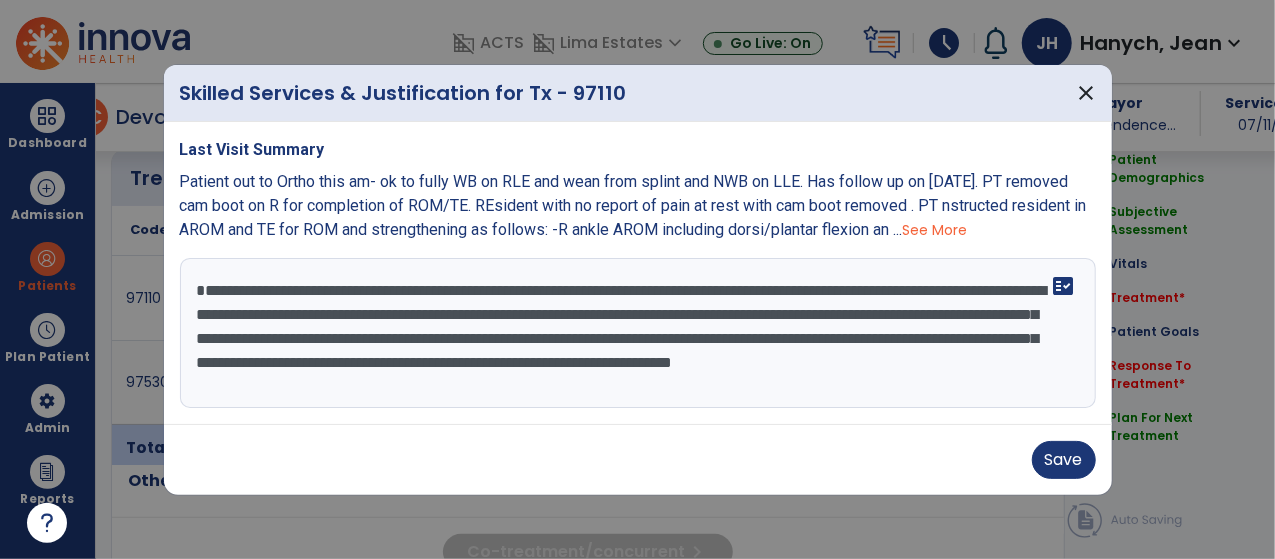 click on "**********" at bounding box center [638, 333] 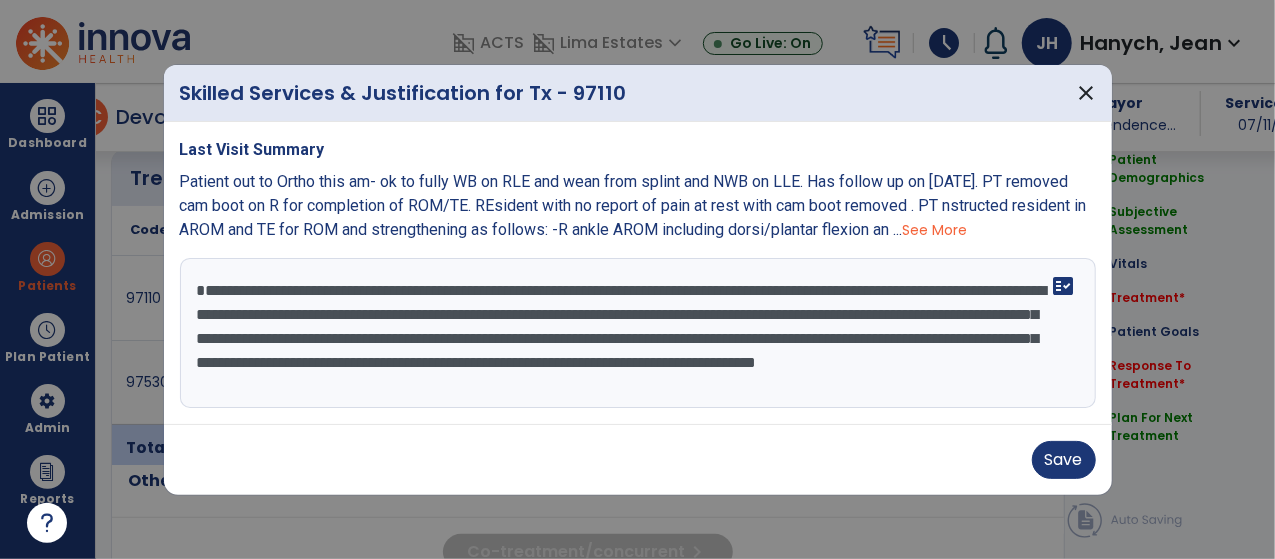 click on "**********" at bounding box center [638, 333] 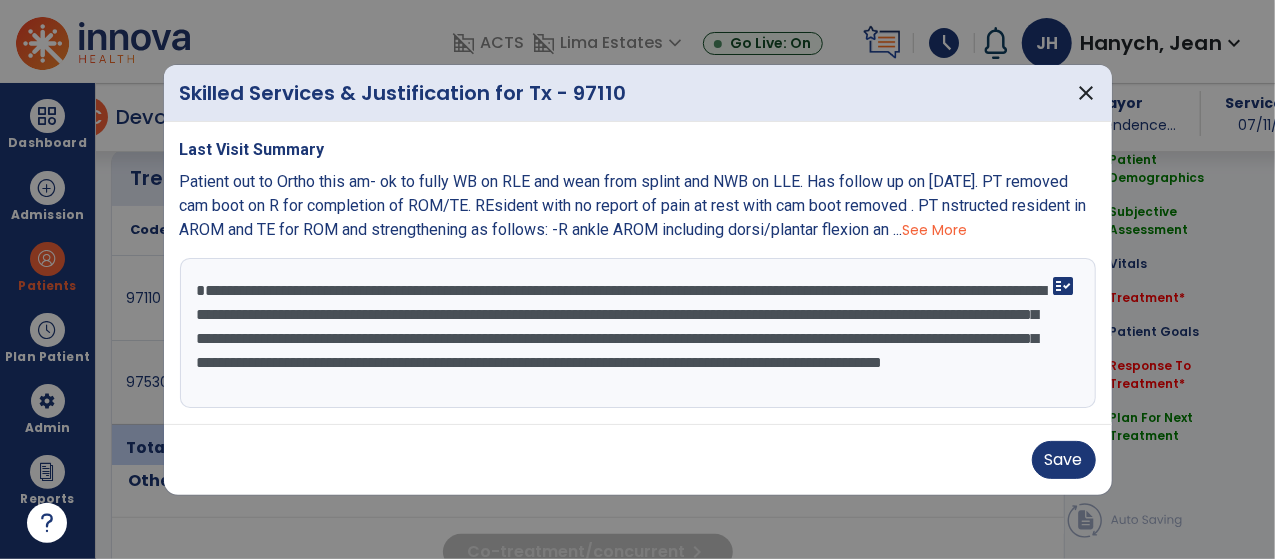 click on "**********" at bounding box center [638, 333] 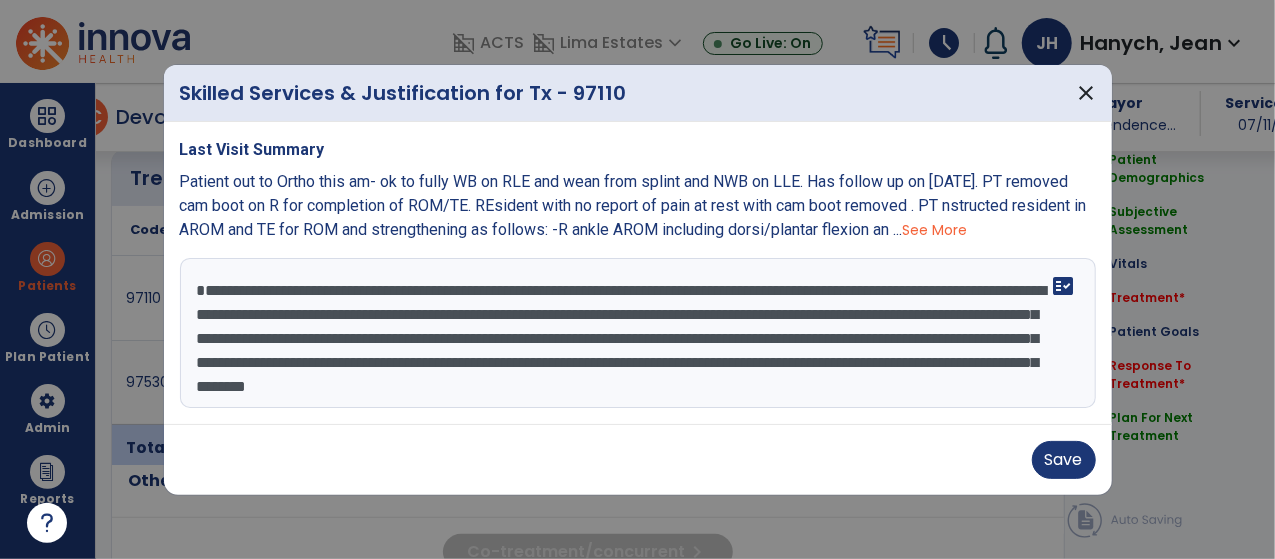 click on "**********" at bounding box center (638, 333) 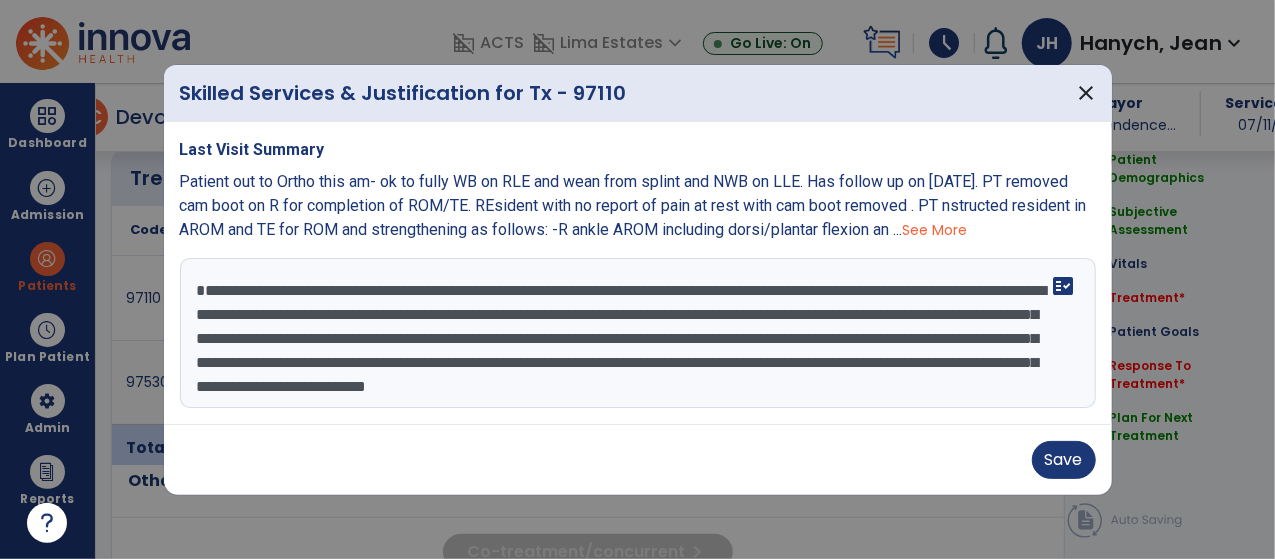 drag, startPoint x: 644, startPoint y: 387, endPoint x: 697, endPoint y: 387, distance: 53 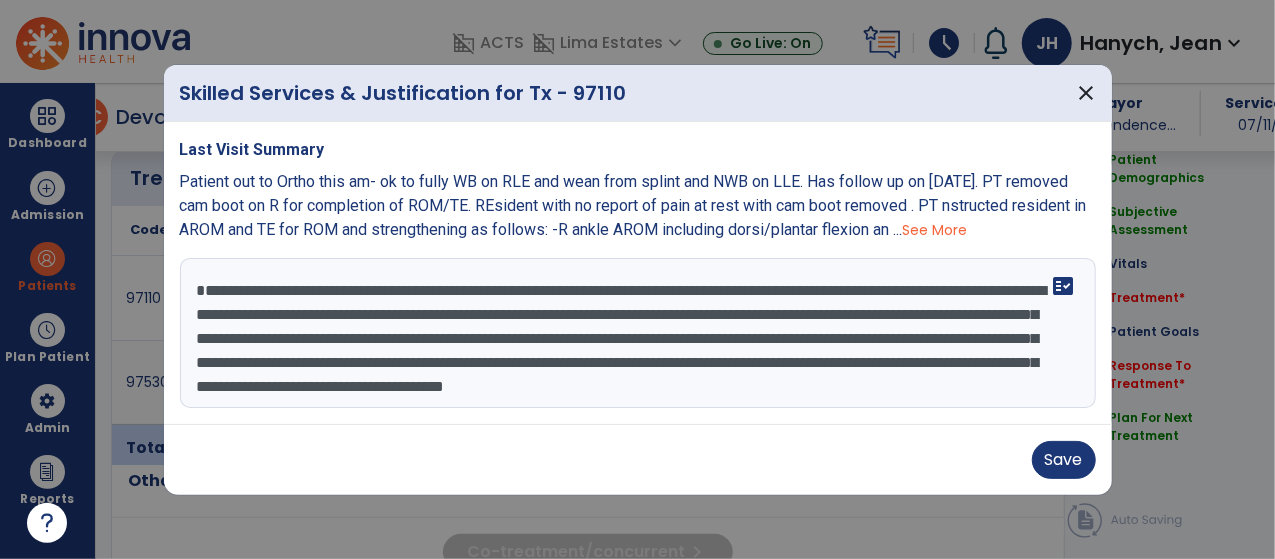 click on "**********" at bounding box center [638, 333] 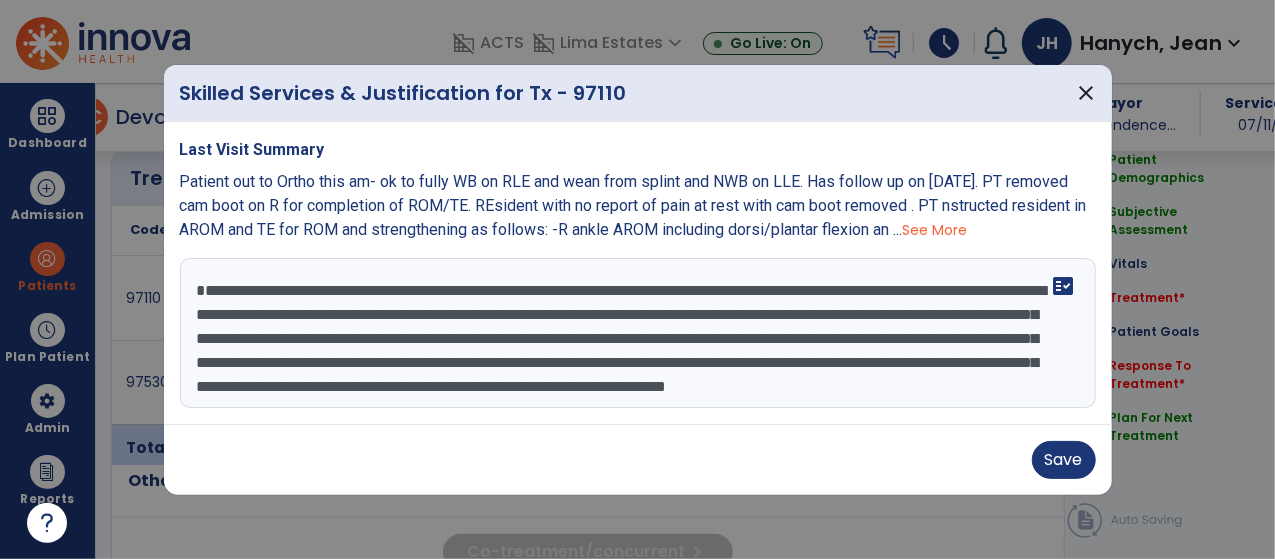 scroll, scrollTop: 48, scrollLeft: 0, axis: vertical 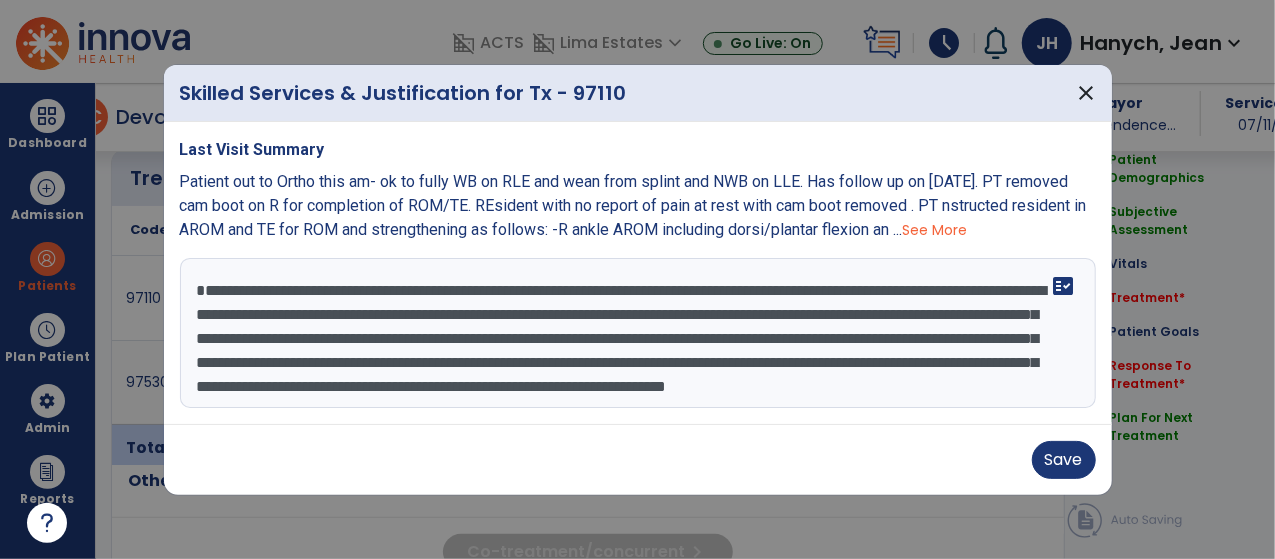 click on "**********" at bounding box center [638, 333] 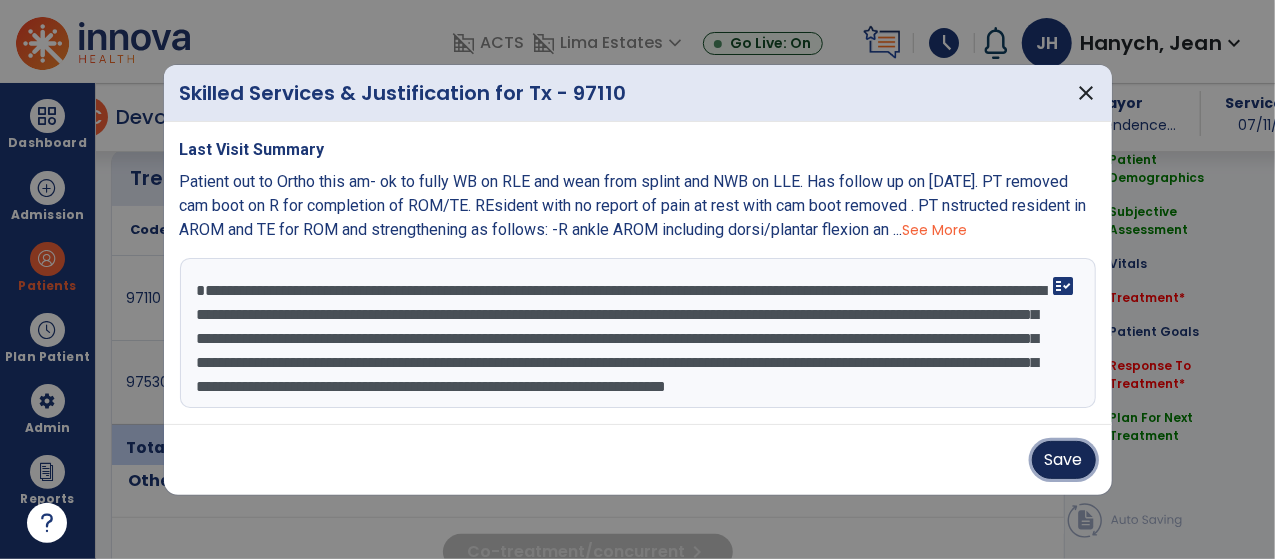 click on "Save" at bounding box center [1064, 460] 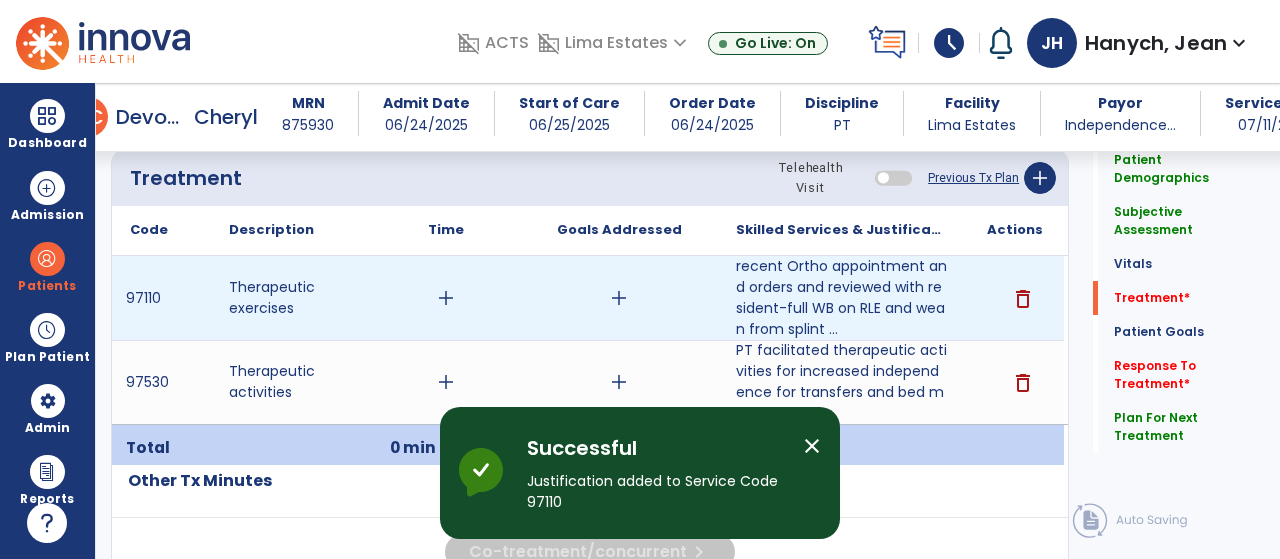 click on "add" at bounding box center (619, 298) 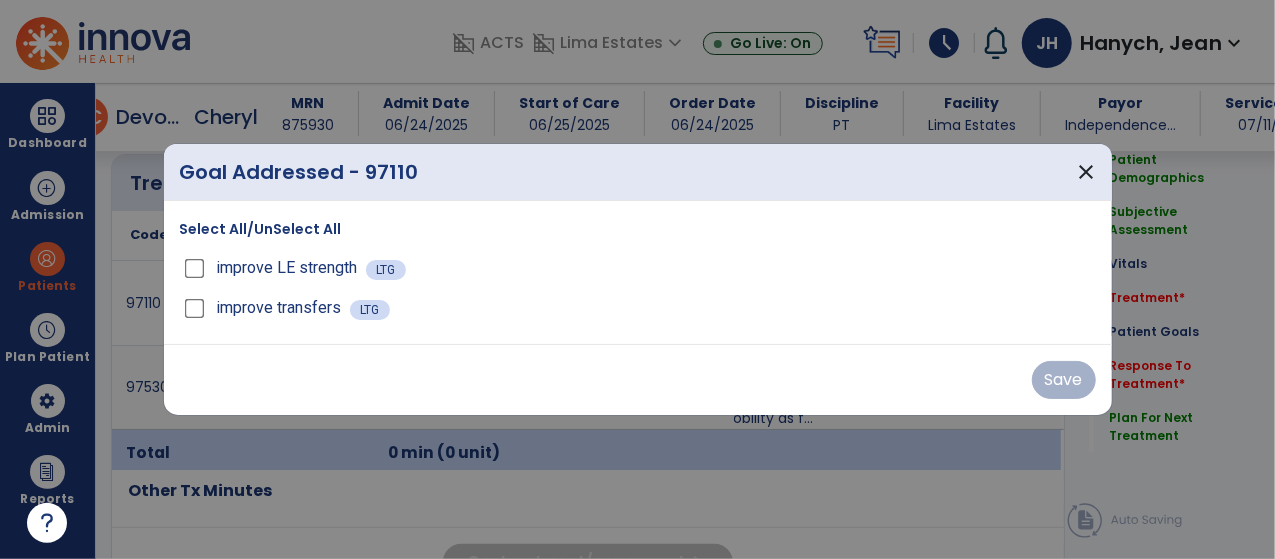 scroll, scrollTop: 1220, scrollLeft: 0, axis: vertical 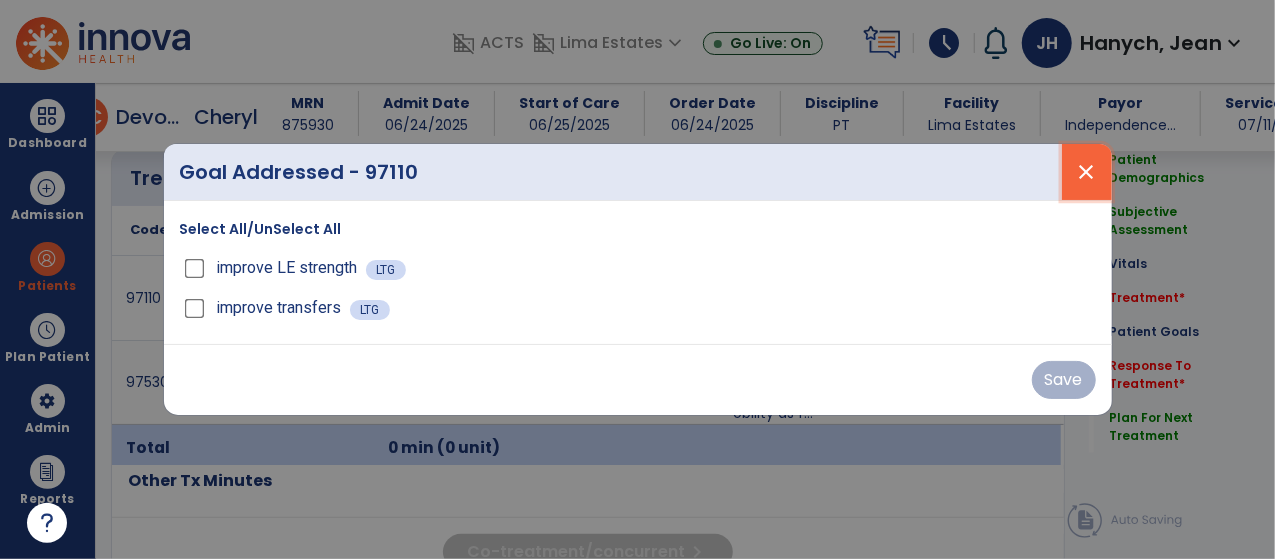 click on "close" at bounding box center (1087, 172) 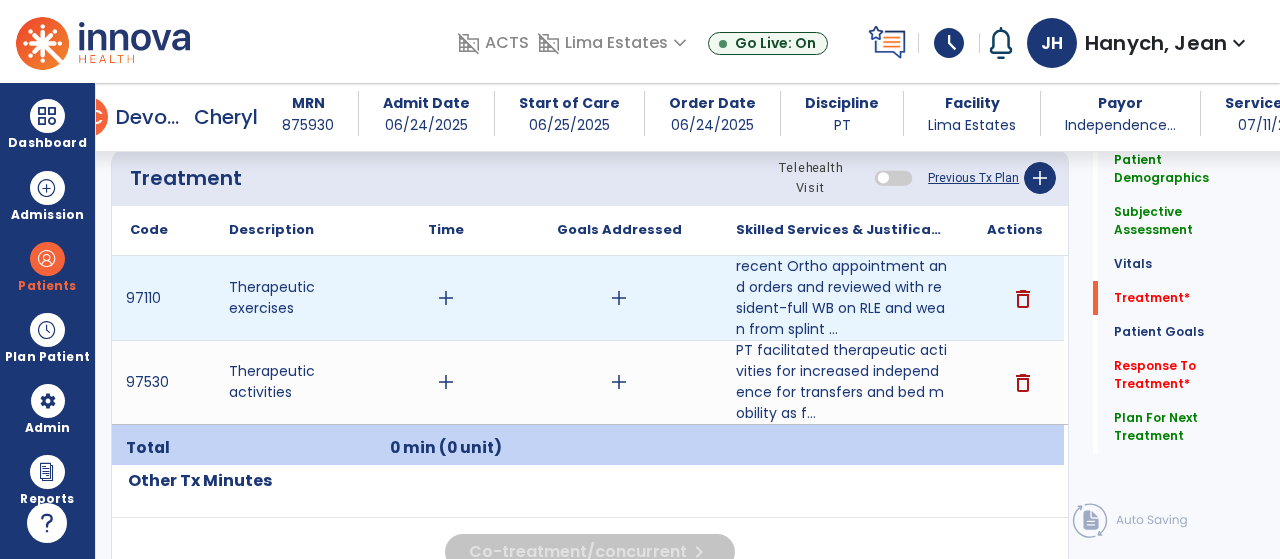 click on "add" at bounding box center (446, 298) 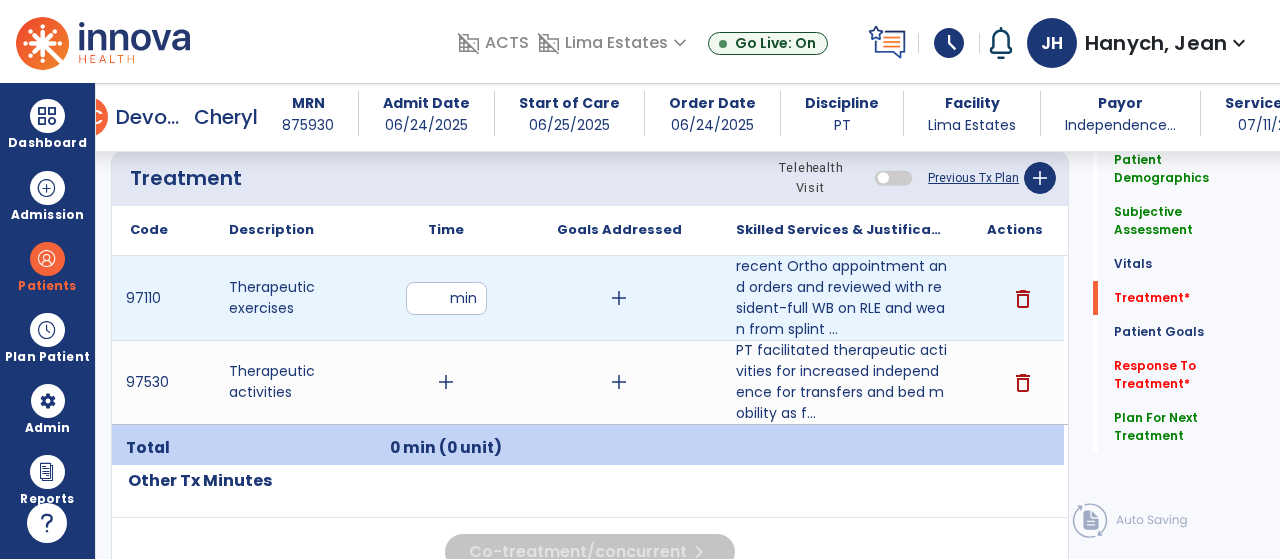 click at bounding box center [446, 298] 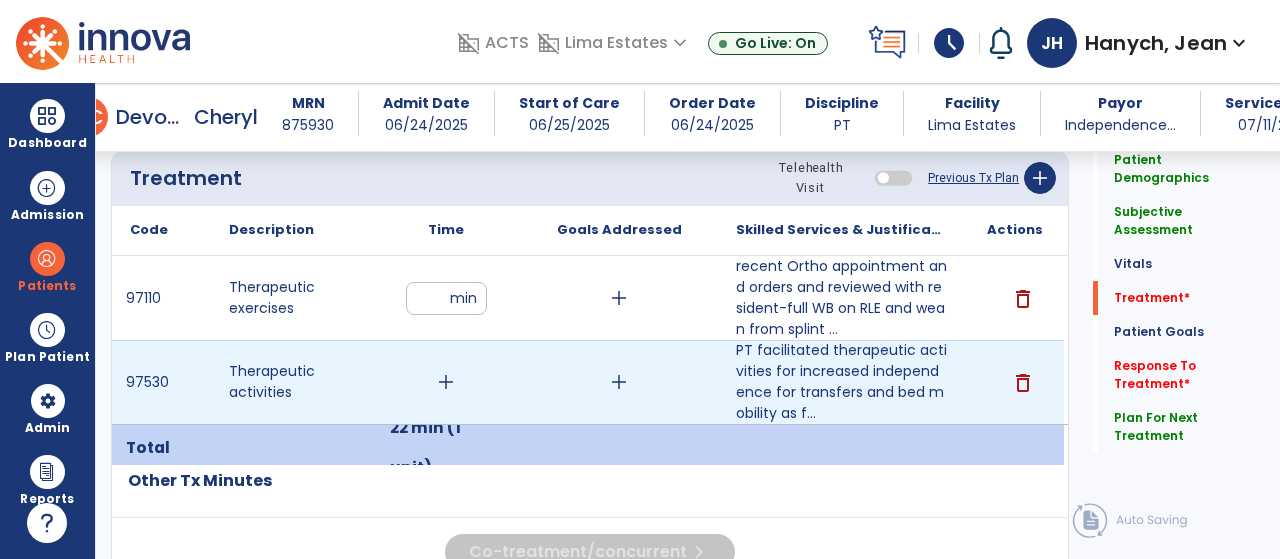 click on "add" at bounding box center [446, 382] 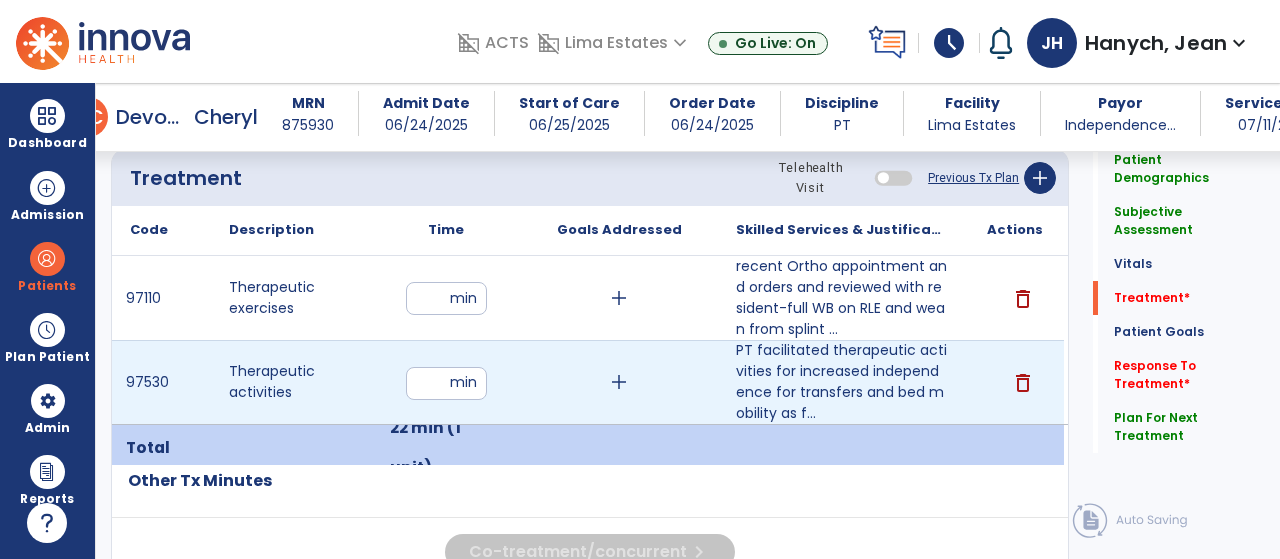 type on "*" 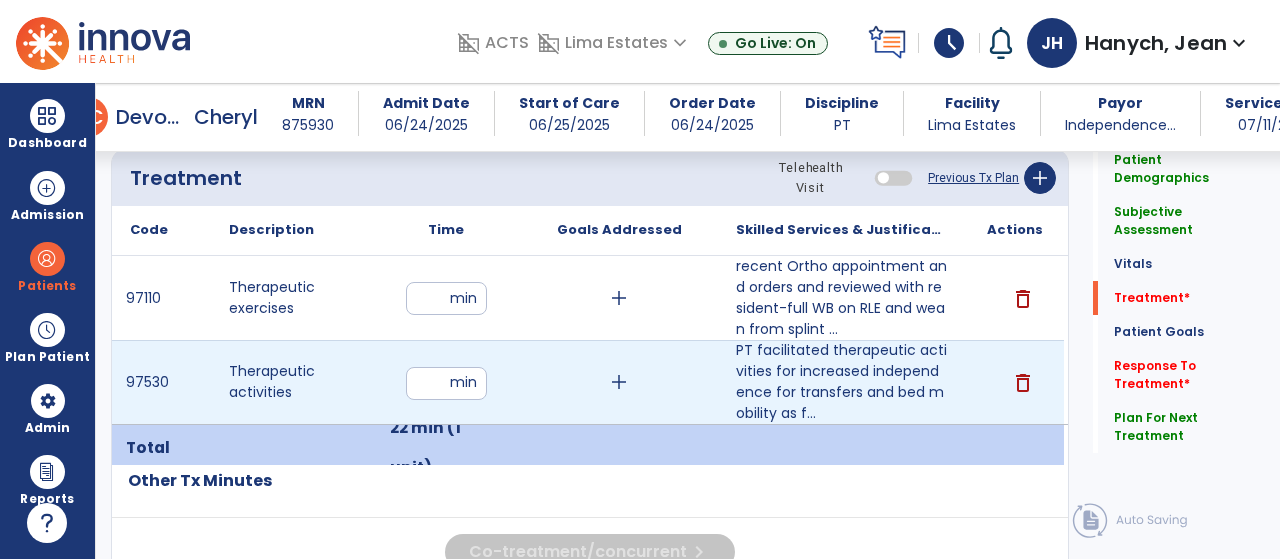 type on "**" 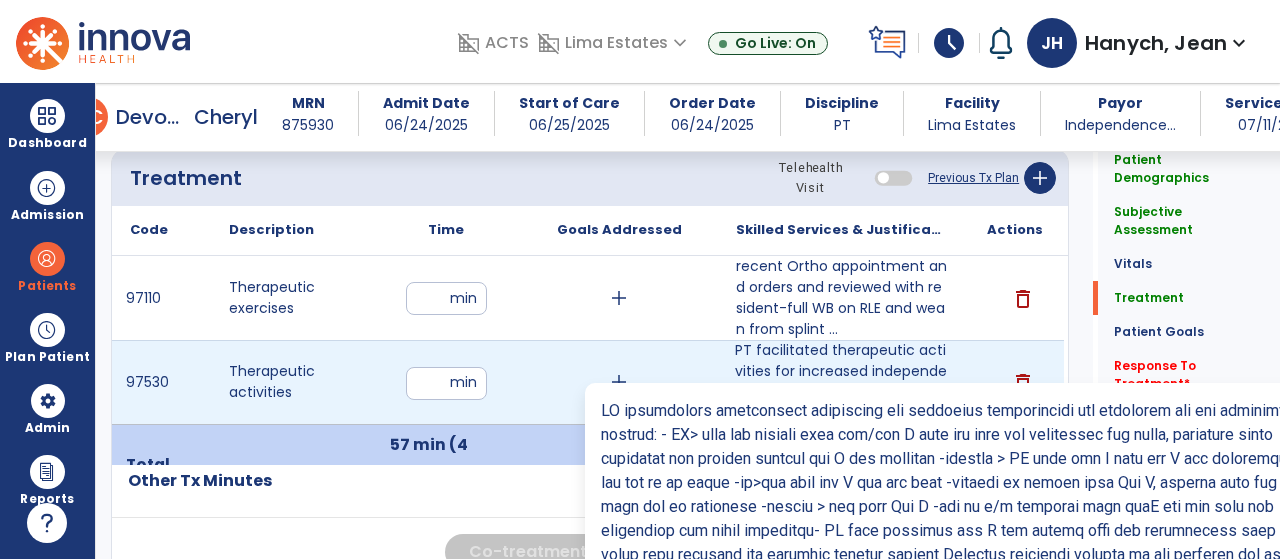click on "PT facilitated therapeutic activities for increased independence for transfers and bed mobility as f..." at bounding box center (841, 382) 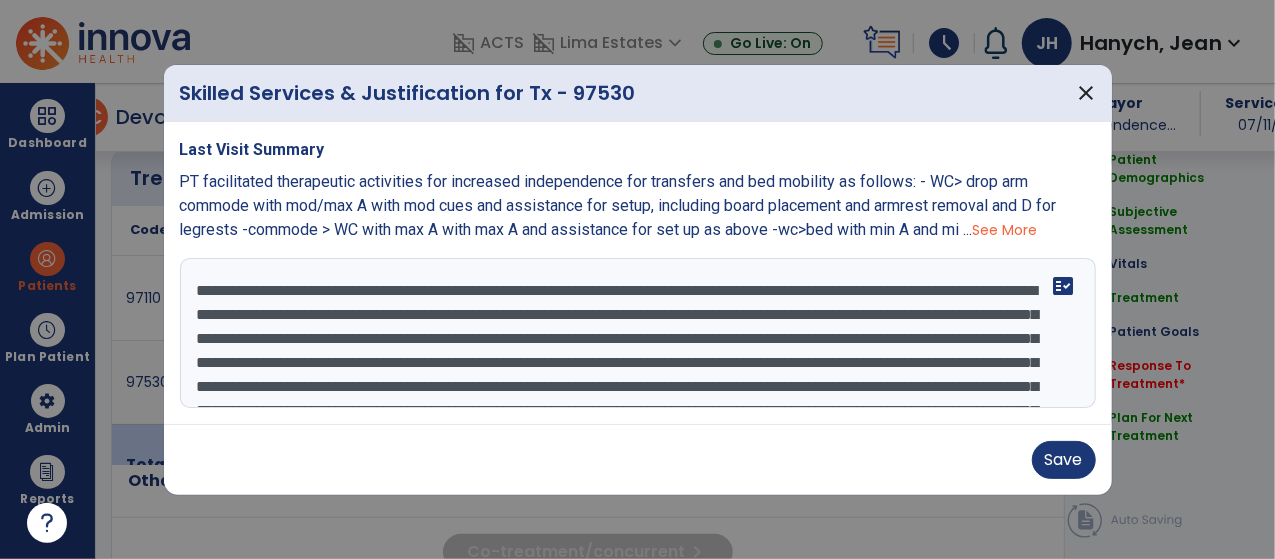 scroll, scrollTop: 1220, scrollLeft: 0, axis: vertical 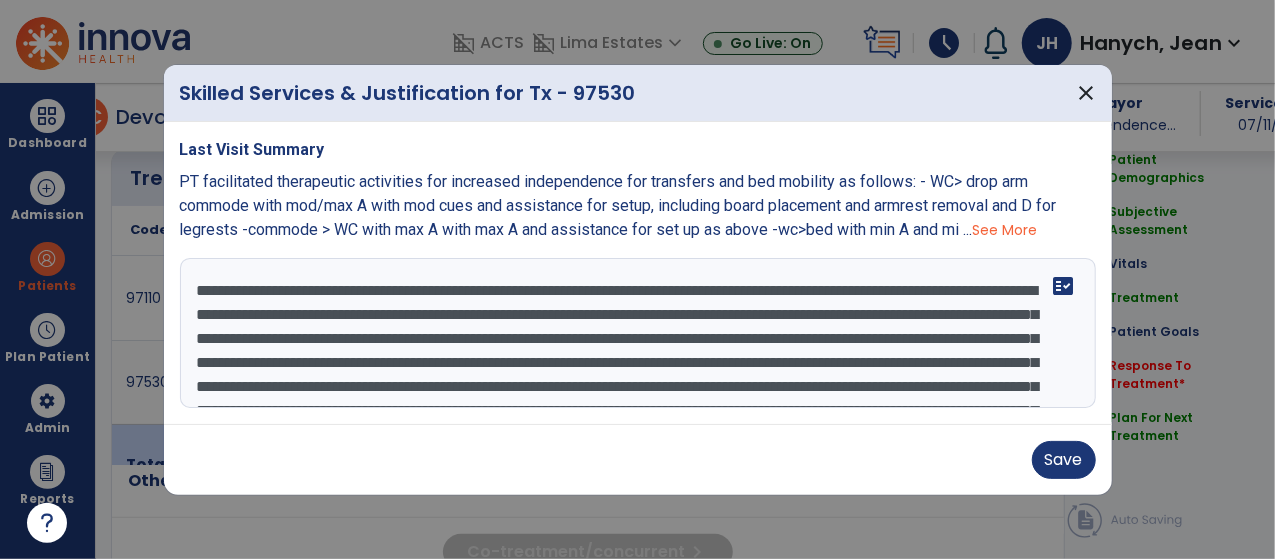 drag, startPoint x: 251, startPoint y: 316, endPoint x: 418, endPoint y: 315, distance: 167.00299 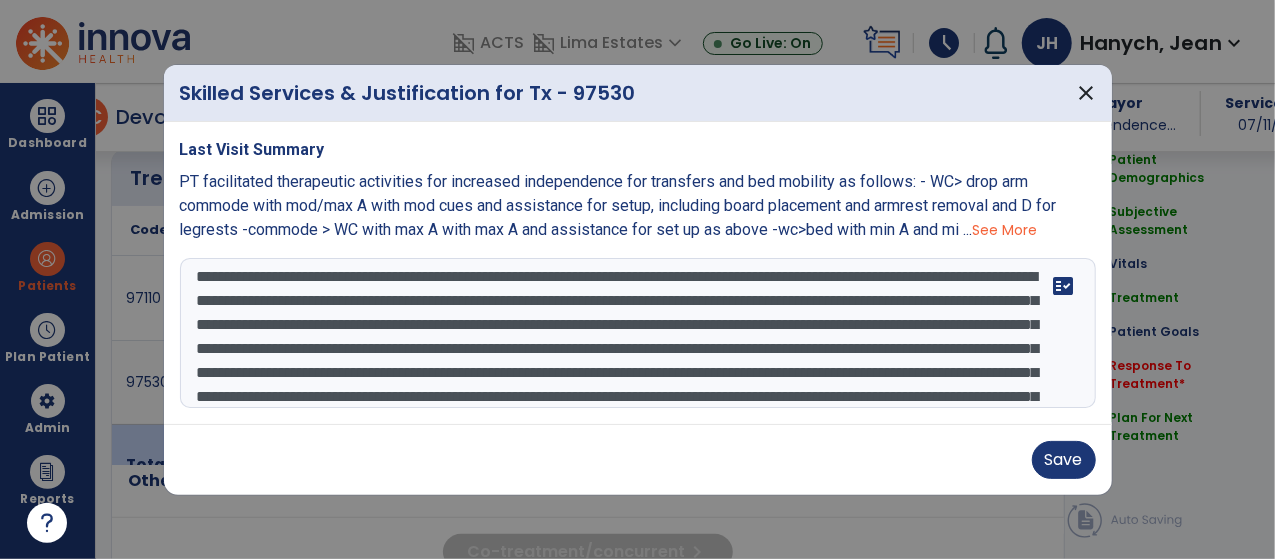 scroll, scrollTop: 38, scrollLeft: 0, axis: vertical 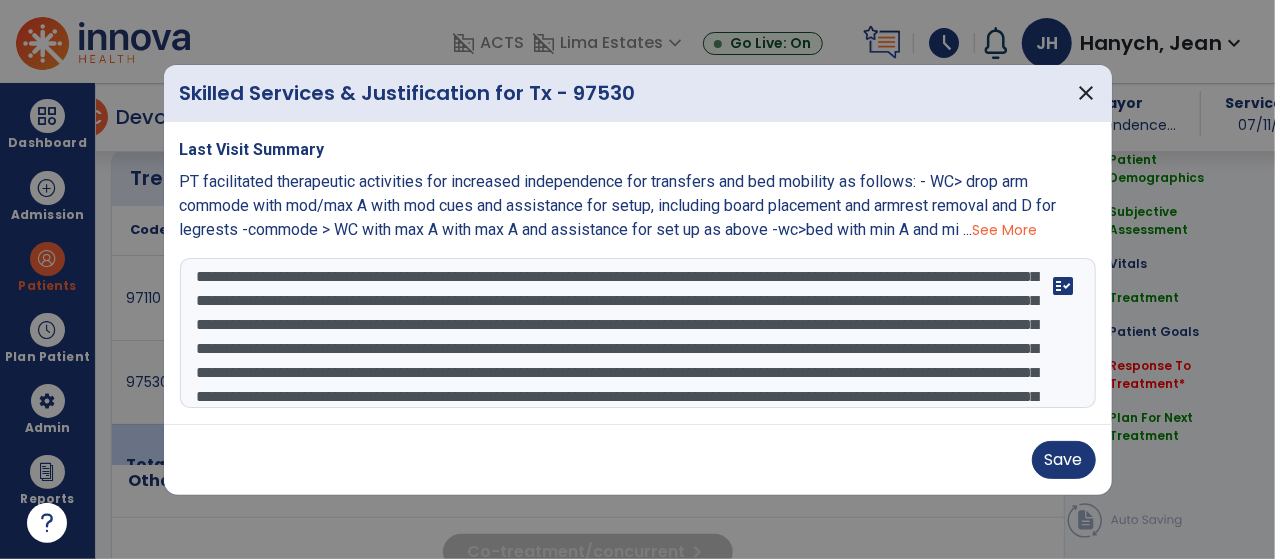 drag, startPoint x: 489, startPoint y: 297, endPoint x: 458, endPoint y: 351, distance: 62.26556 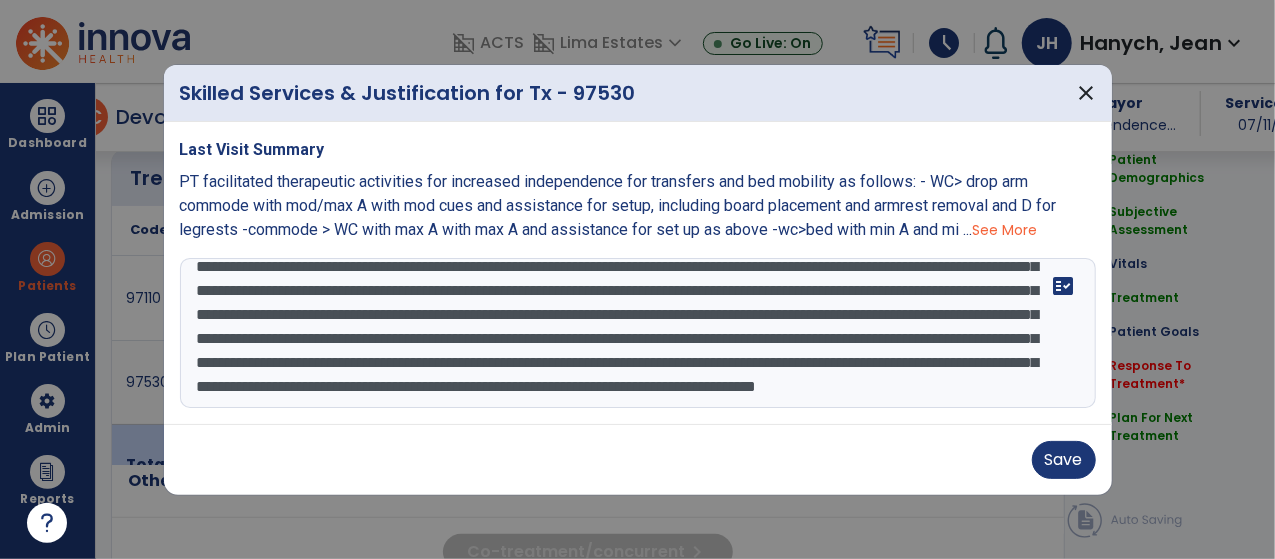 click on "**********" at bounding box center (638, 333) 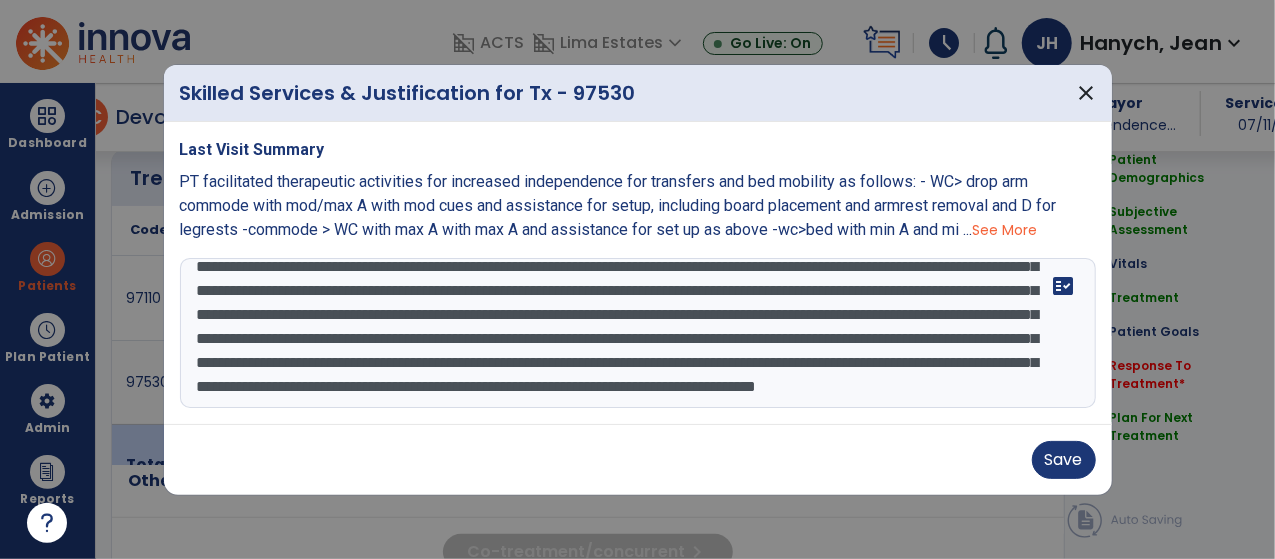 click on "**********" at bounding box center [638, 333] 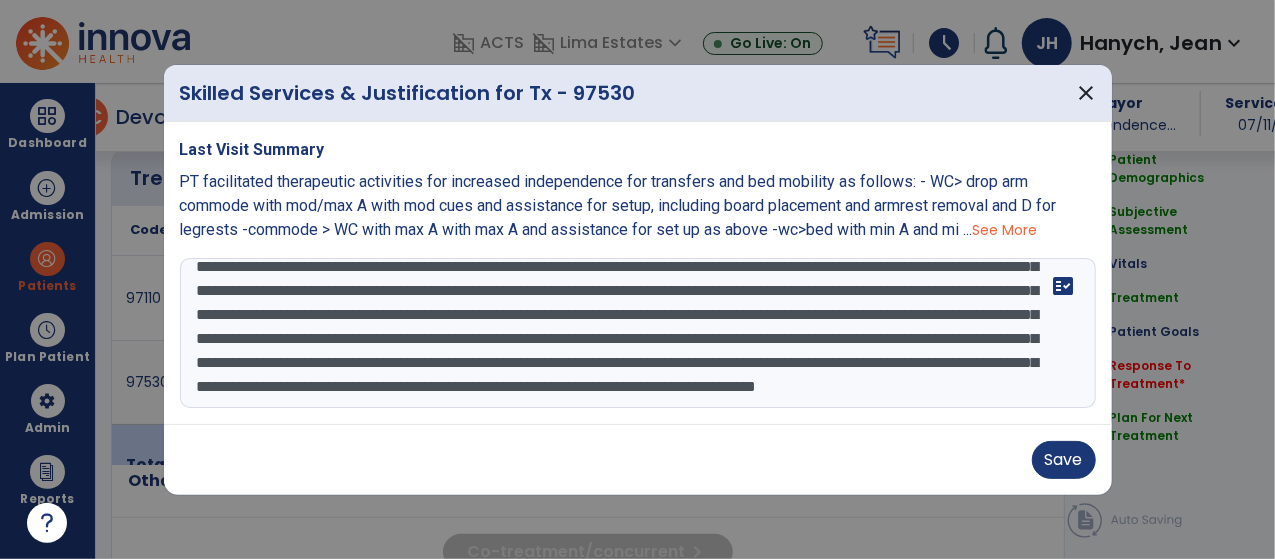 scroll, scrollTop: 86, scrollLeft: 0, axis: vertical 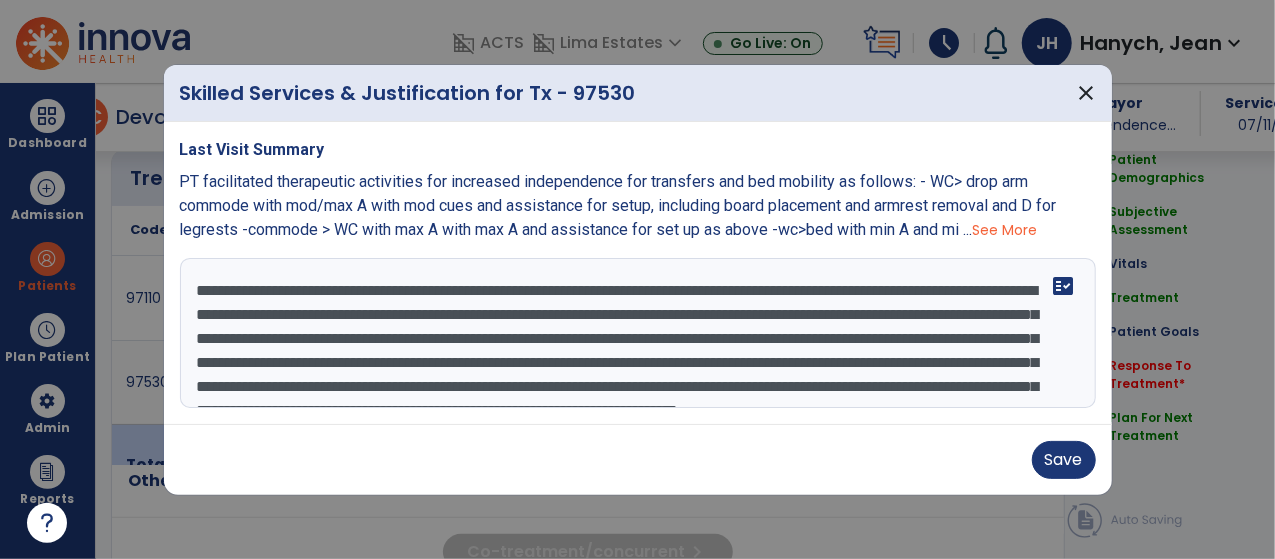 drag, startPoint x: 599, startPoint y: 393, endPoint x: 158, endPoint y: 267, distance: 458.6469 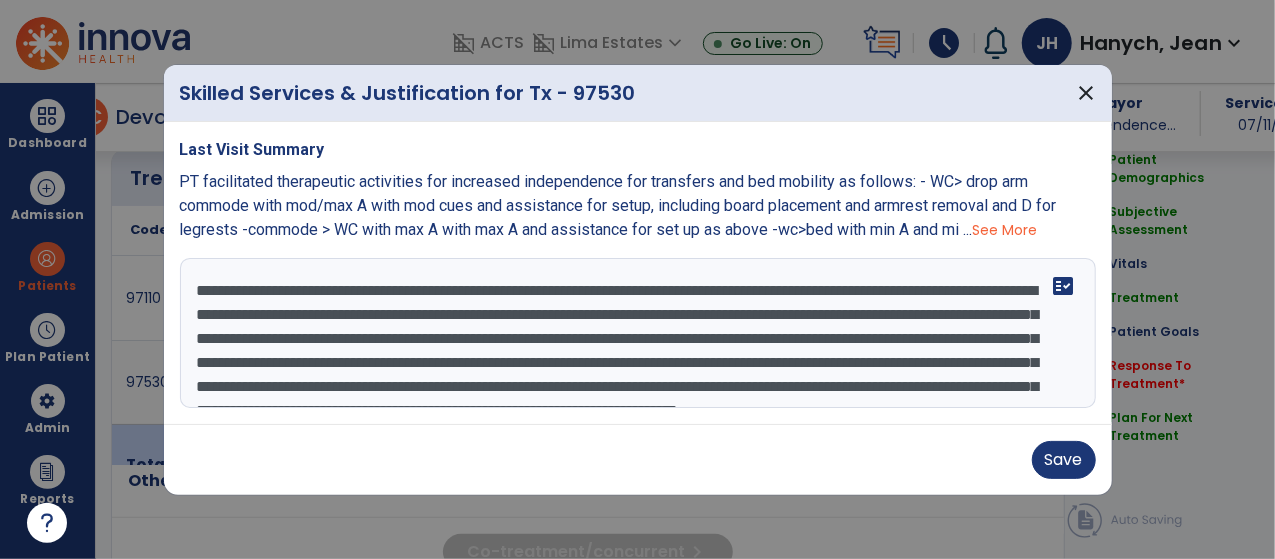 click on "**********" at bounding box center [638, 333] 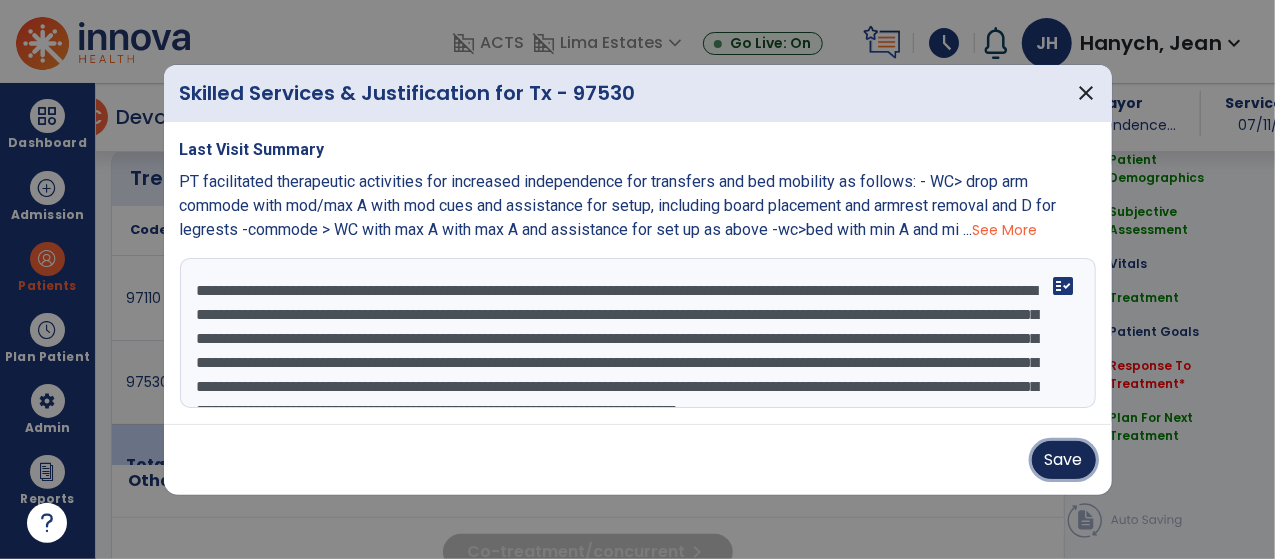 click on "Save" at bounding box center [1064, 460] 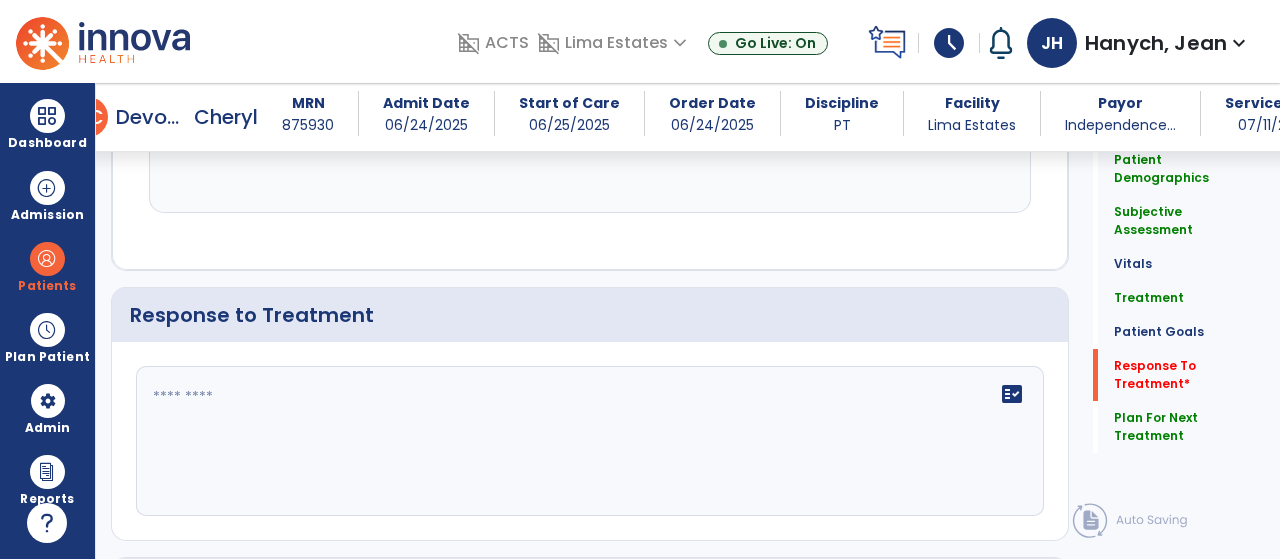 scroll, scrollTop: 2132, scrollLeft: 0, axis: vertical 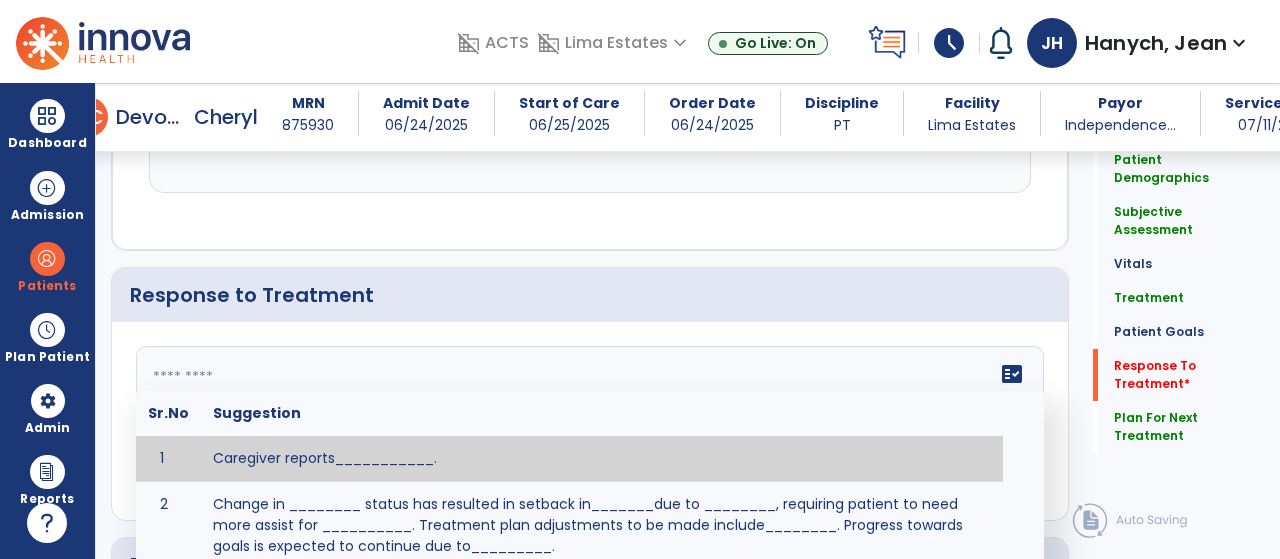 click 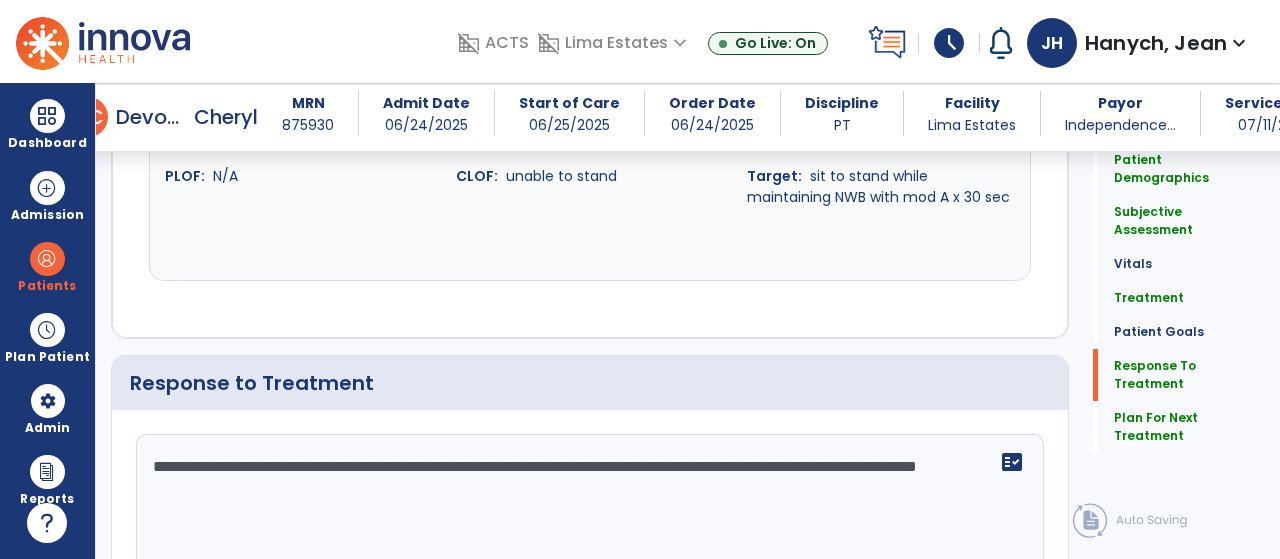 scroll, scrollTop: 2132, scrollLeft: 0, axis: vertical 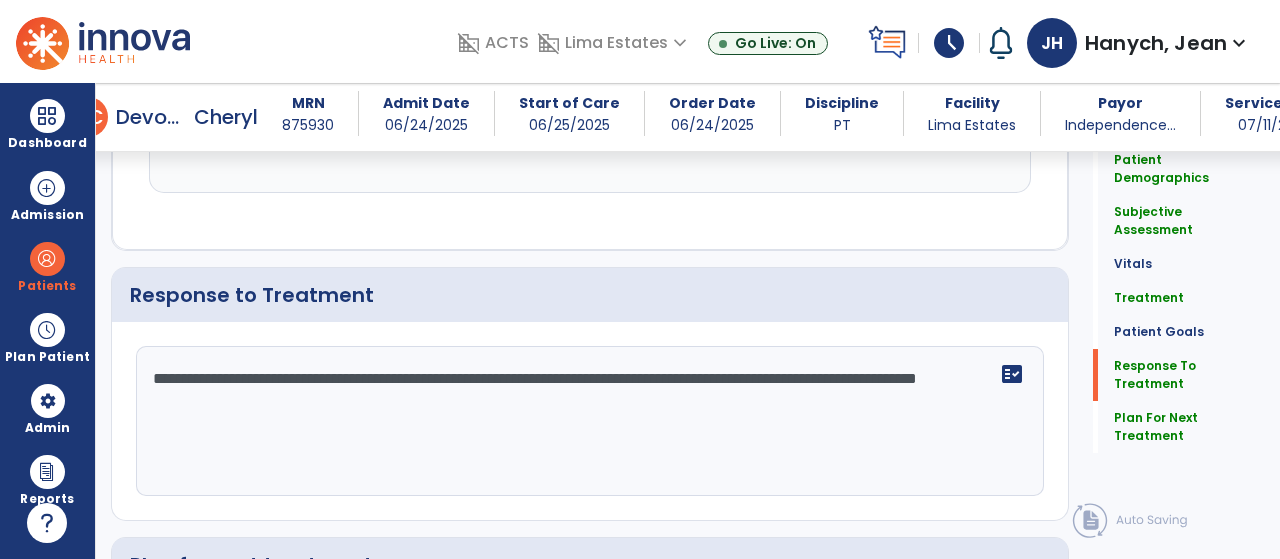 drag, startPoint x: 150, startPoint y: 368, endPoint x: 392, endPoint y: 399, distance: 243.97746 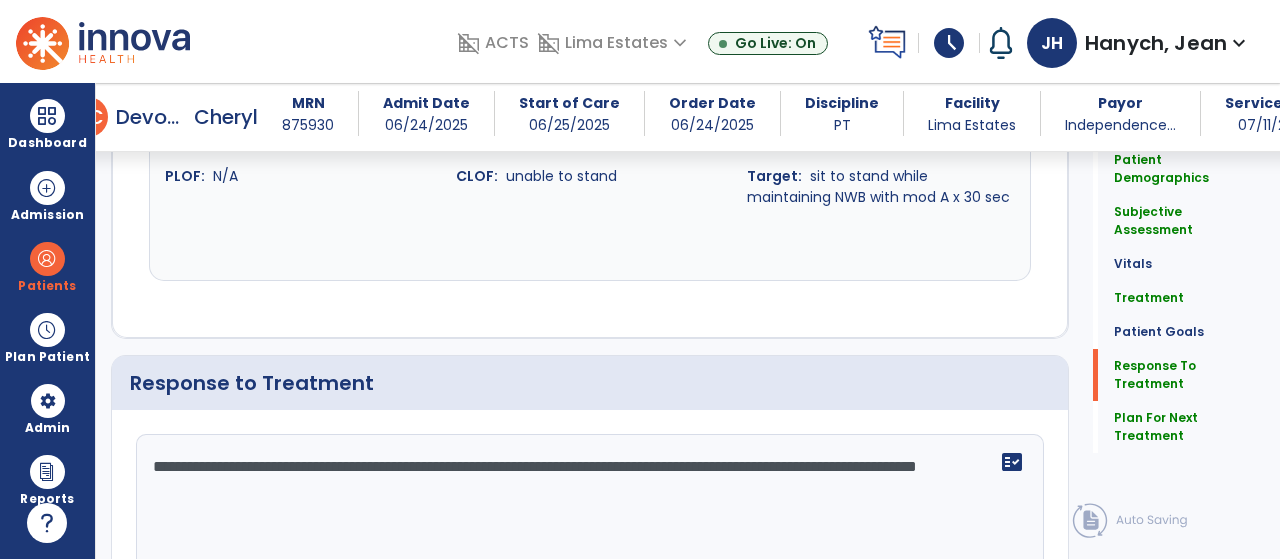 scroll, scrollTop: 2132, scrollLeft: 0, axis: vertical 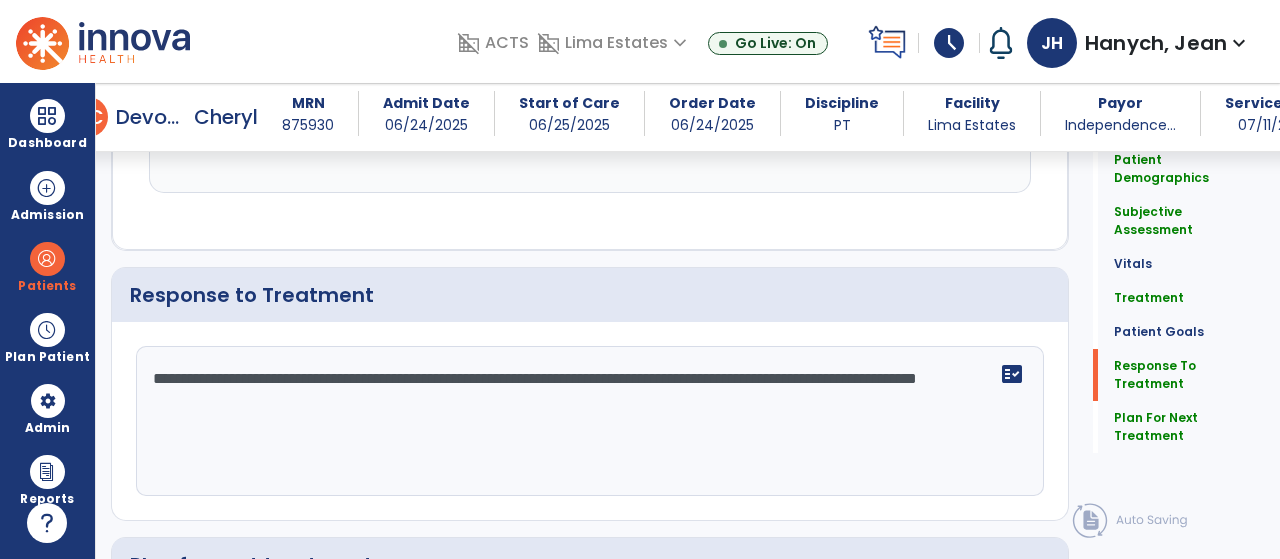 click on "**********" 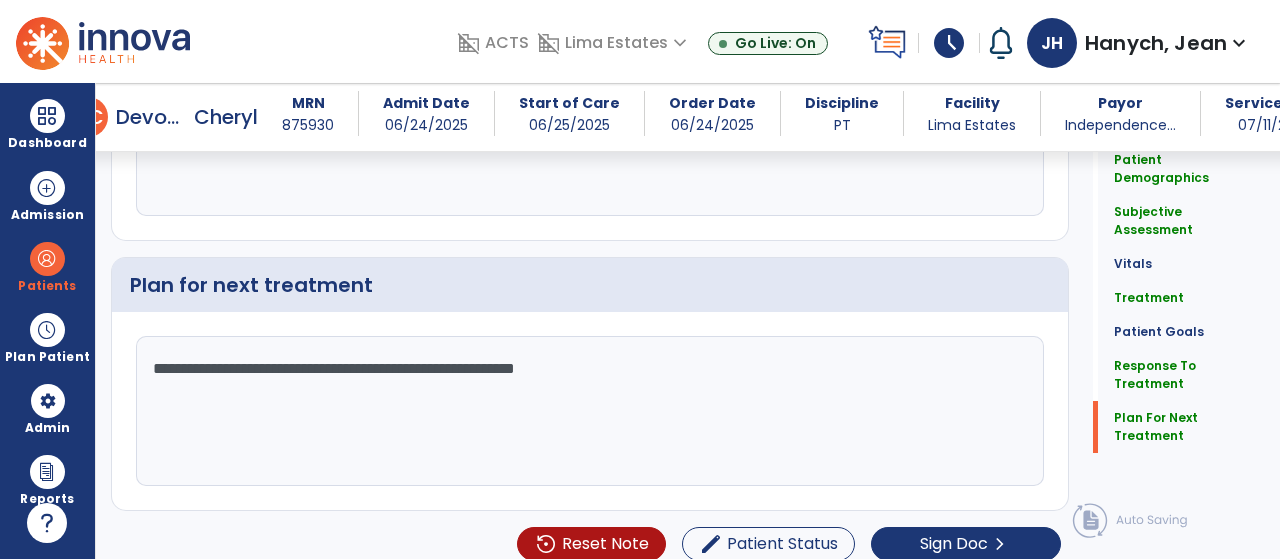scroll, scrollTop: 2420, scrollLeft: 0, axis: vertical 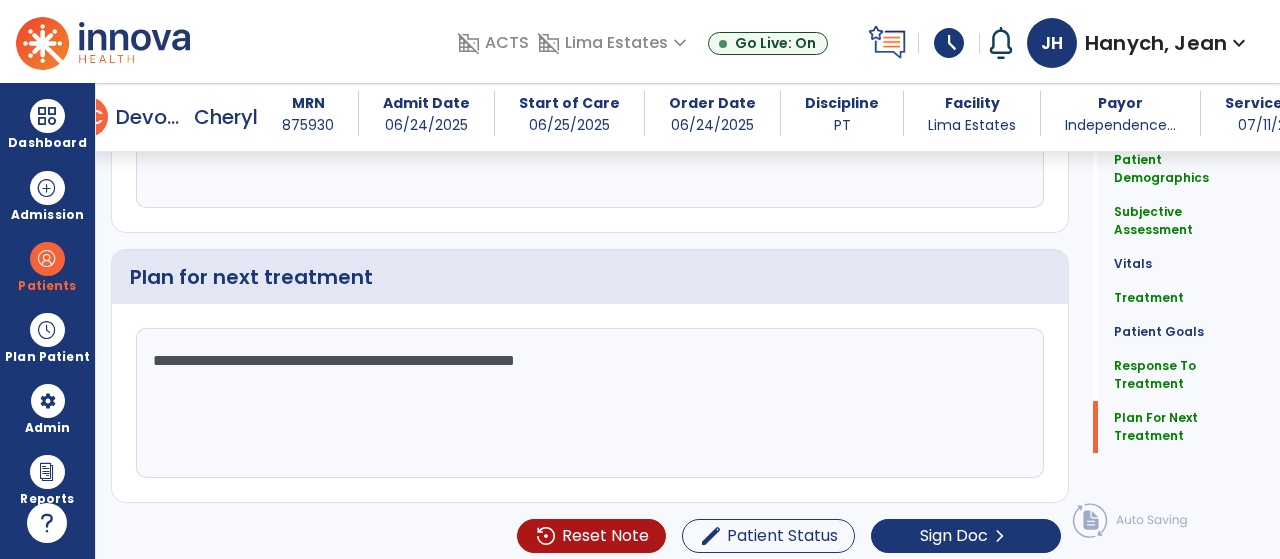 click on "**********" 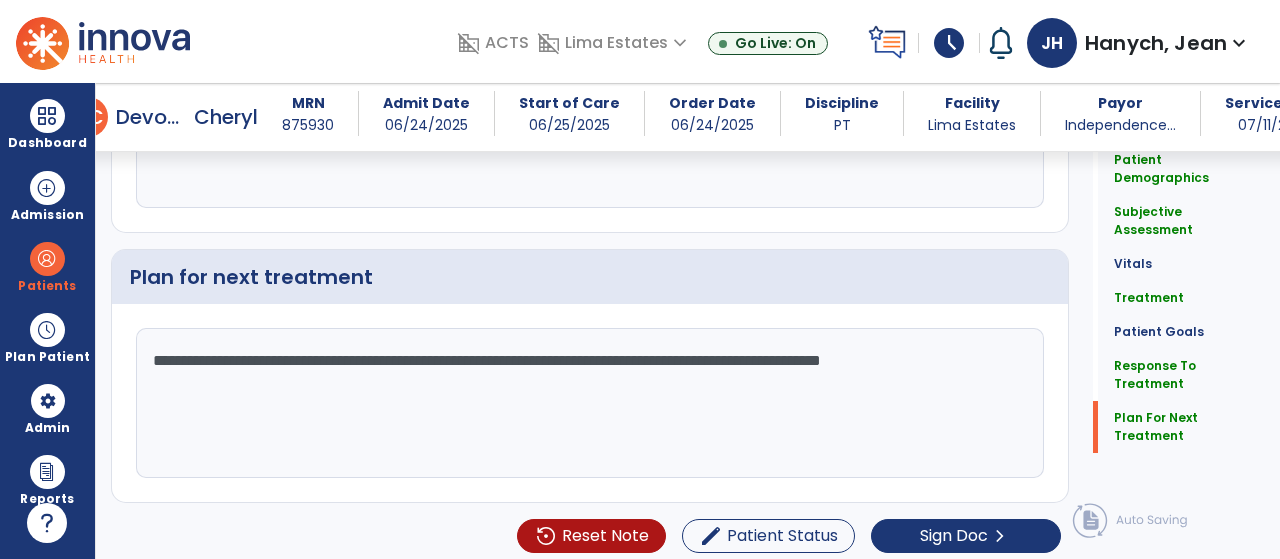 scroll, scrollTop: 2420, scrollLeft: 0, axis: vertical 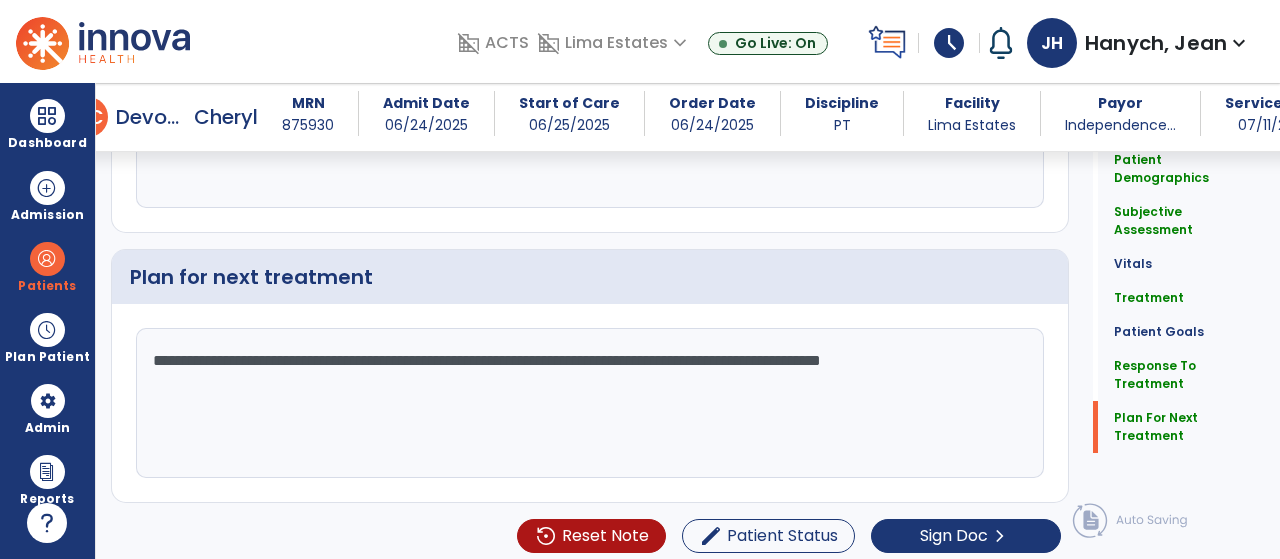 drag, startPoint x: 211, startPoint y: 385, endPoint x: 112, endPoint y: 343, distance: 107.54069 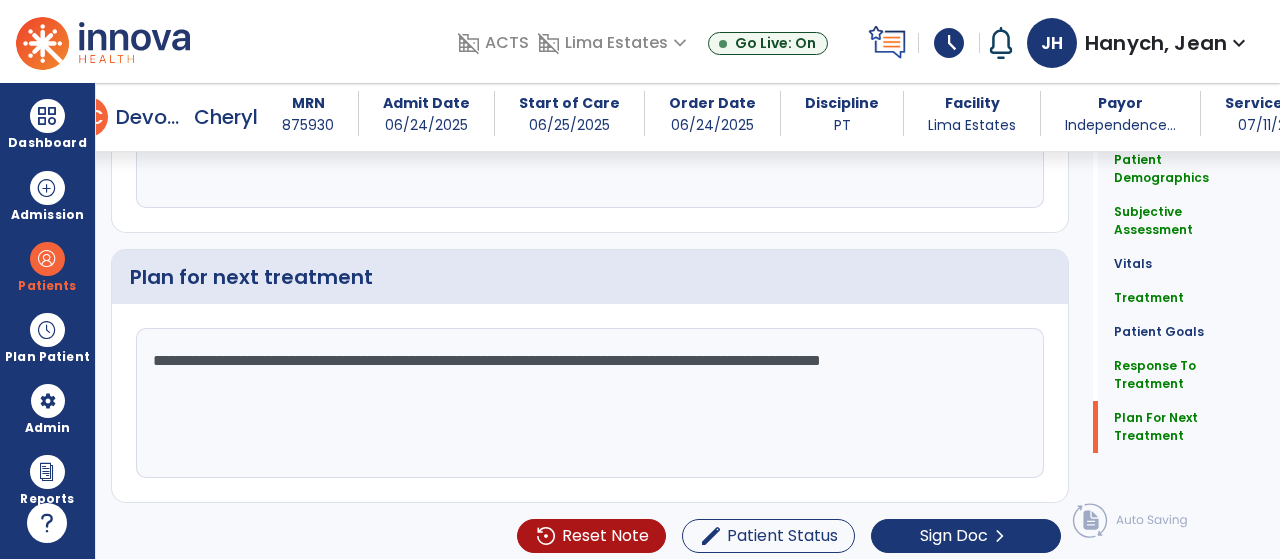 type on "**********" 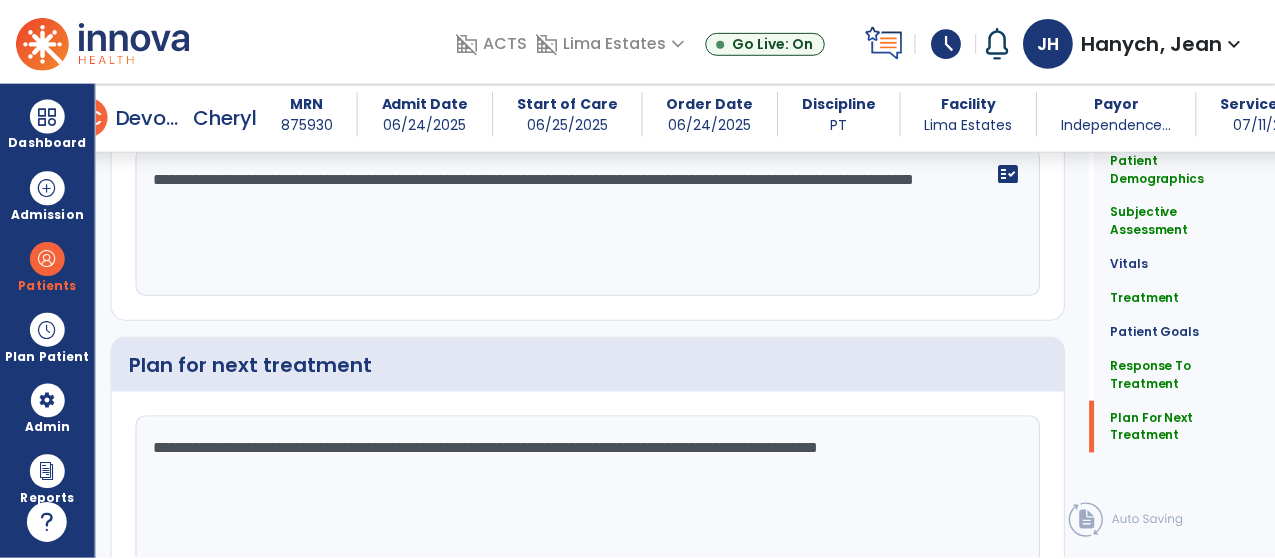 scroll, scrollTop: 2420, scrollLeft: 0, axis: vertical 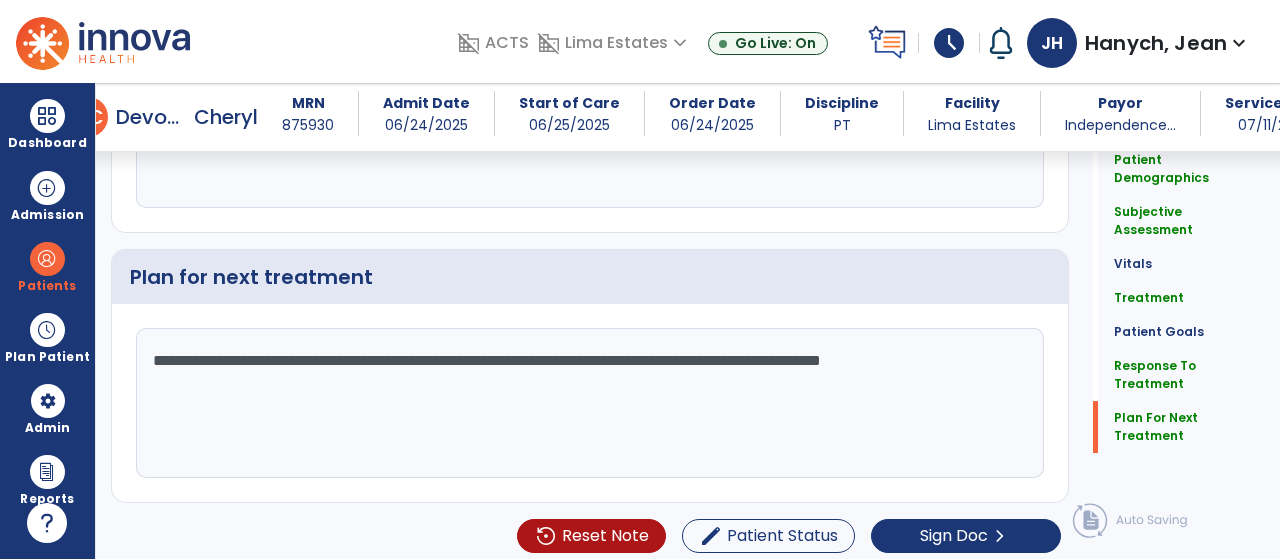 click on "Patient Demographics  Medical Diagnosis   Treatment Diagnosis   Precautions   Contraindications
Code
Description
Pdpm Clinical Category
S82.64XD" 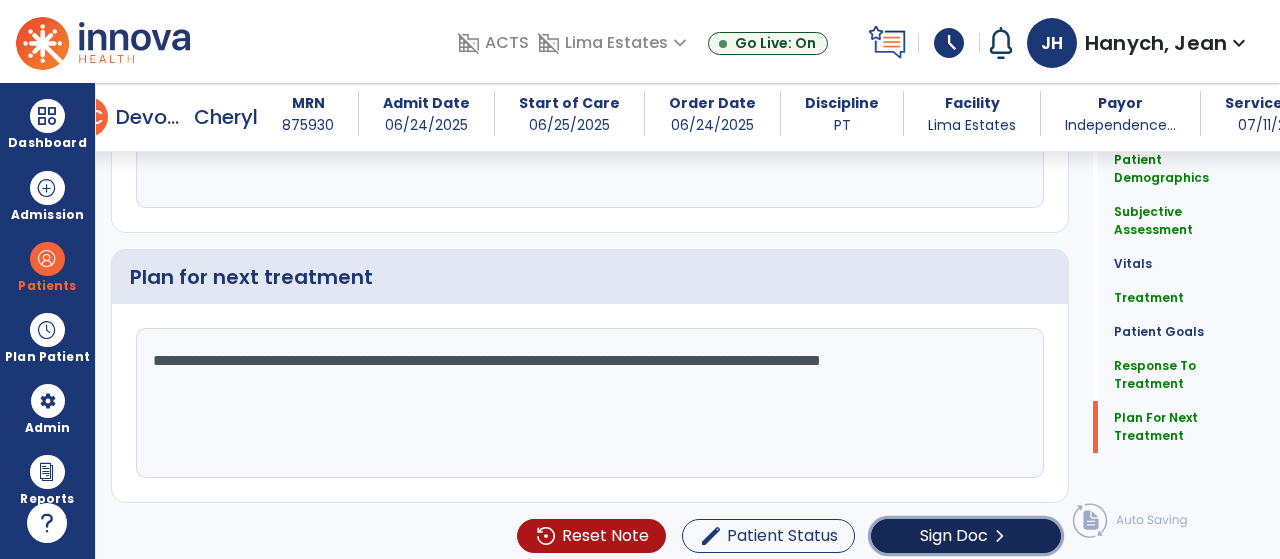 click on "Sign Doc" 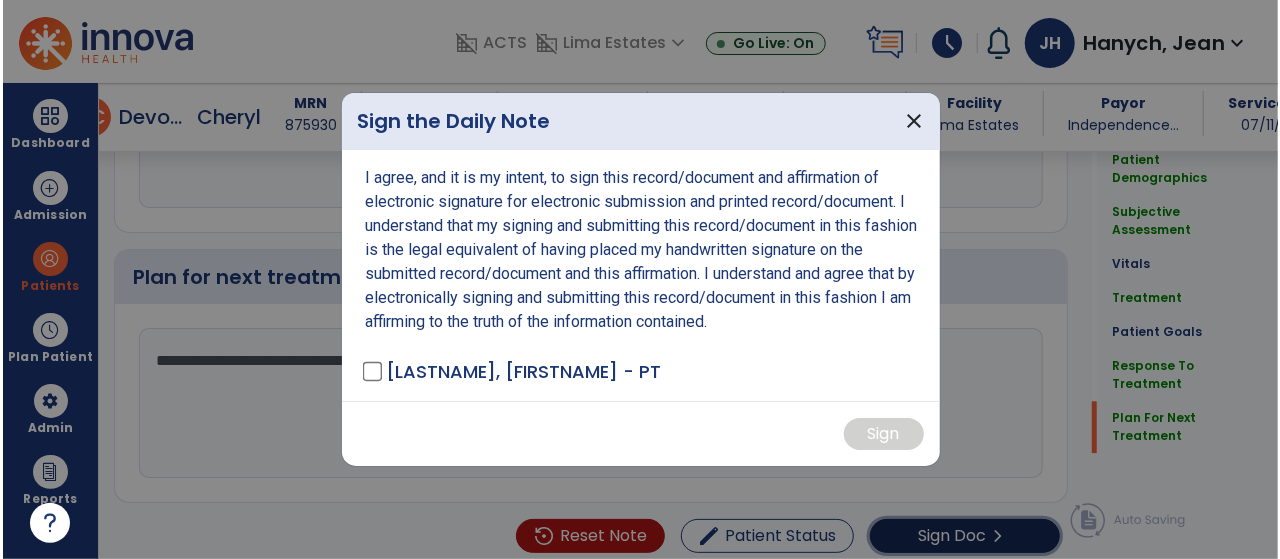 scroll, scrollTop: 2420, scrollLeft: 0, axis: vertical 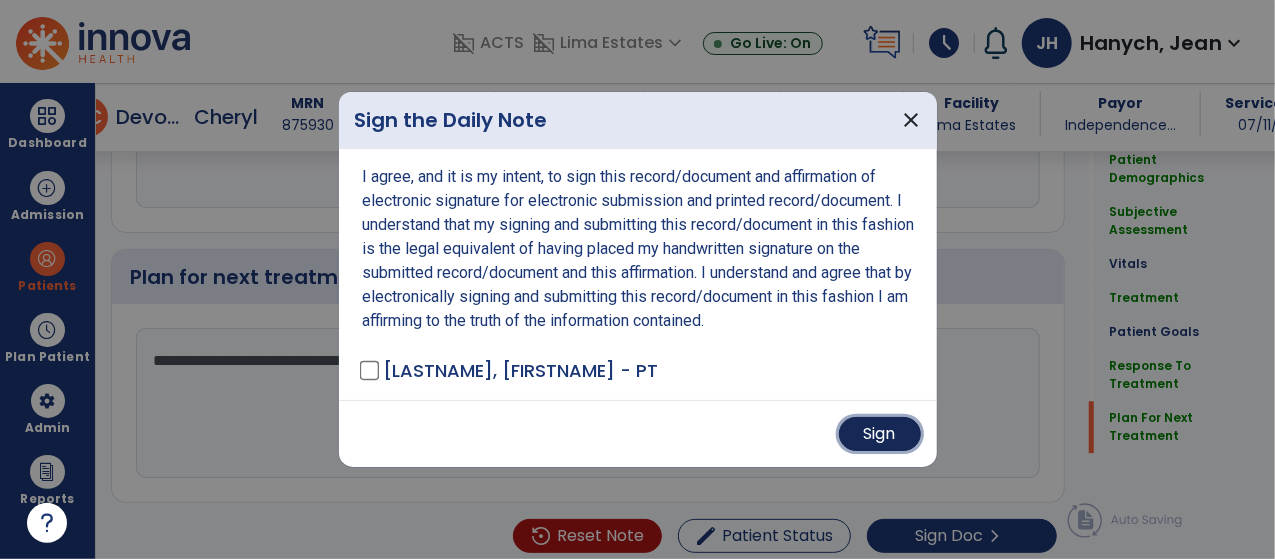 click on "Sign" at bounding box center (880, 434) 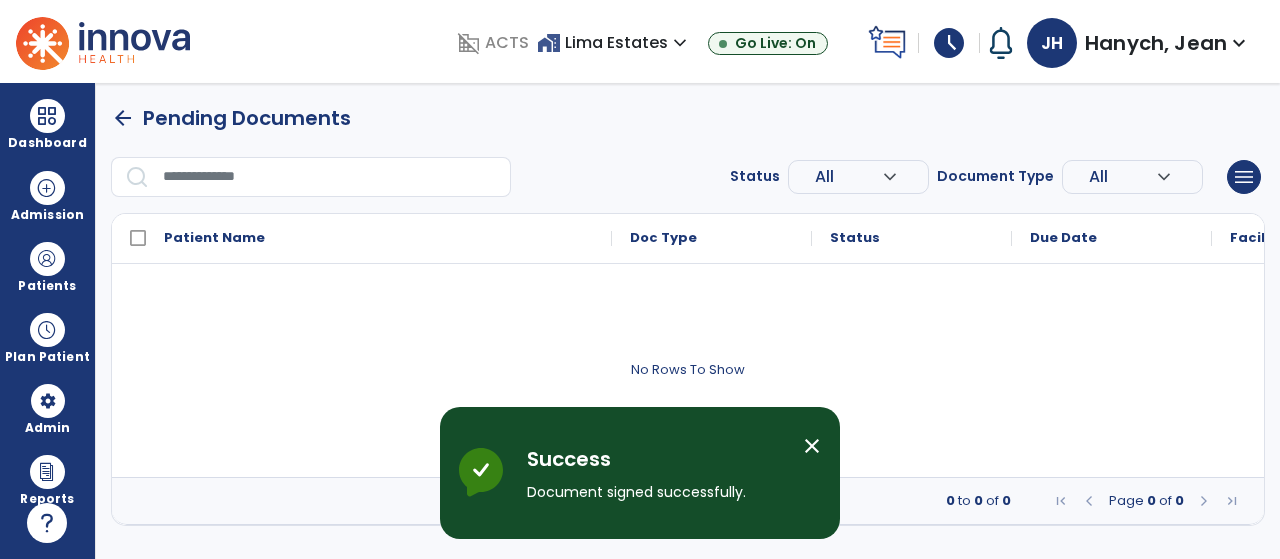 scroll, scrollTop: 0, scrollLeft: 0, axis: both 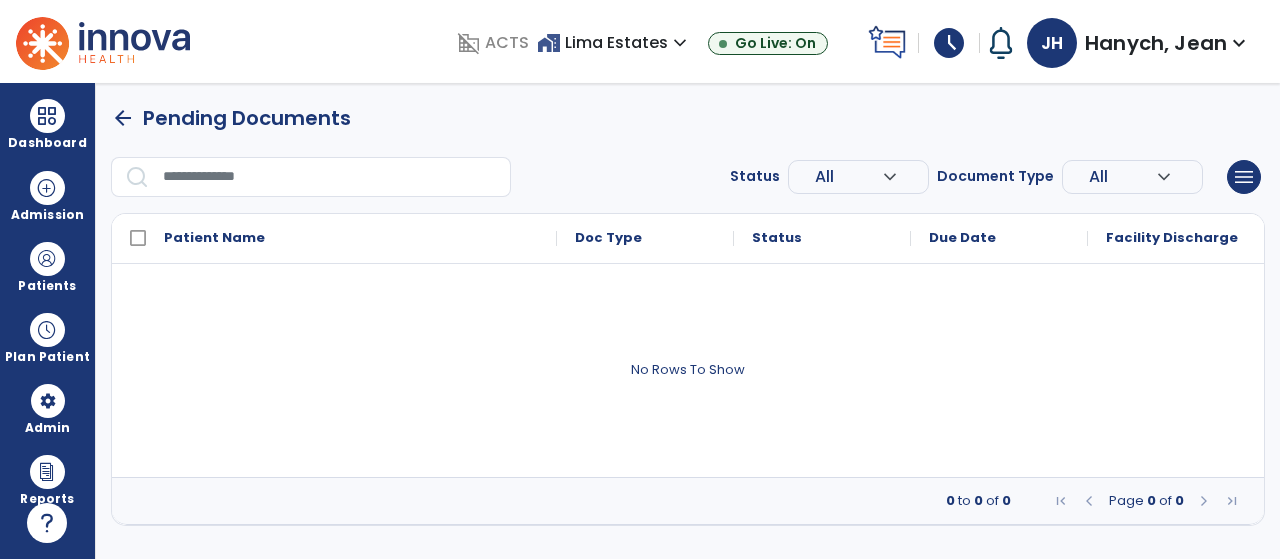 click on "schedule" at bounding box center (949, 43) 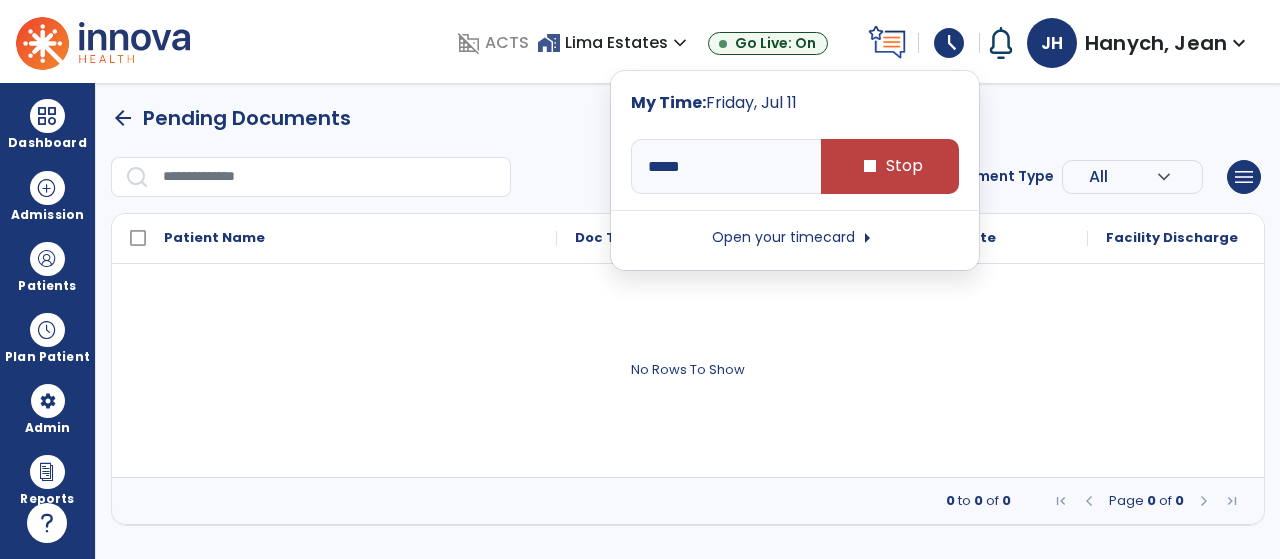 click on "Open your timecard  arrow_right" at bounding box center (795, 238) 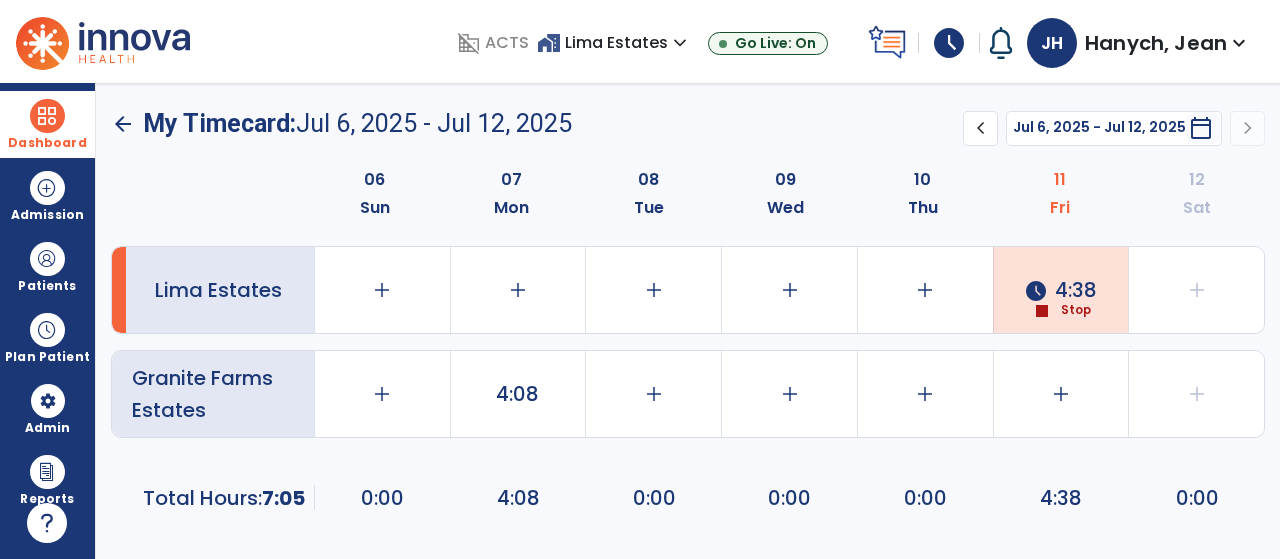click at bounding box center [47, 116] 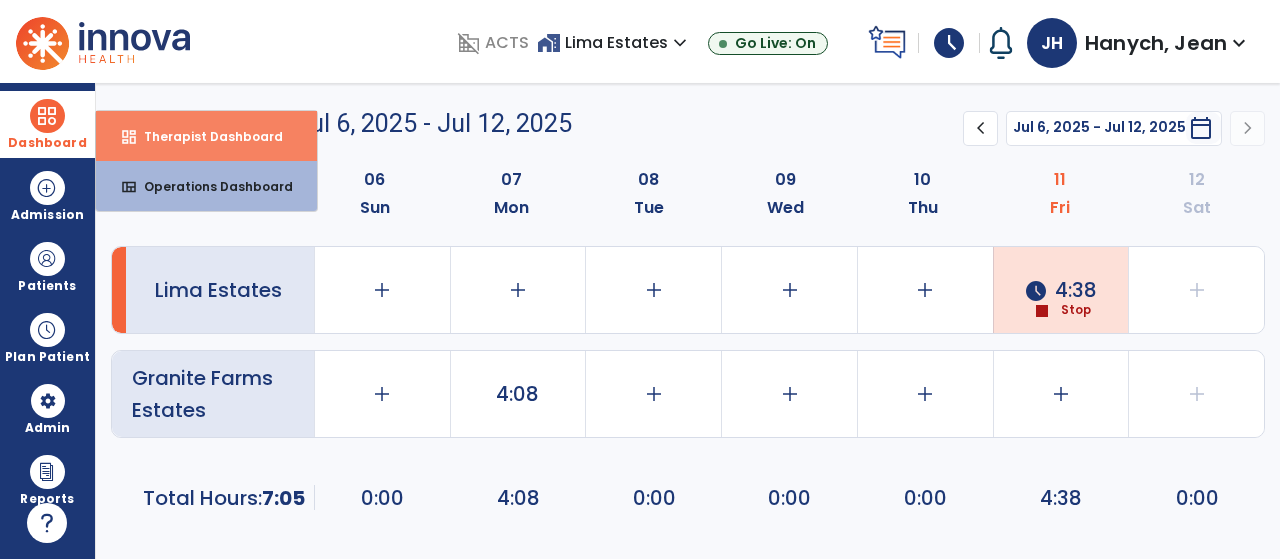 click on "Therapist Dashboard" at bounding box center [205, 136] 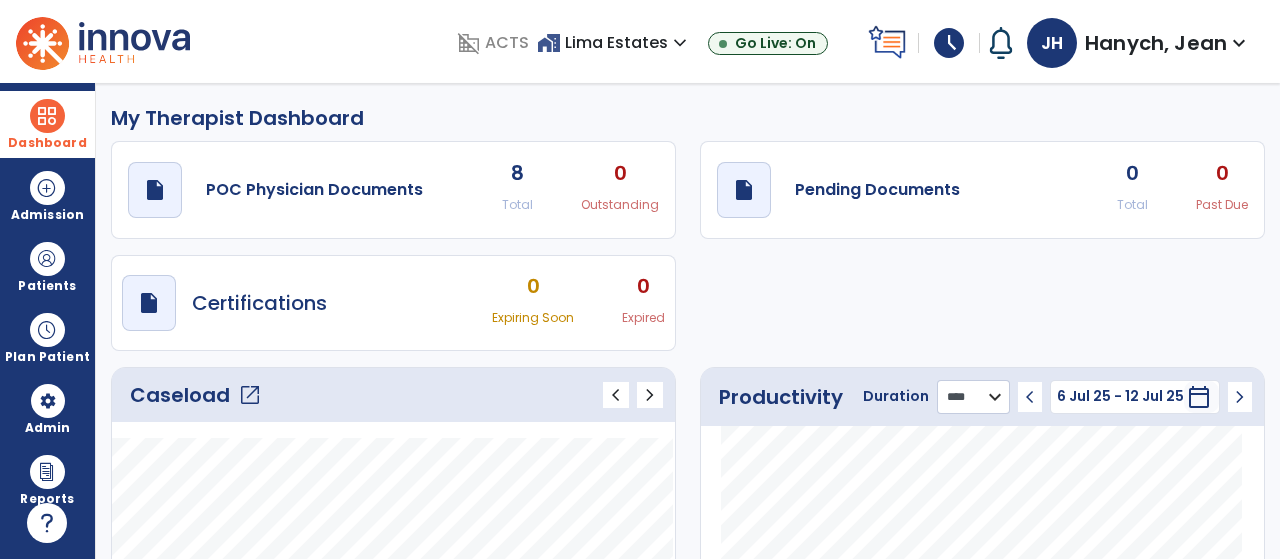 click on "******** **** ***" 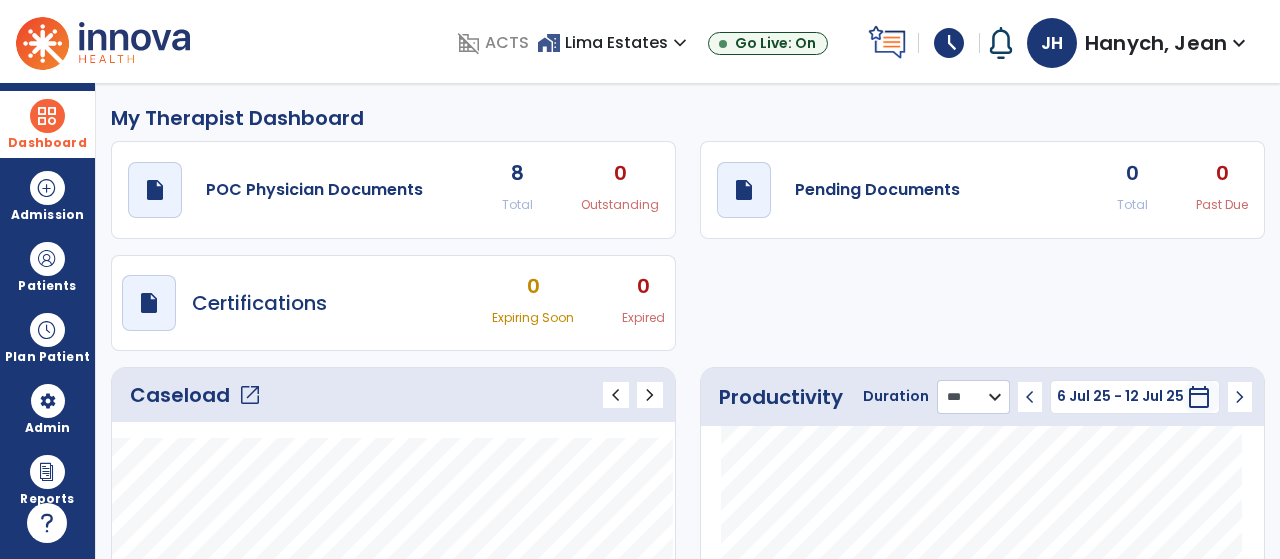 click on "******** **** ***" 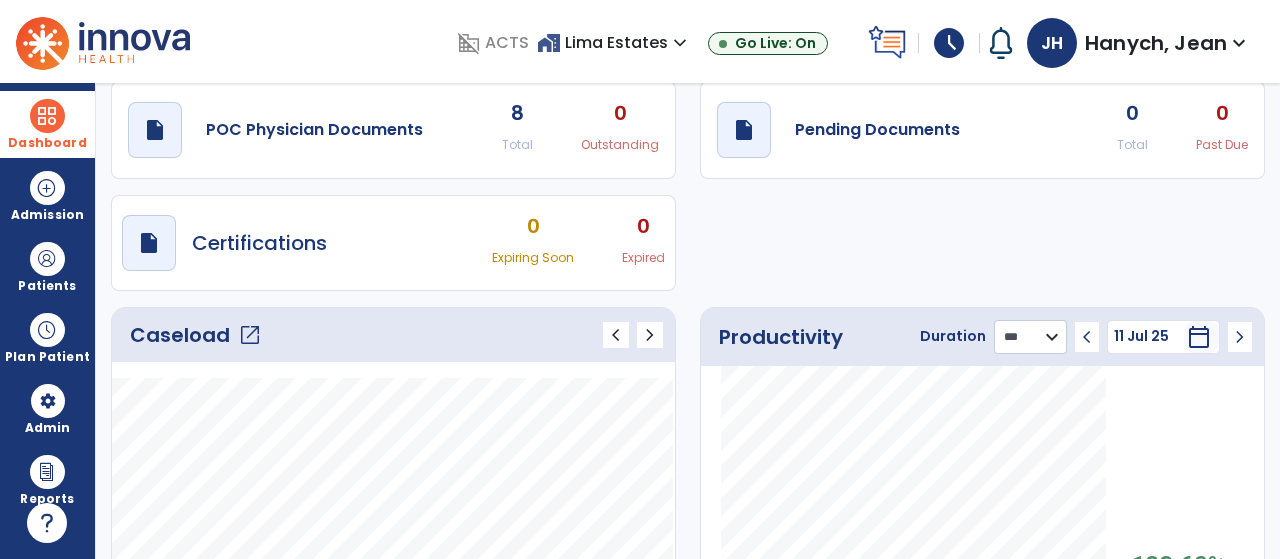 scroll, scrollTop: 0, scrollLeft: 0, axis: both 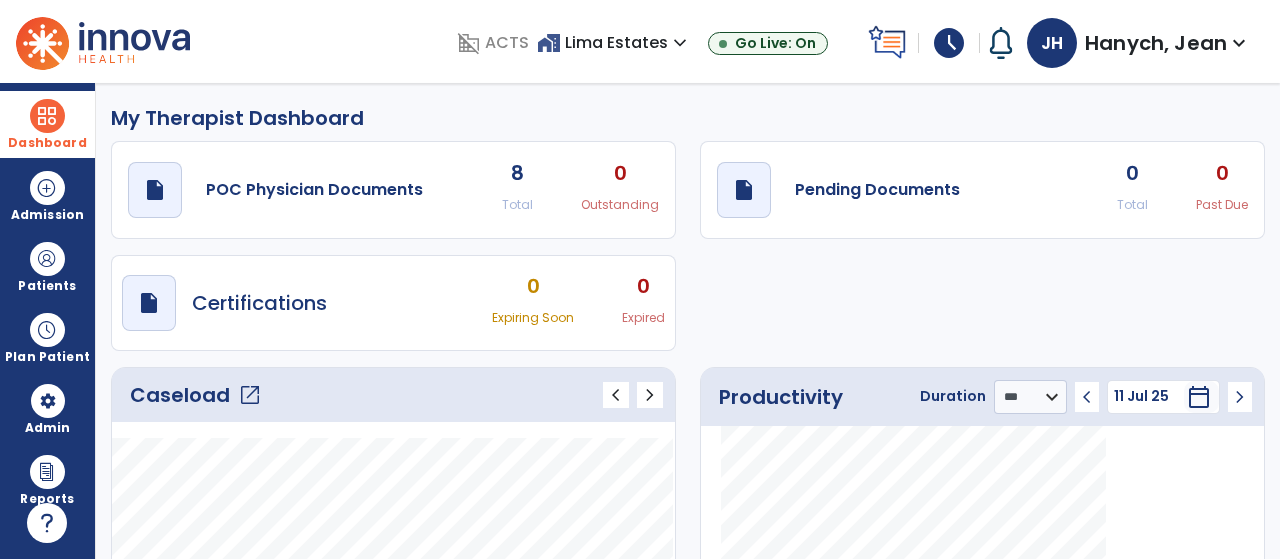 click on "schedule" at bounding box center (949, 43) 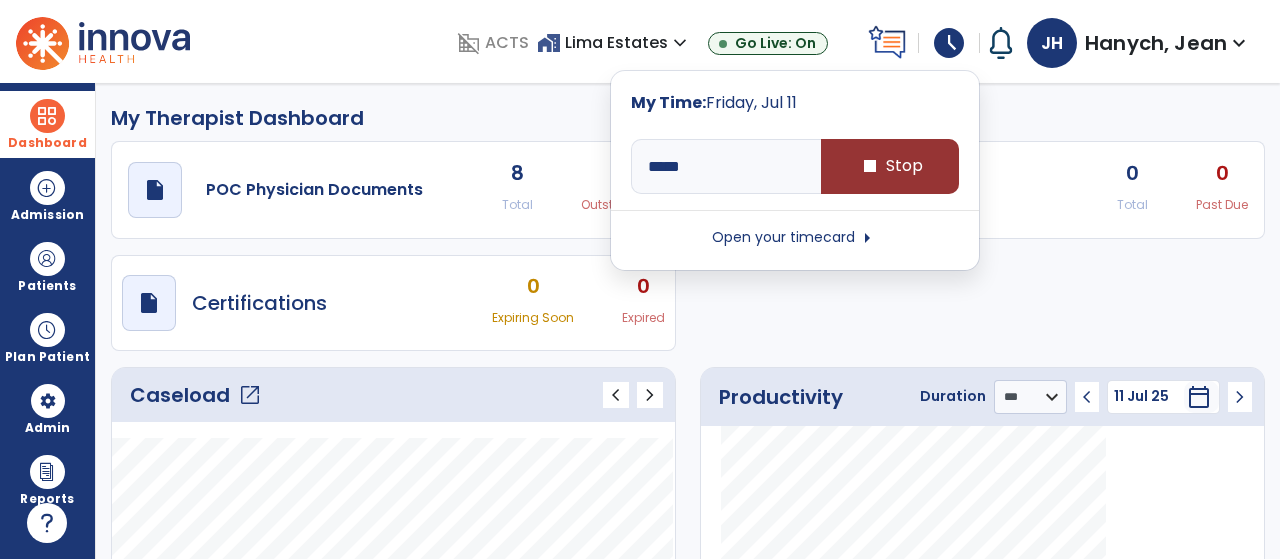 click on "stop  Stop" at bounding box center [890, 166] 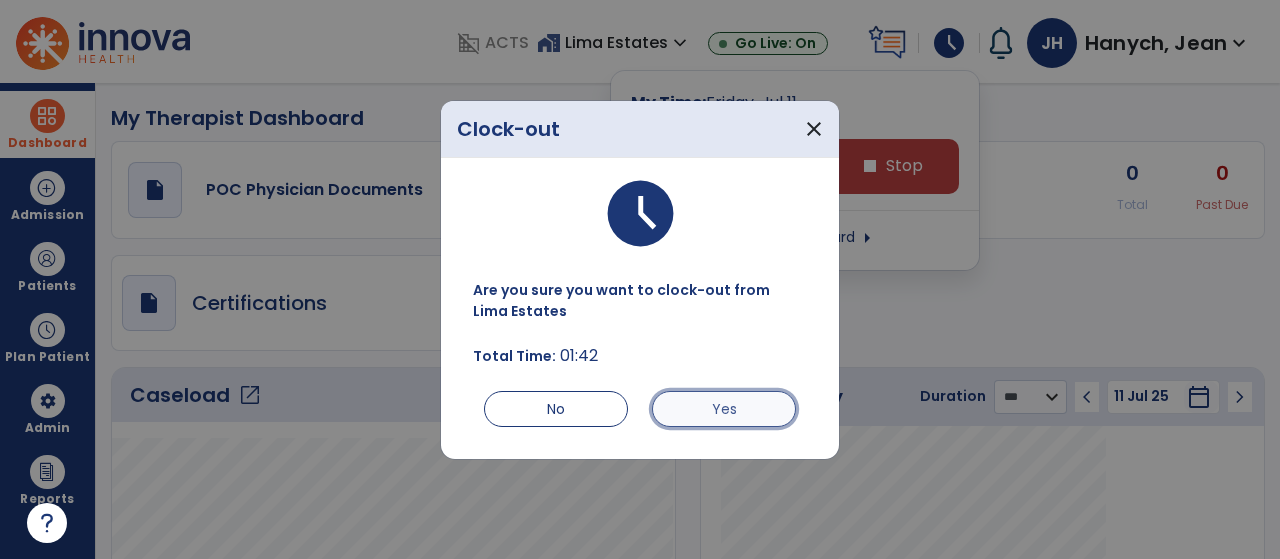 click on "Yes" at bounding box center (724, 409) 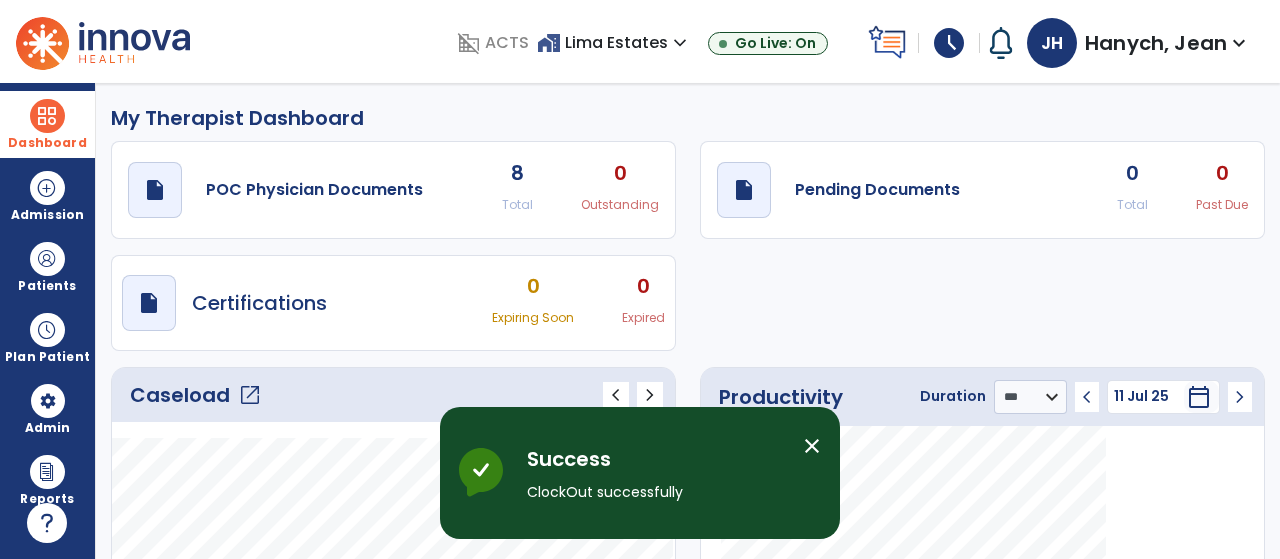 click on "schedule" at bounding box center (949, 43) 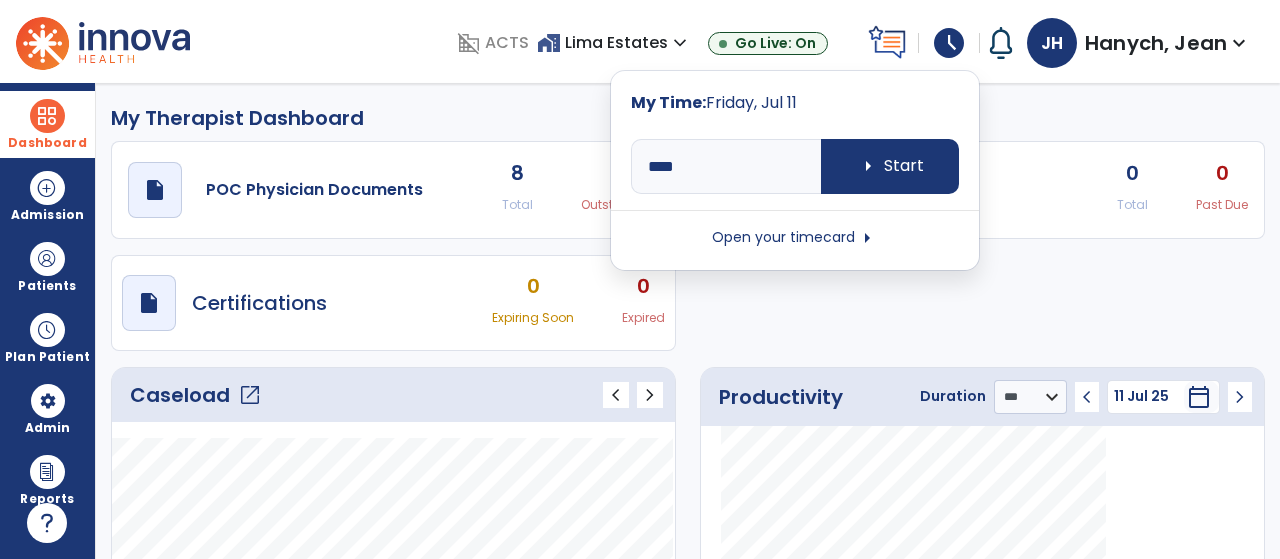 click on "Open your timecard  arrow_right" at bounding box center [795, 238] 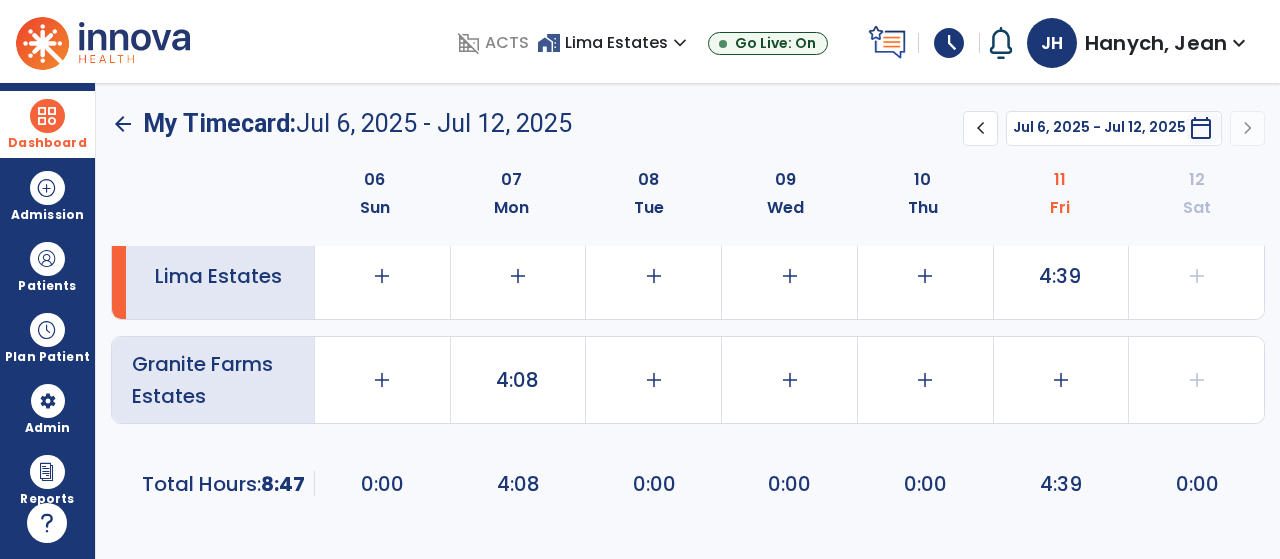 scroll, scrollTop: 0, scrollLeft: 0, axis: both 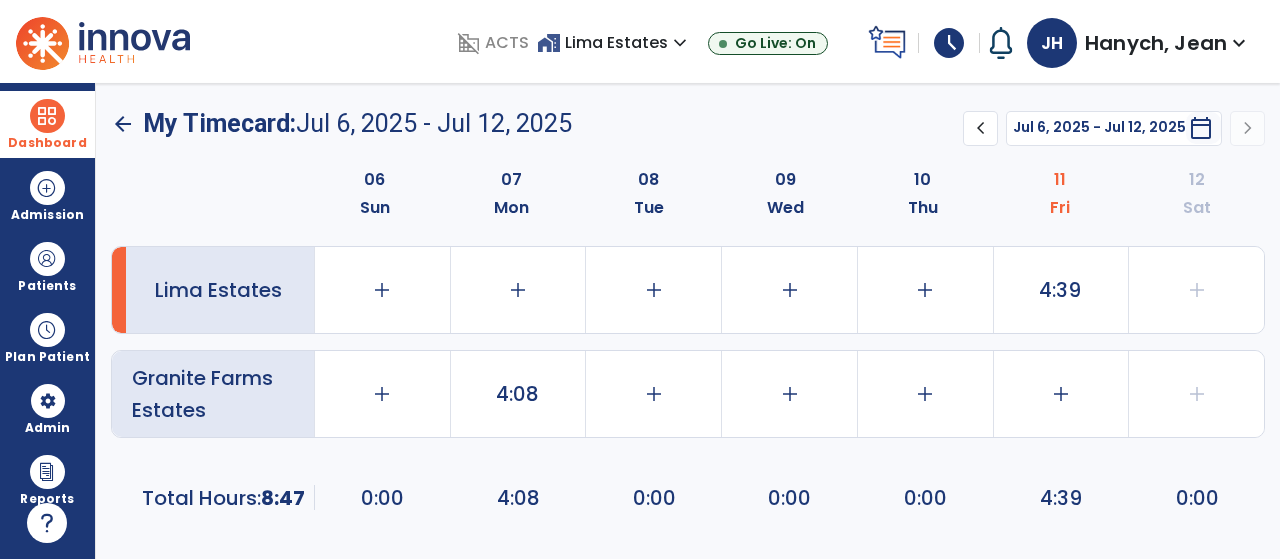 click at bounding box center [47, 116] 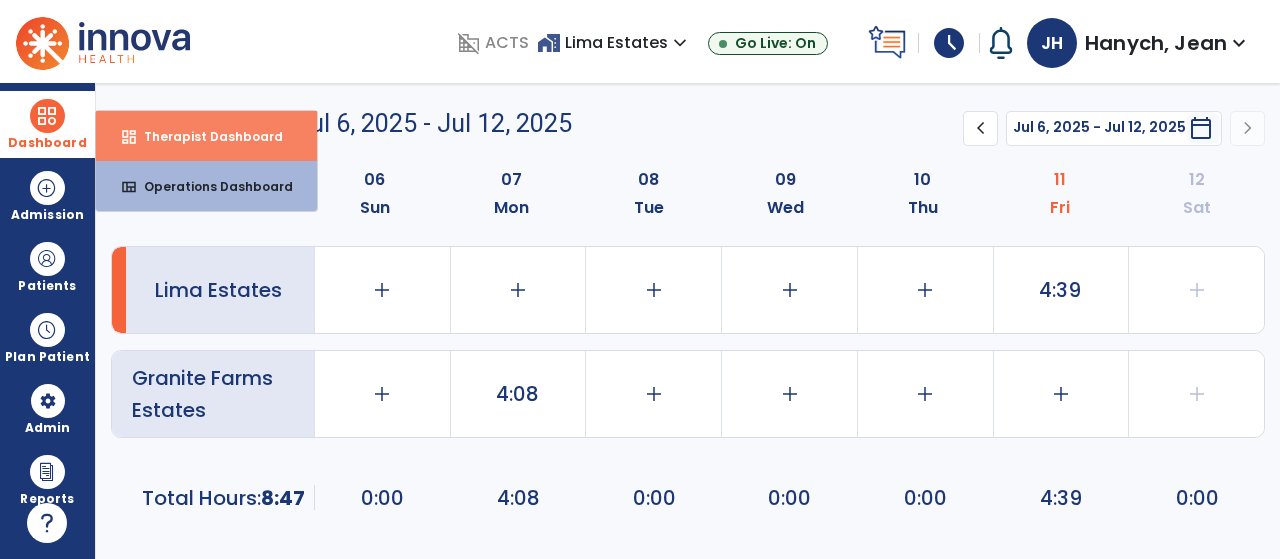 click on "dashboard  Therapist Dashboard" at bounding box center (206, 136) 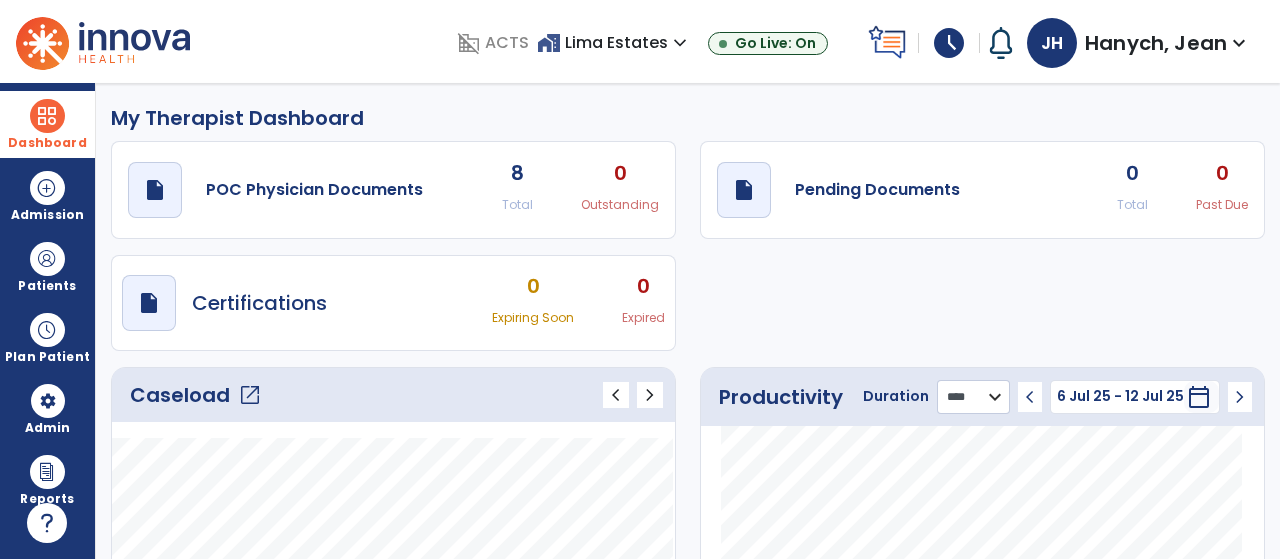 click on "******** **** ***" 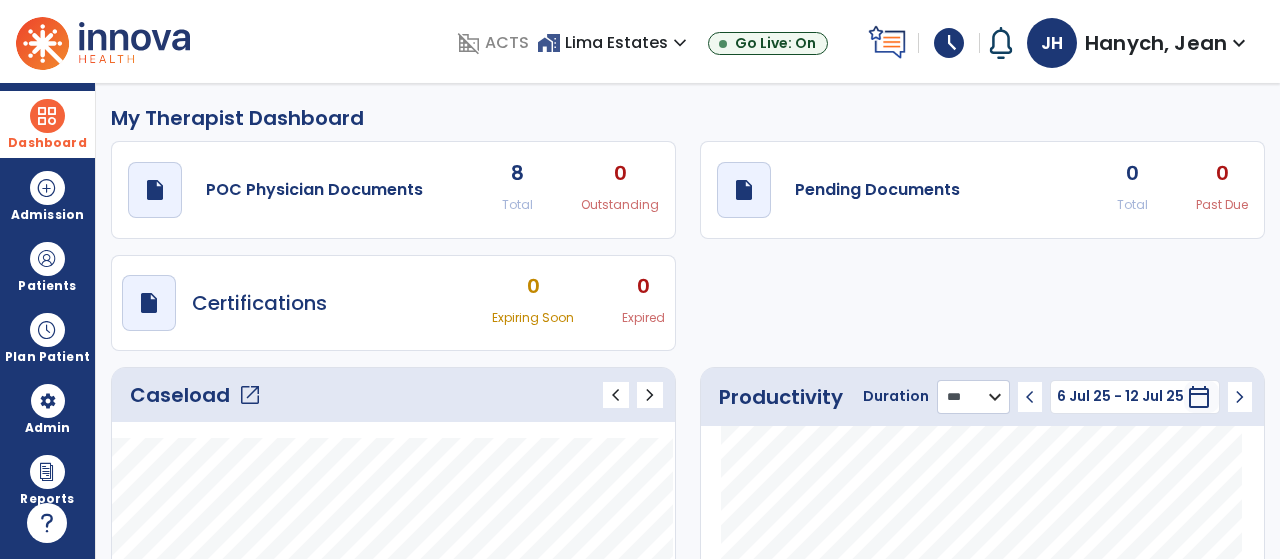click on "******** **** ***" 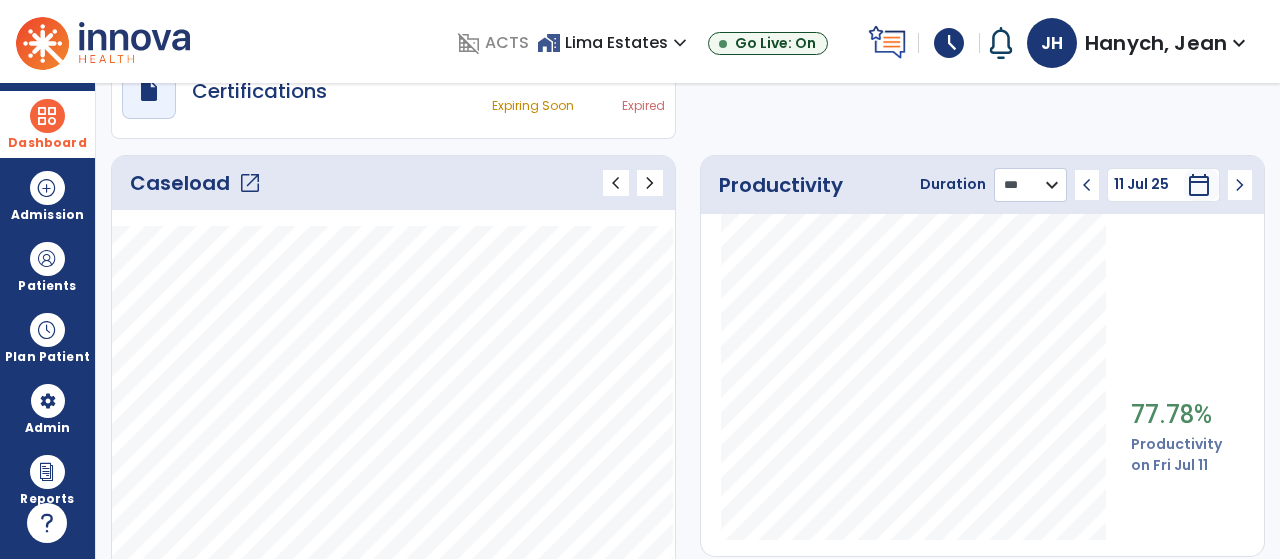scroll, scrollTop: 0, scrollLeft: 0, axis: both 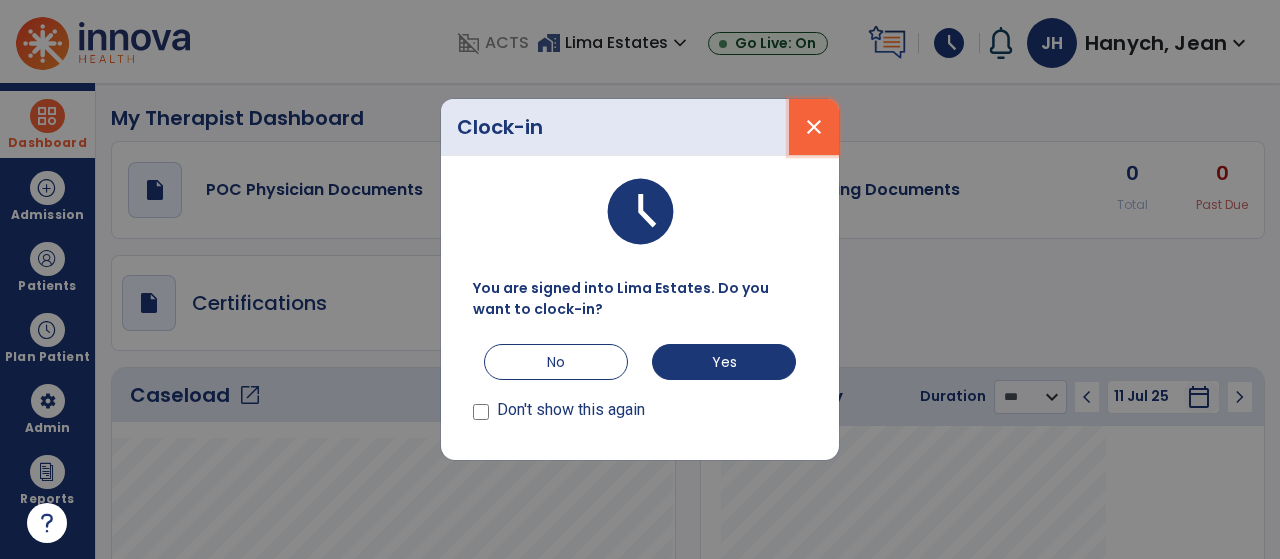 click on "close" at bounding box center (814, 127) 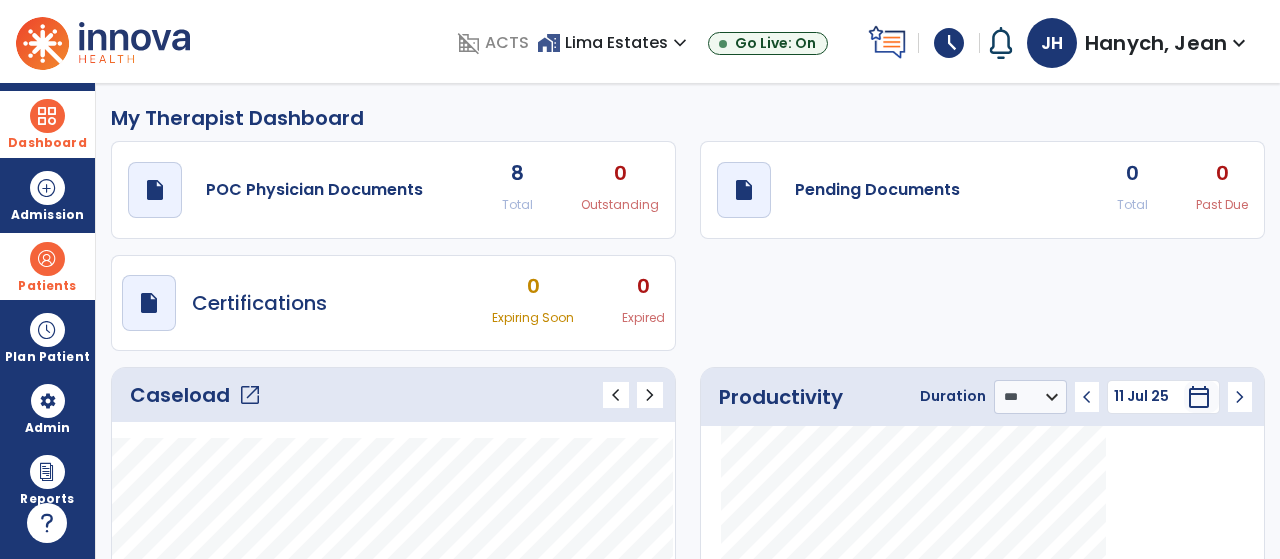 click at bounding box center [47, 259] 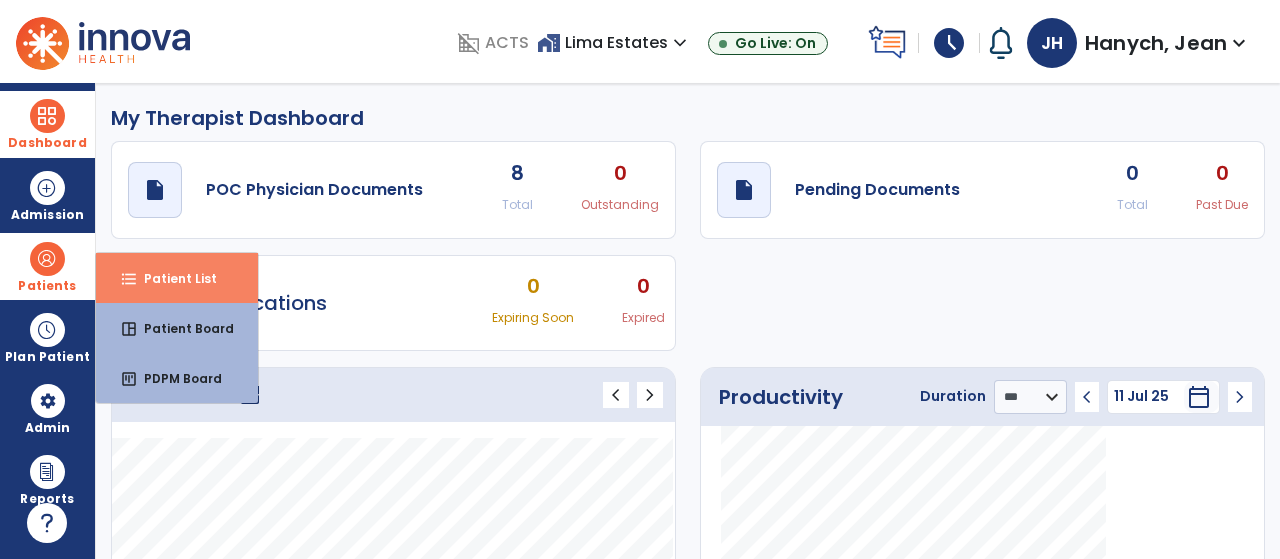 click on "format_list_bulleted" at bounding box center (129, 279) 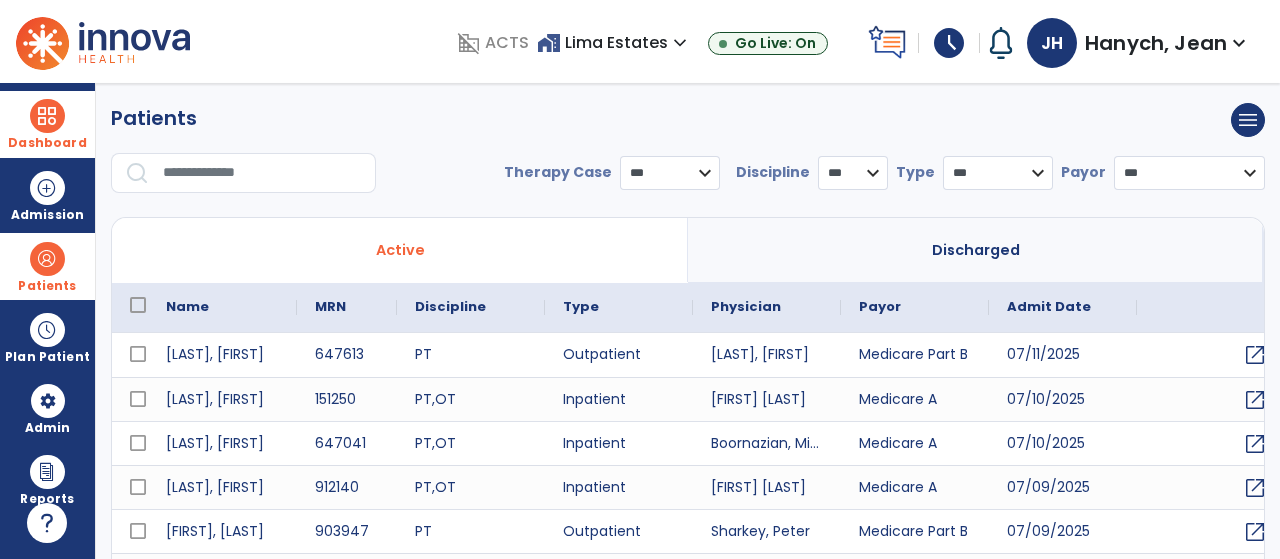 select on "***" 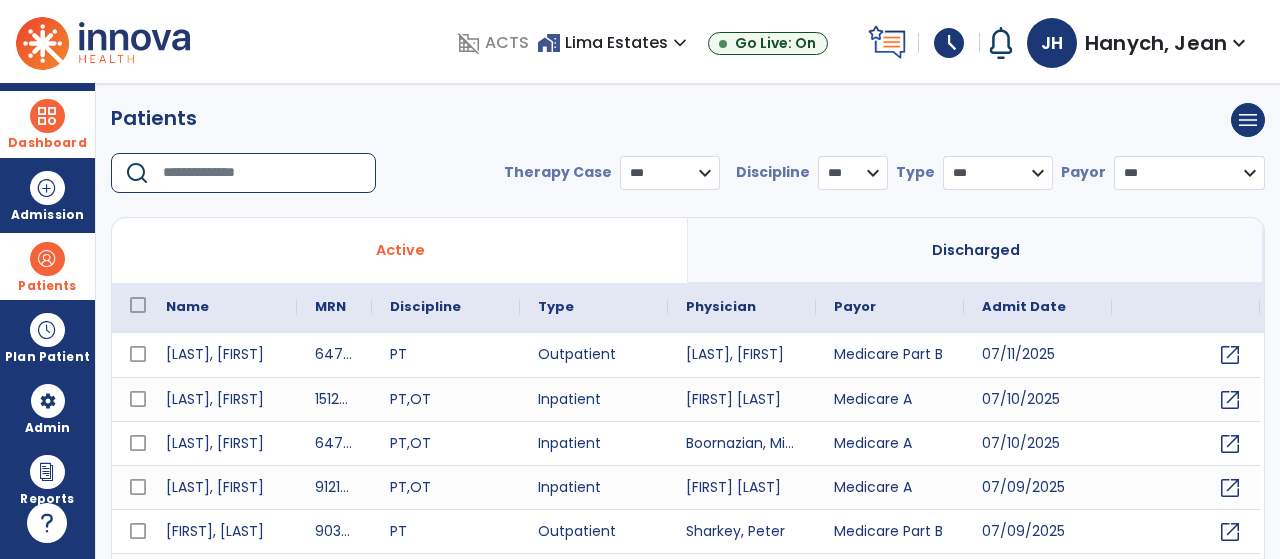 click at bounding box center [262, 173] 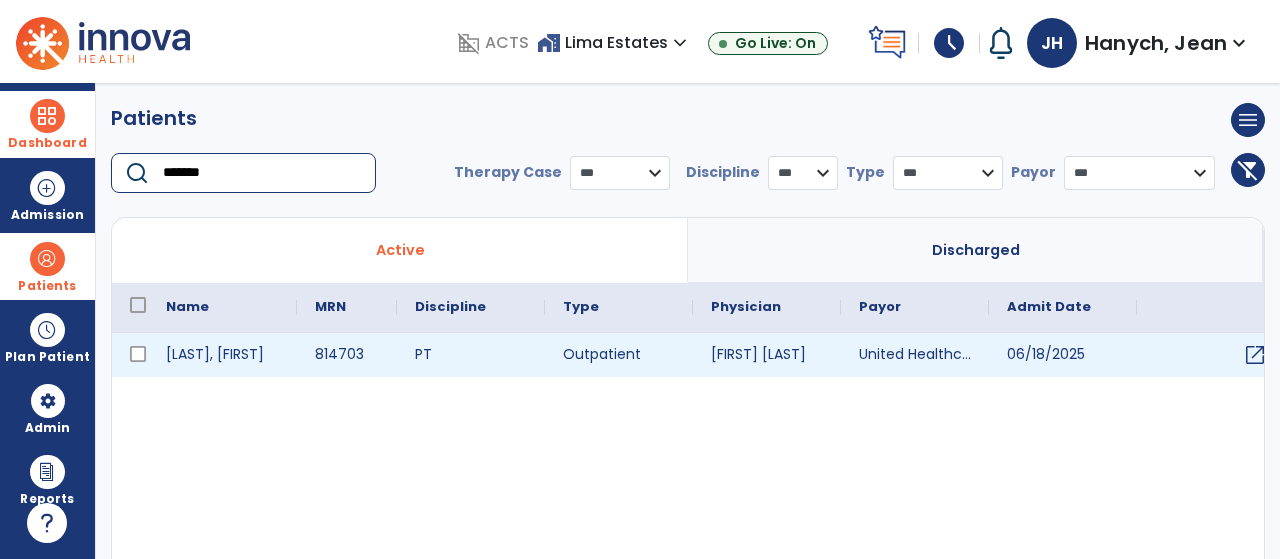 type on "*******" 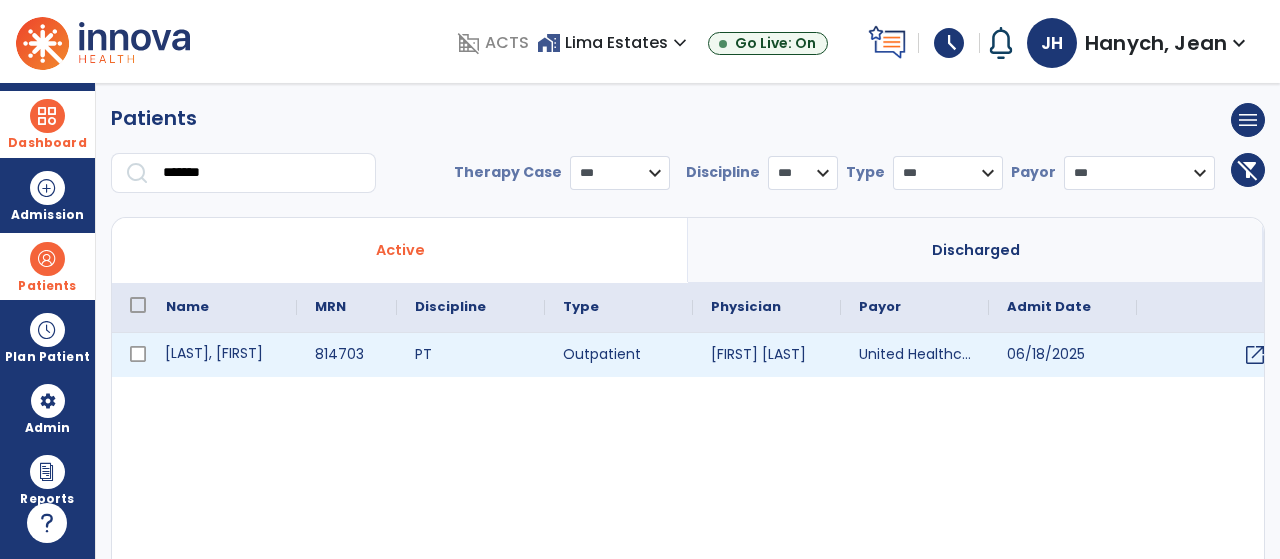 click on "[LAST], [FIRST]" at bounding box center (222, 355) 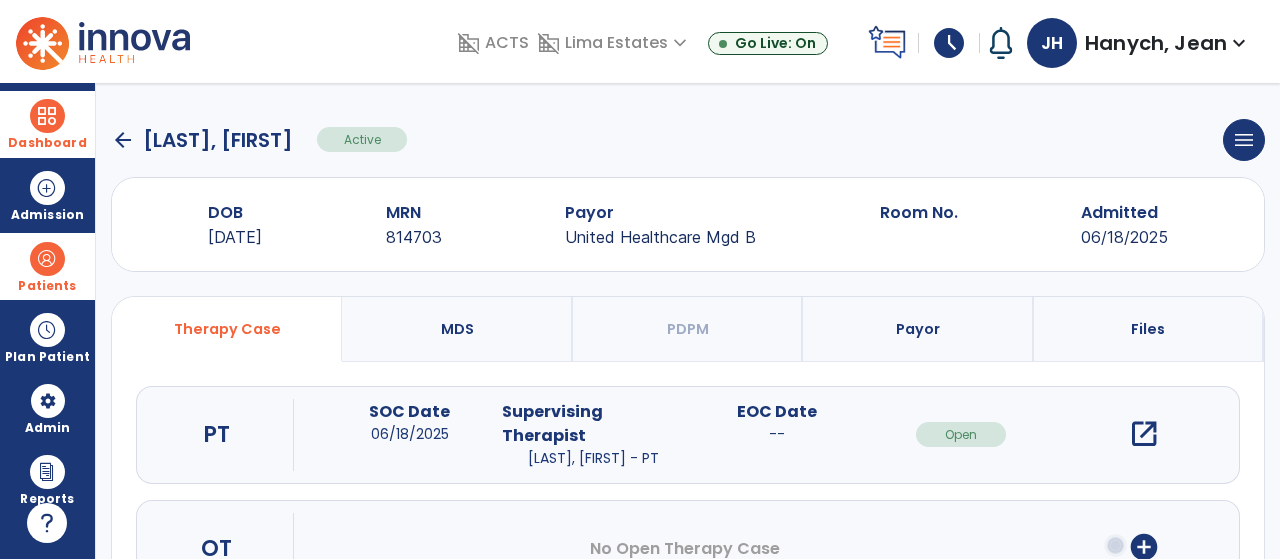 click on "open_in_new" at bounding box center [1144, 434] 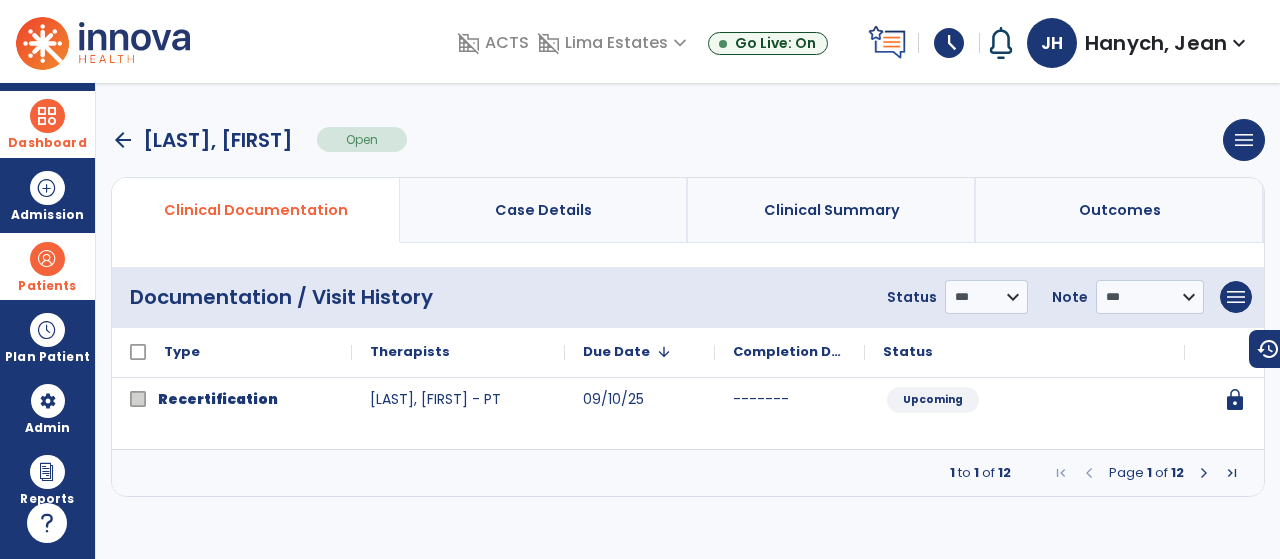 click at bounding box center (1204, 473) 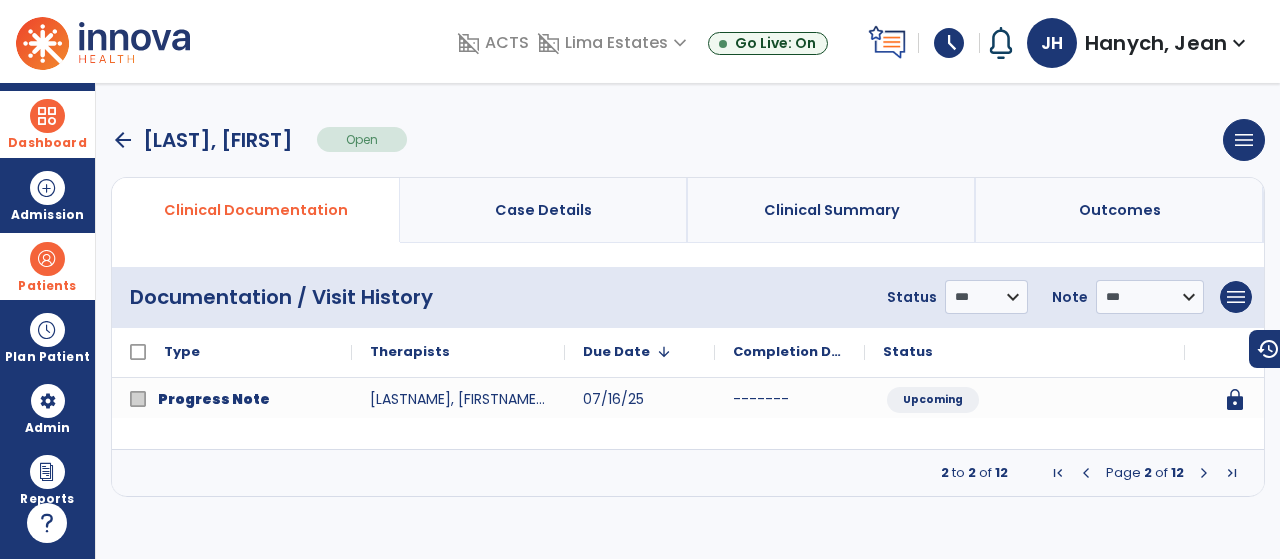 click at bounding box center [1204, 473] 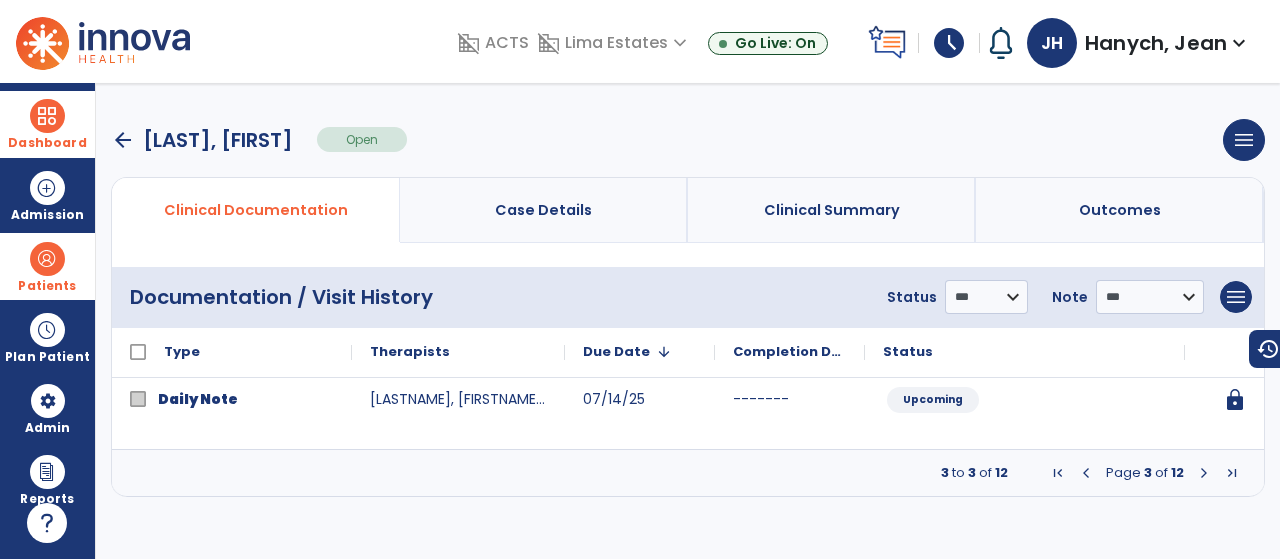click at bounding box center (1204, 473) 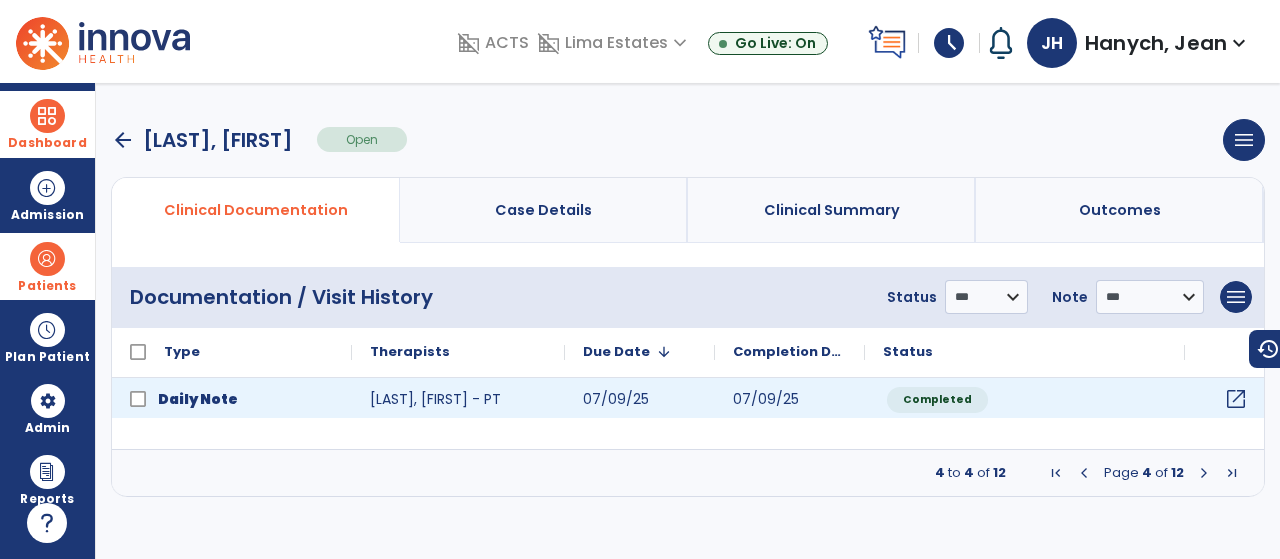 click on "open_in_new" 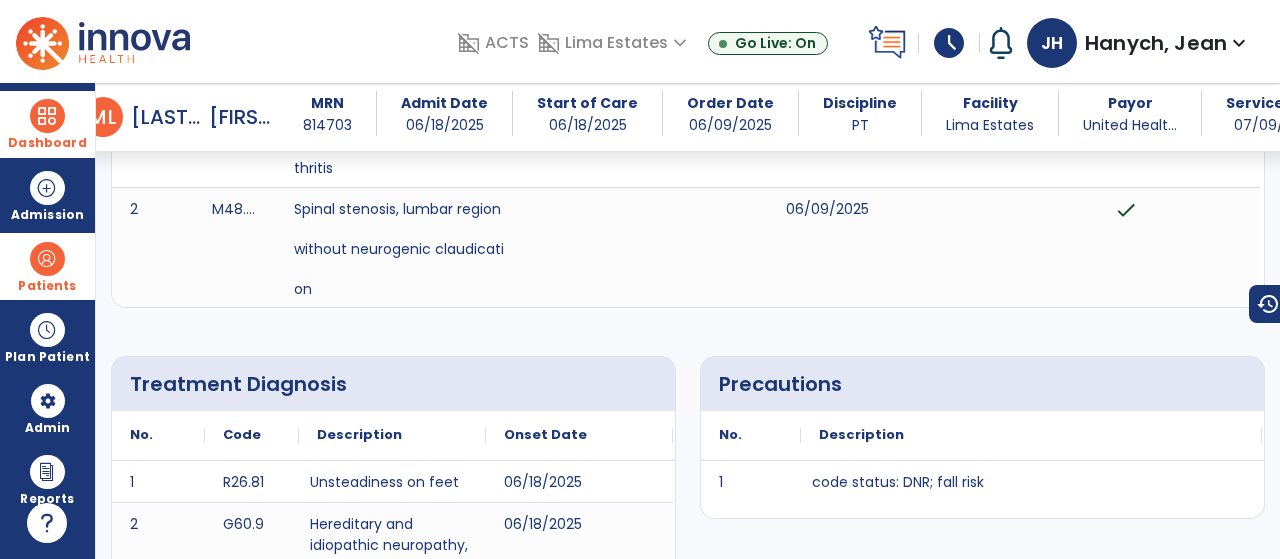 scroll, scrollTop: 273, scrollLeft: 0, axis: vertical 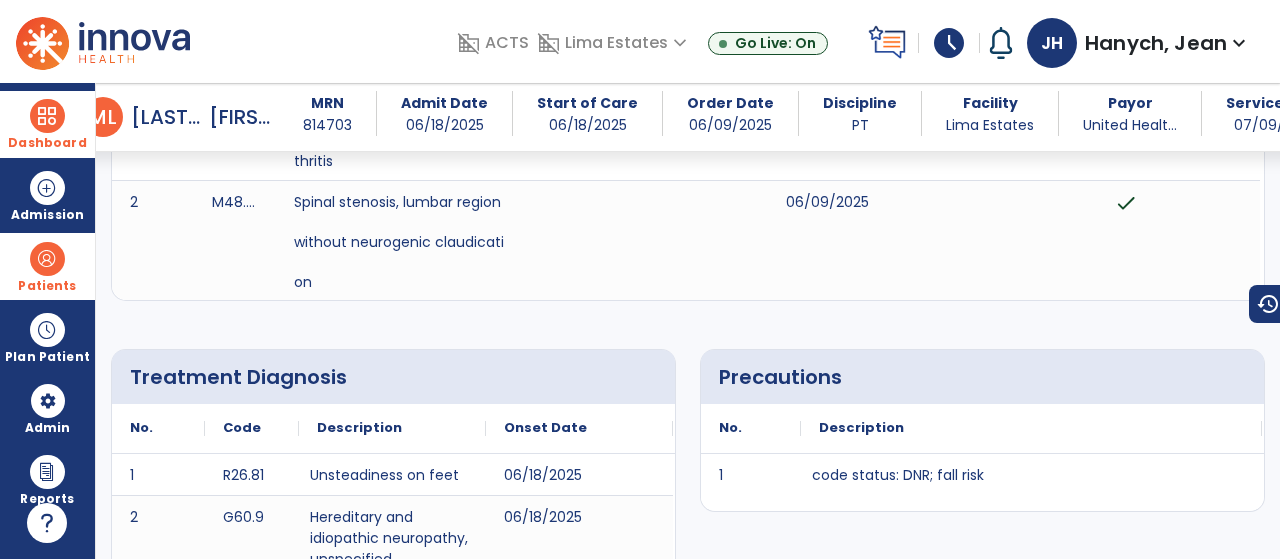 click on "Treatment Diagnosis
No.
Code
Description
1 R26.81" 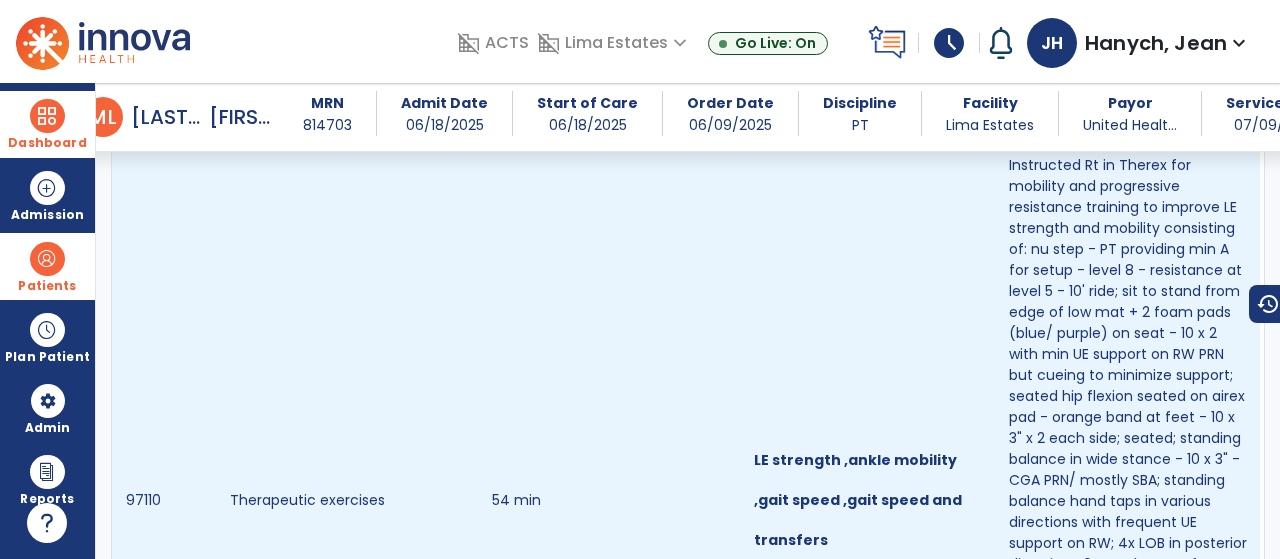 scroll, scrollTop: 1473, scrollLeft: 0, axis: vertical 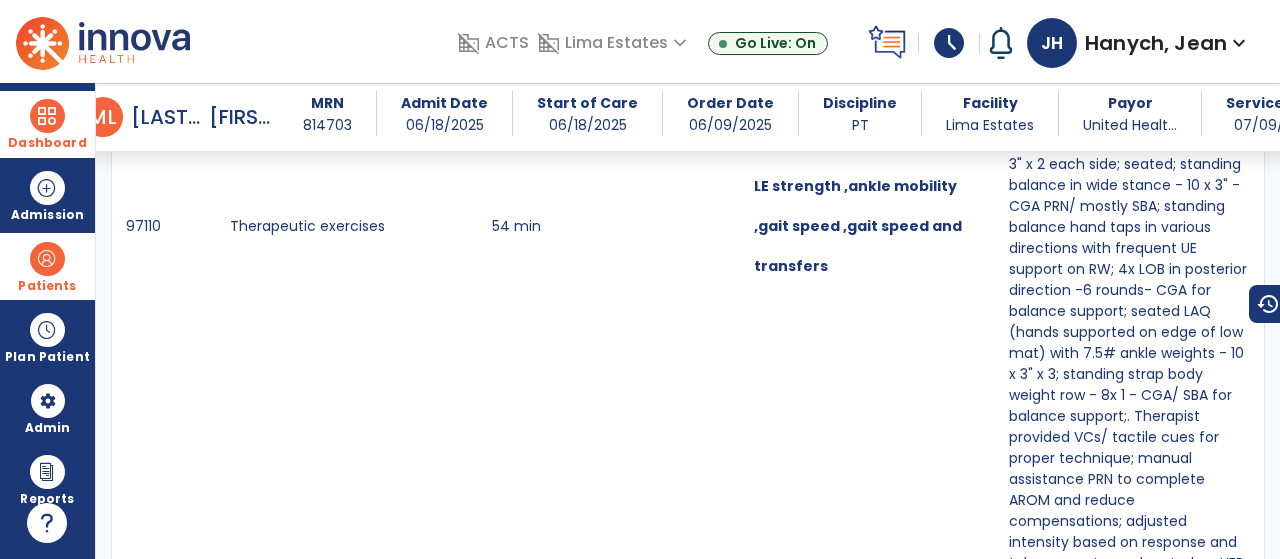 click at bounding box center (47, 116) 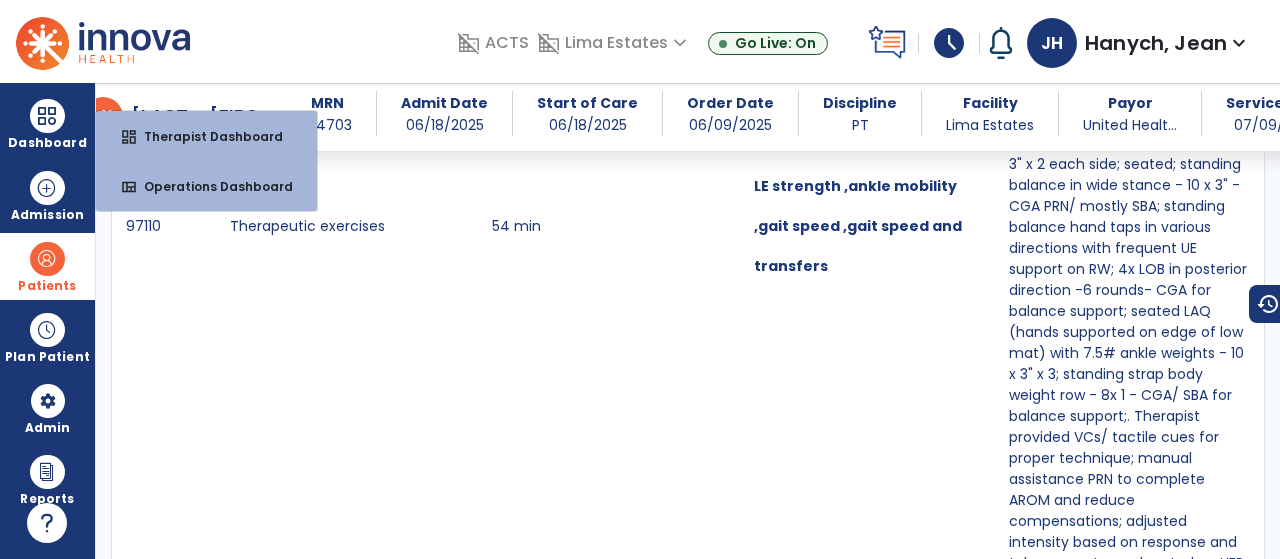 click at bounding box center [47, 259] 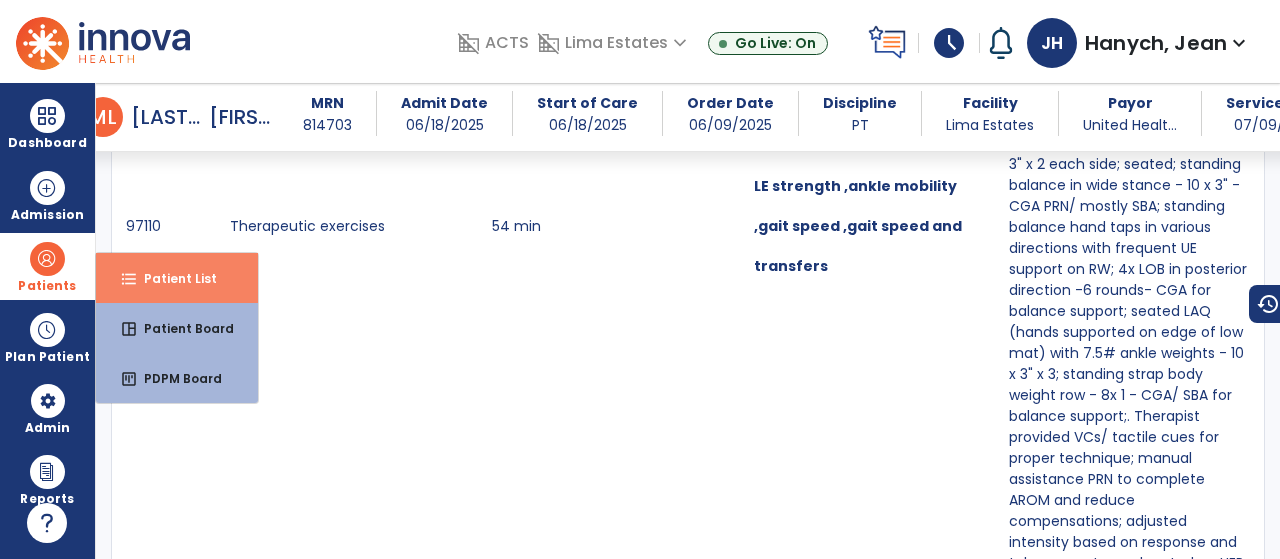 click on "Patient List" at bounding box center [172, 278] 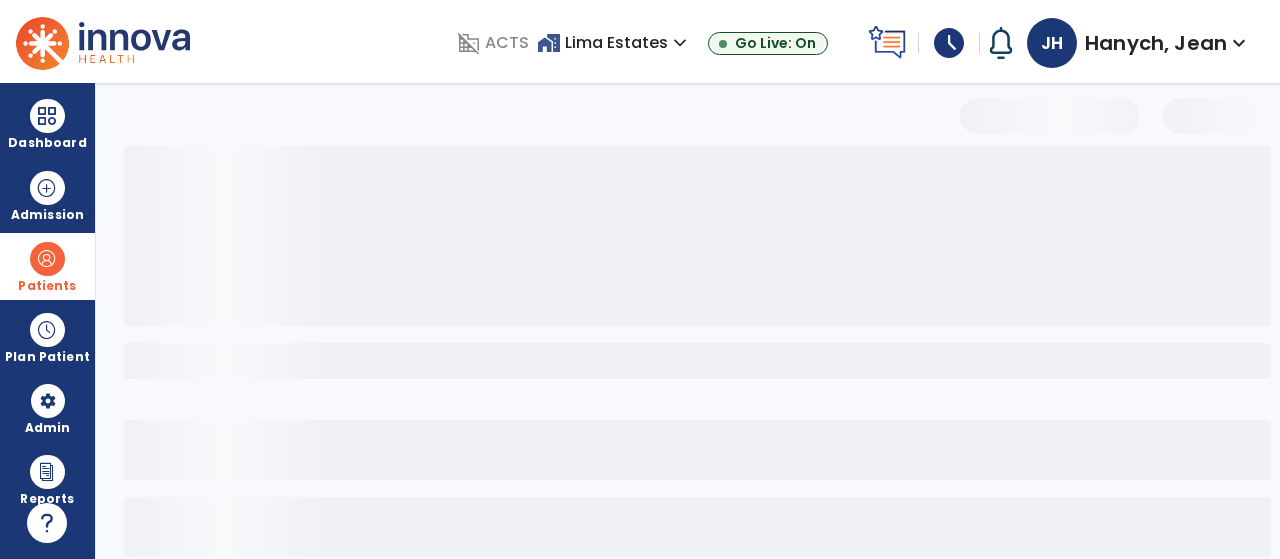 select on "***" 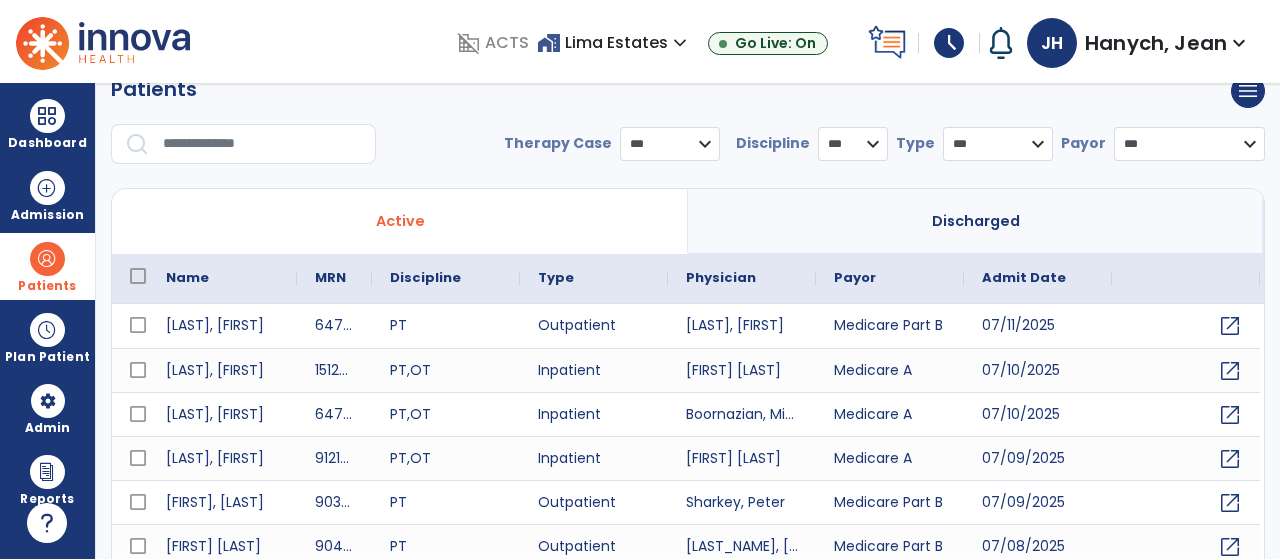 scroll, scrollTop: 0, scrollLeft: 0, axis: both 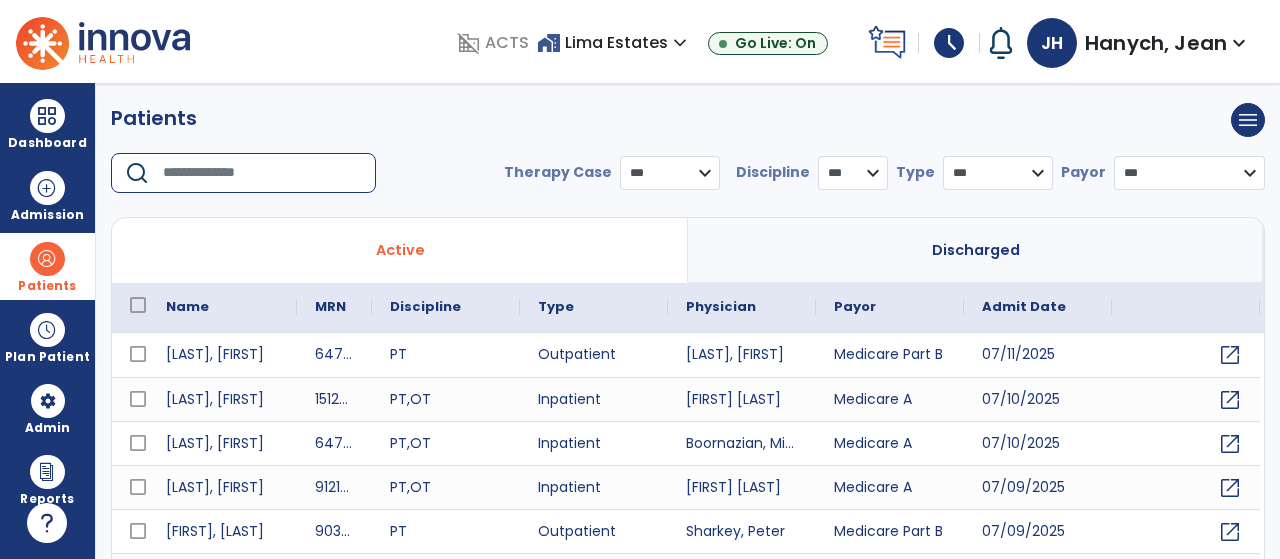 click at bounding box center (262, 173) 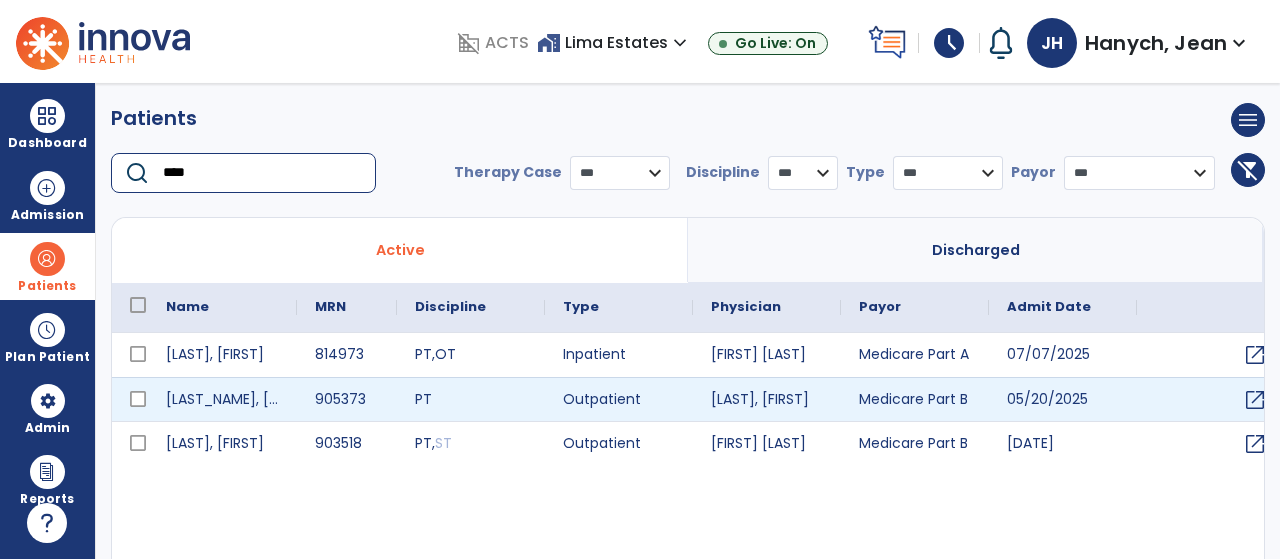 type on "****" 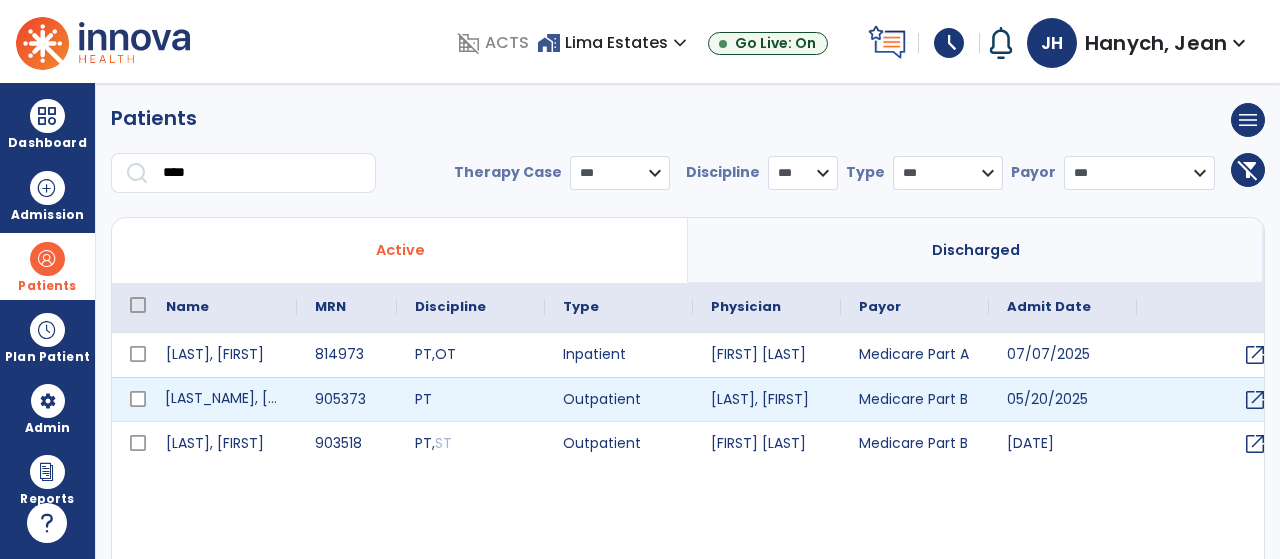 click on "[LAST_NAME], [FIRST_NAME]" at bounding box center (222, 399) 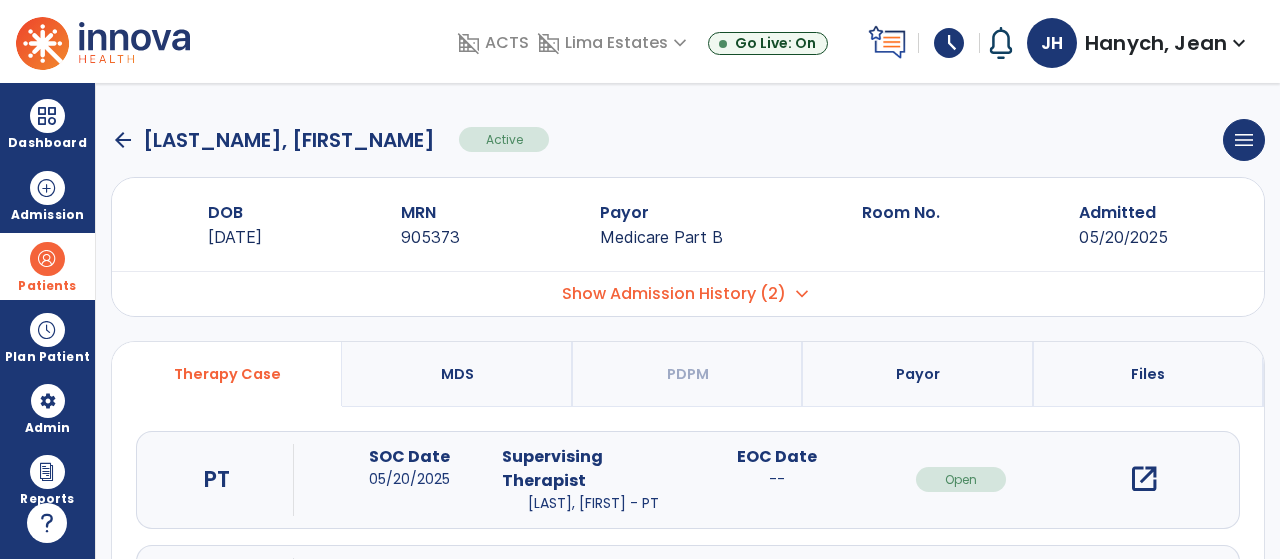 click on "open_in_new" at bounding box center (1144, 479) 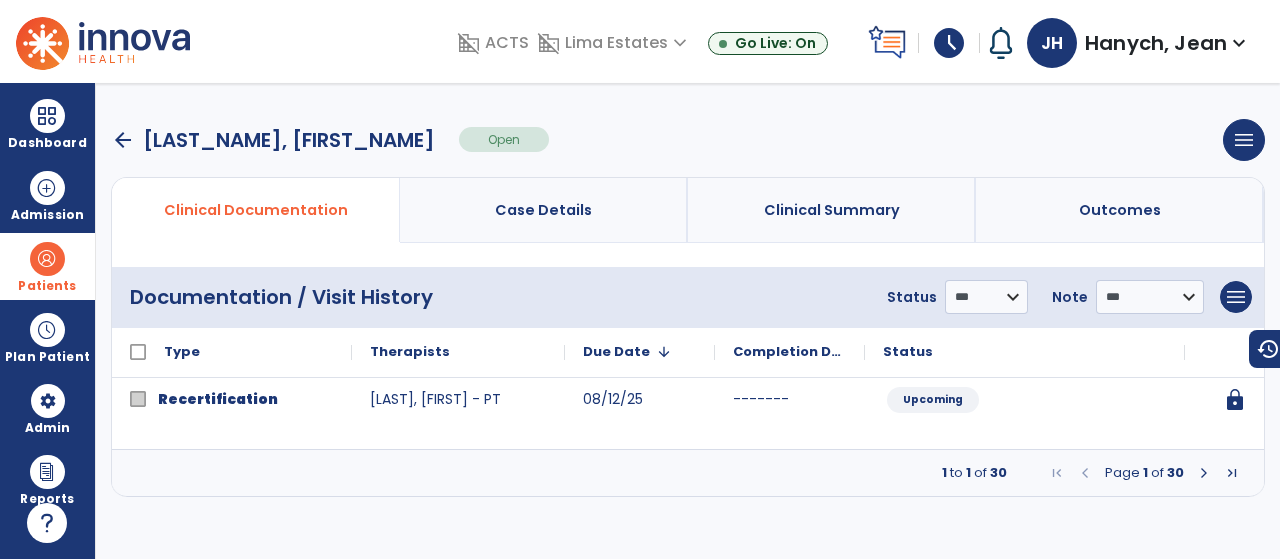 click at bounding box center (1204, 473) 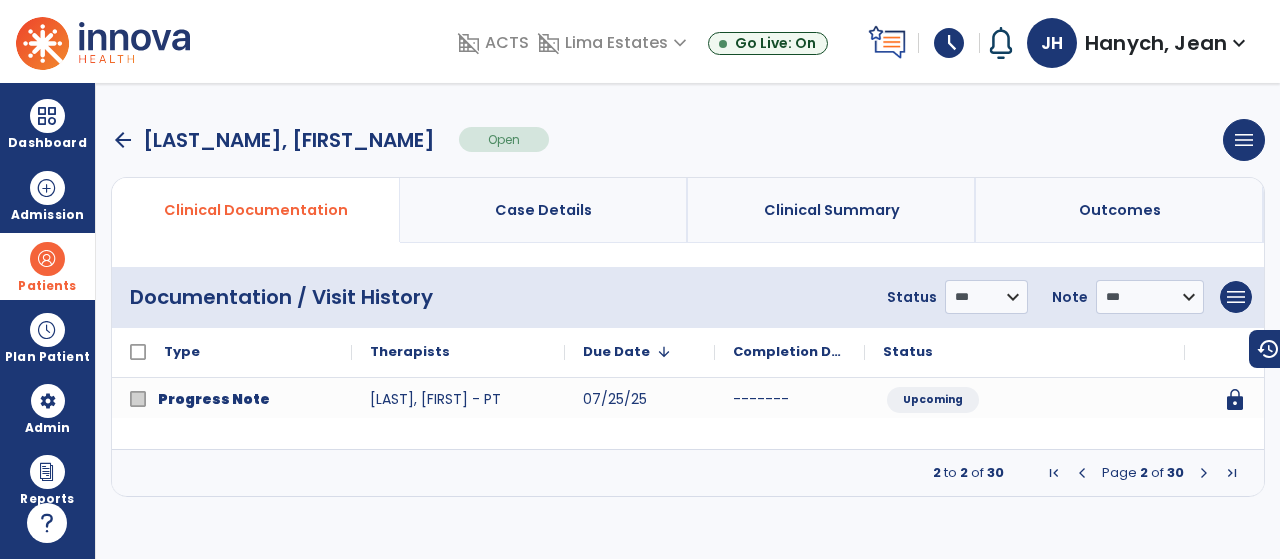 click at bounding box center [1204, 473] 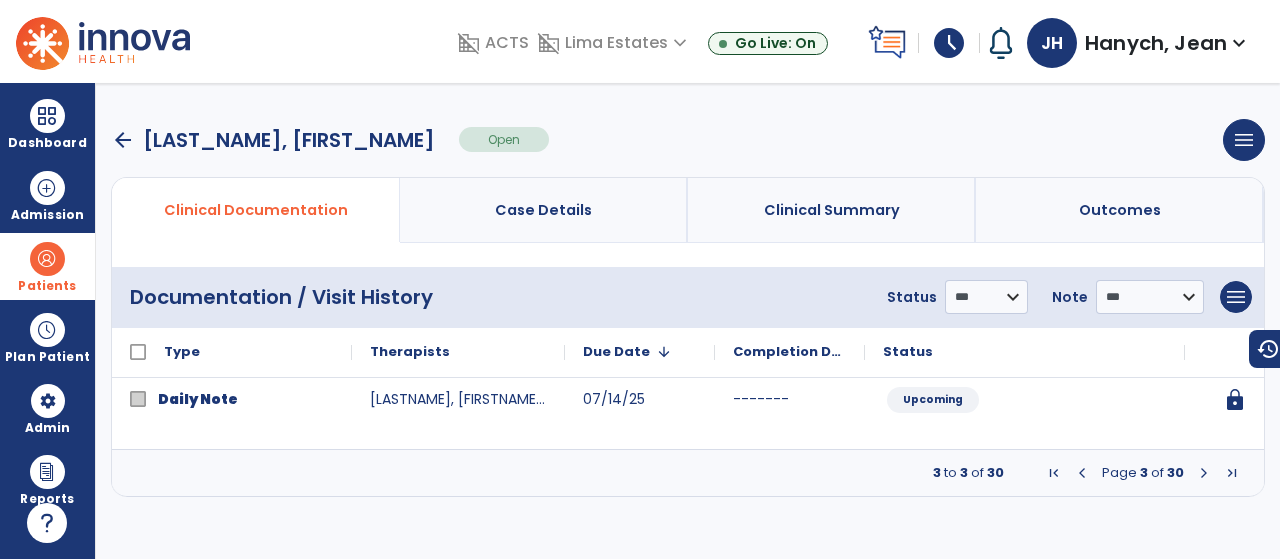 click at bounding box center (1204, 473) 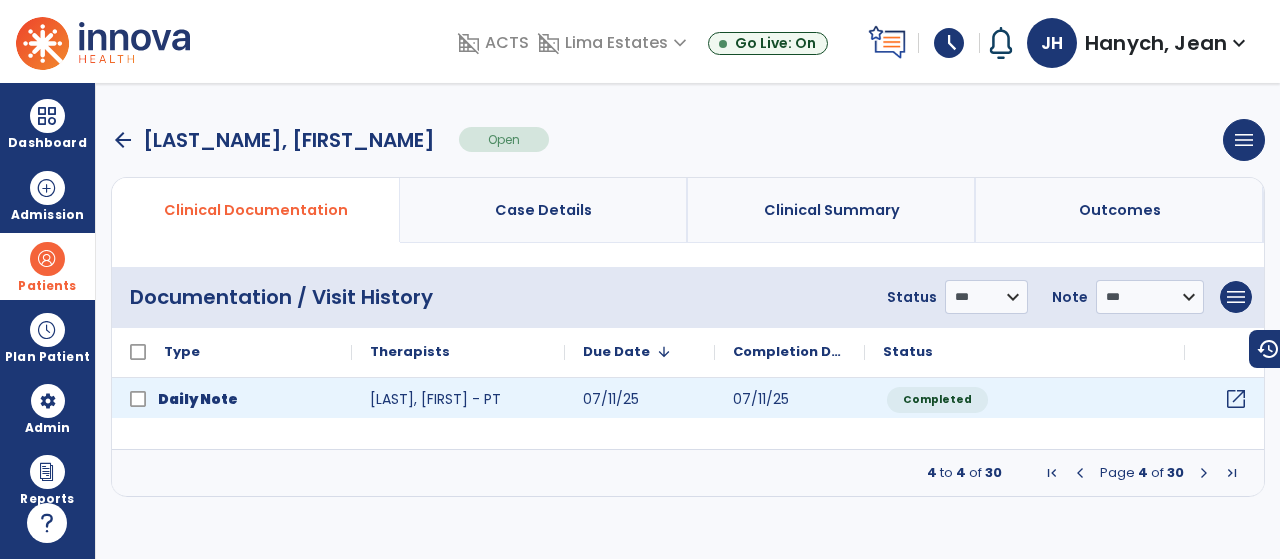 click on "open_in_new" 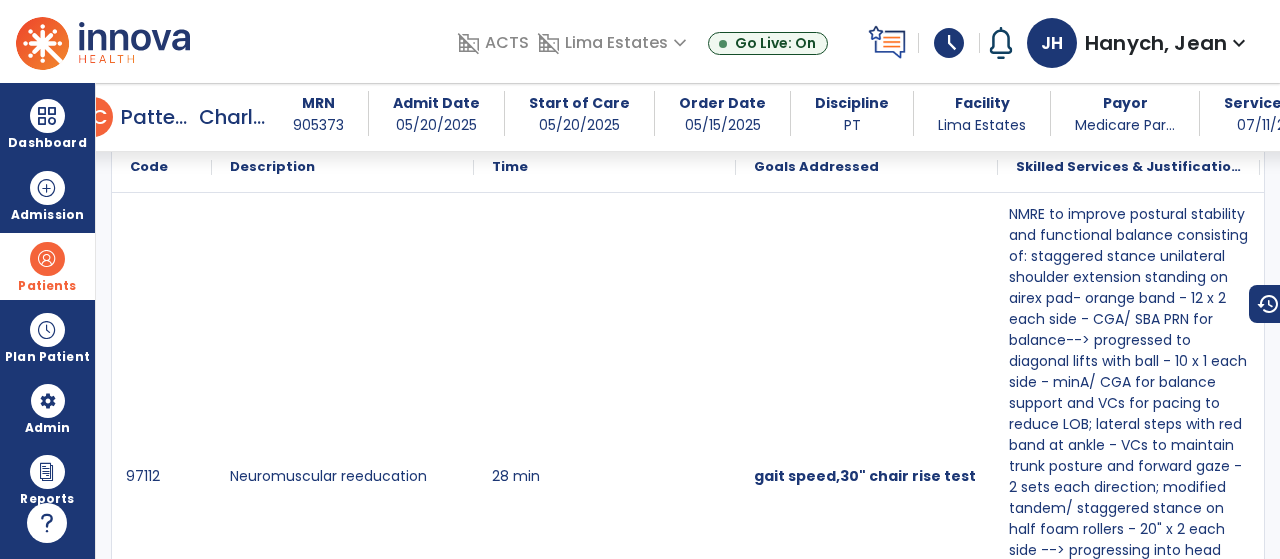 scroll, scrollTop: 1226, scrollLeft: 0, axis: vertical 